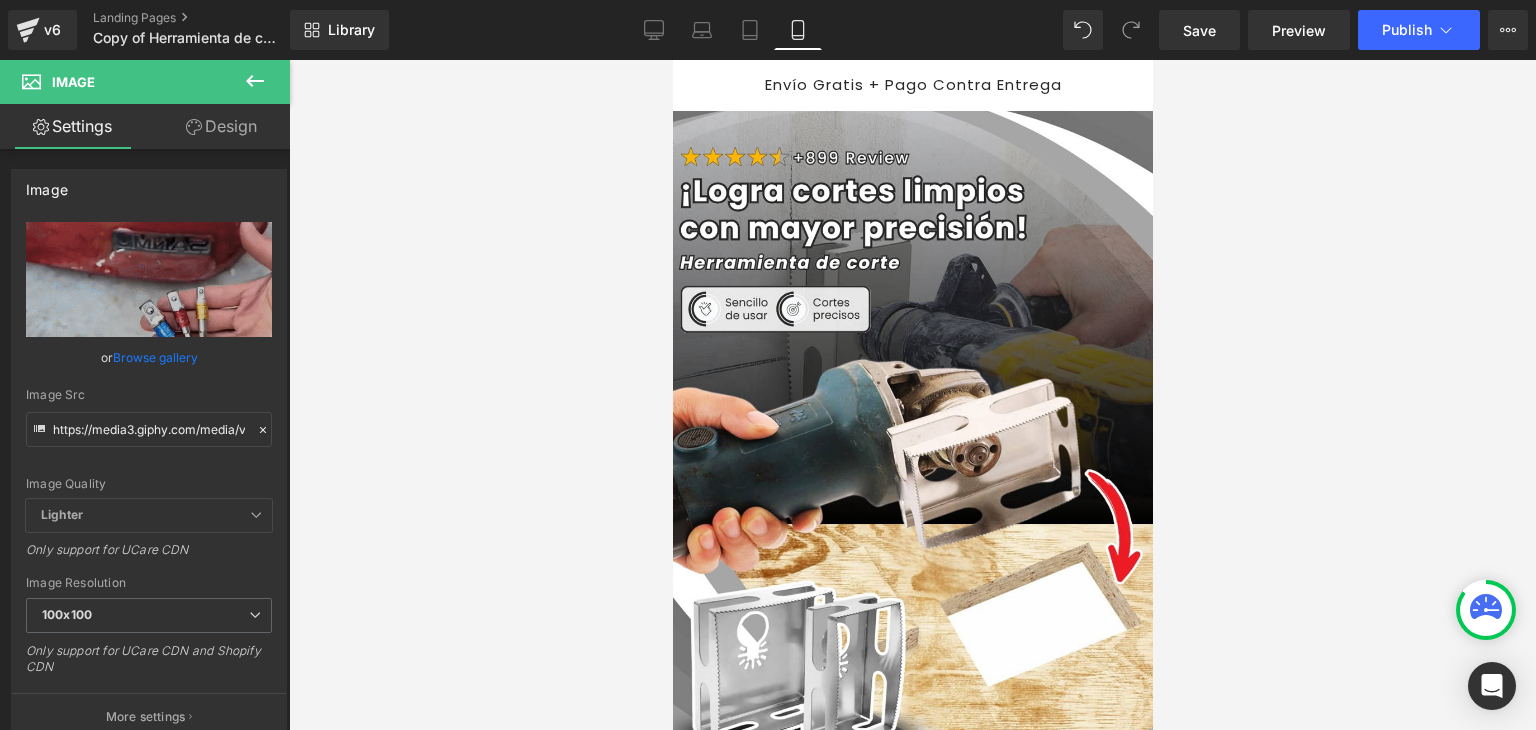 scroll, scrollTop: 900, scrollLeft: 0, axis: vertical 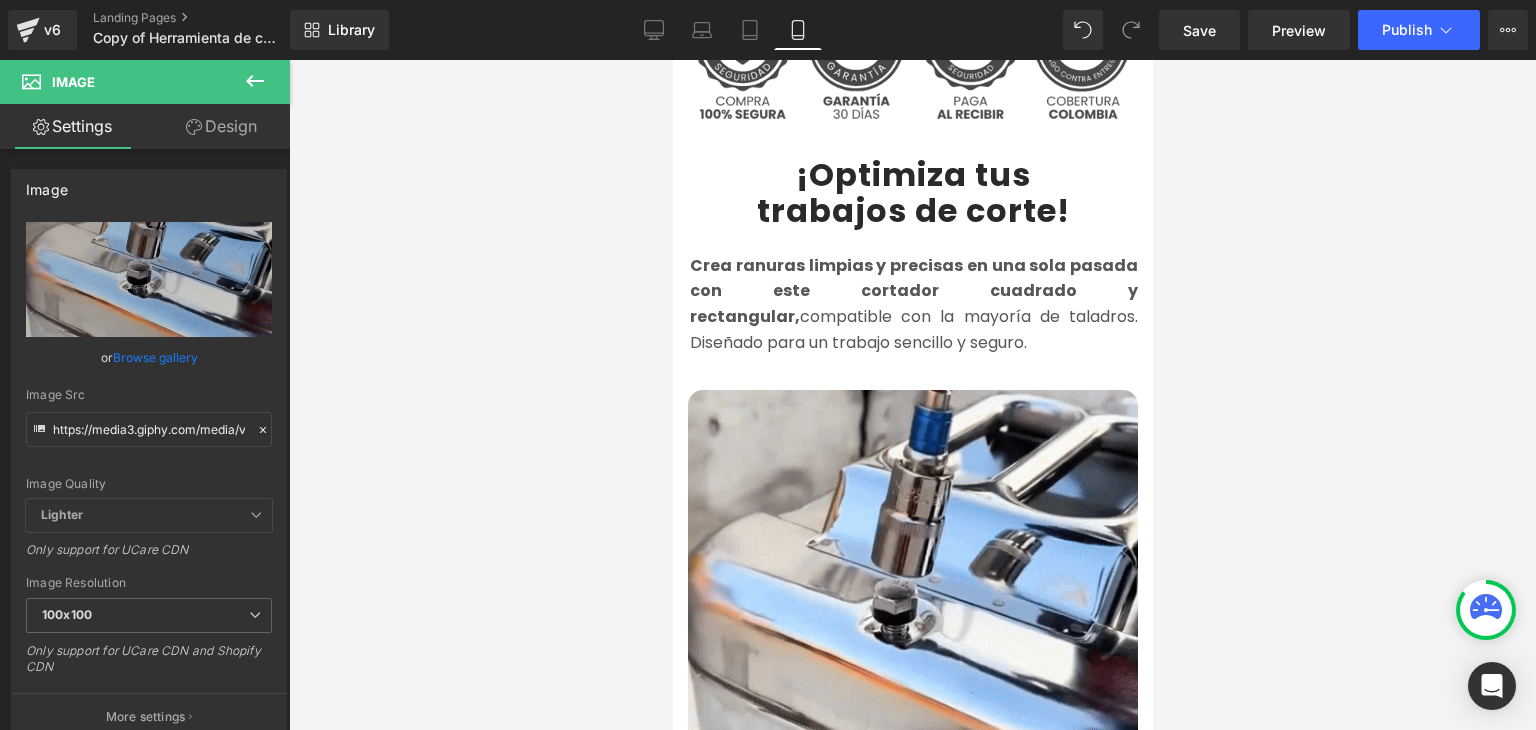 click on "Crea ranuras limpias y precisas en una sola pasada con este cortador cuadrado y rectangular," at bounding box center [913, 291] 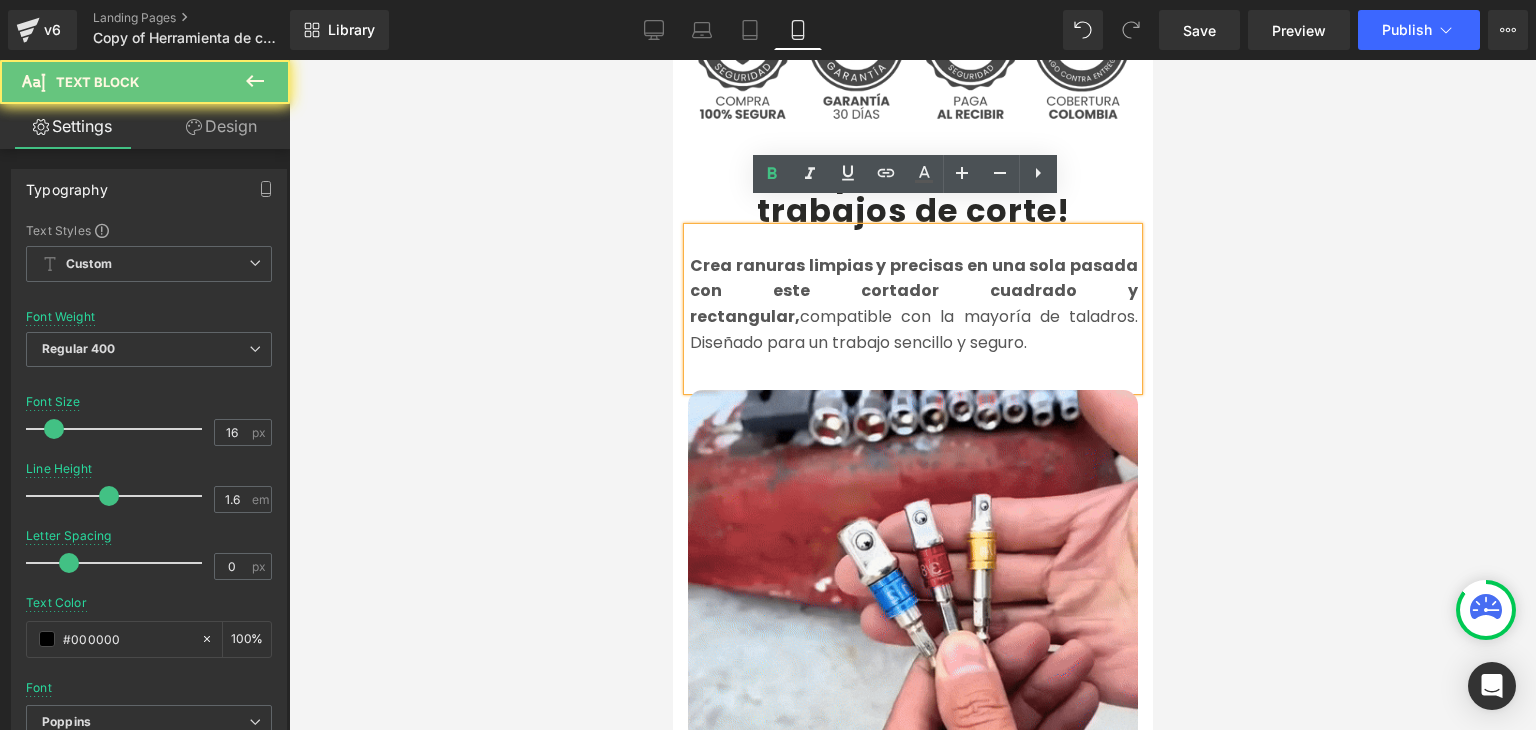 click on "Crea ranuras limpias y precisas en una sola pasada con este cortador cuadrado y rectangular," at bounding box center [913, 291] 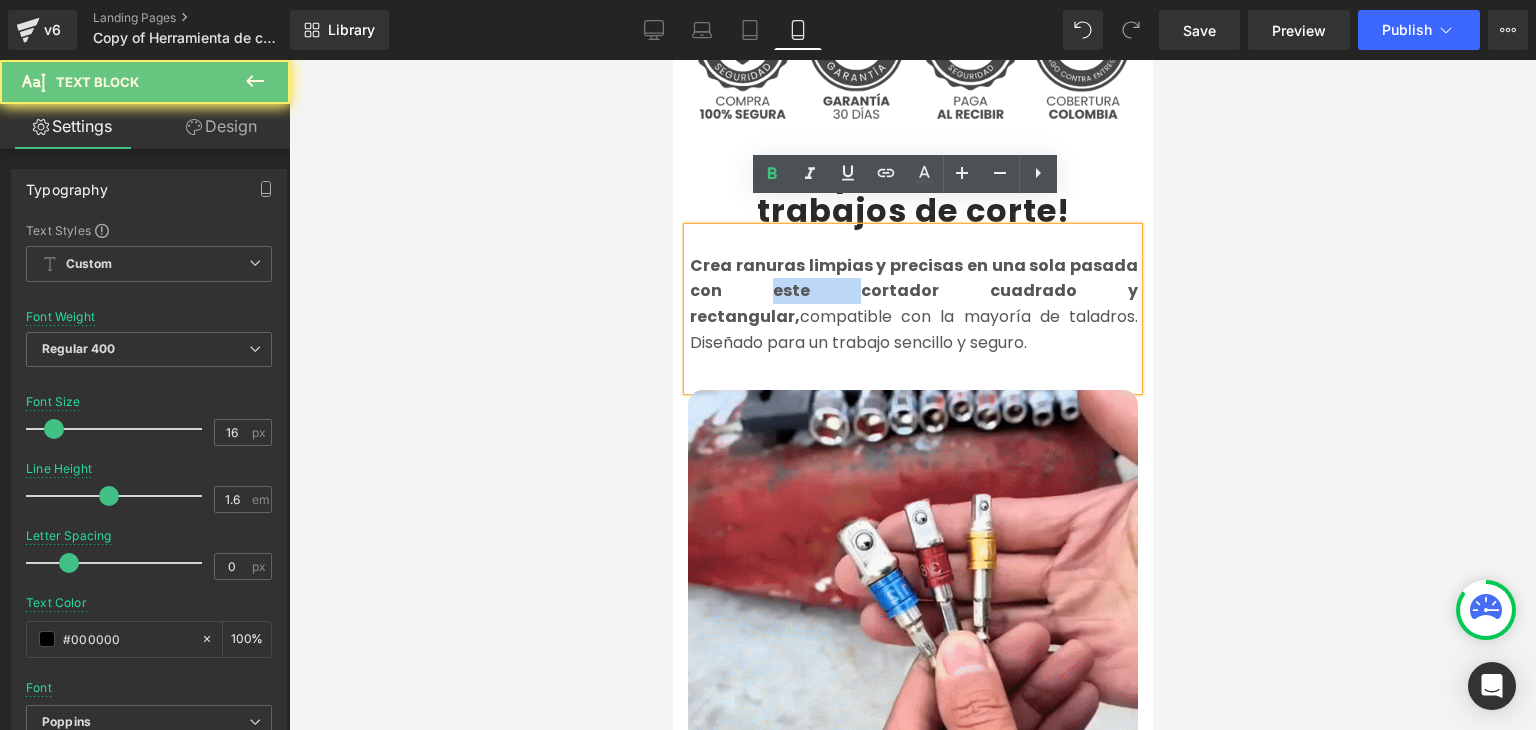 click on "Crea ranuras limpias y precisas en una sola pasada con este cortador cuadrado y rectangular," at bounding box center (913, 291) 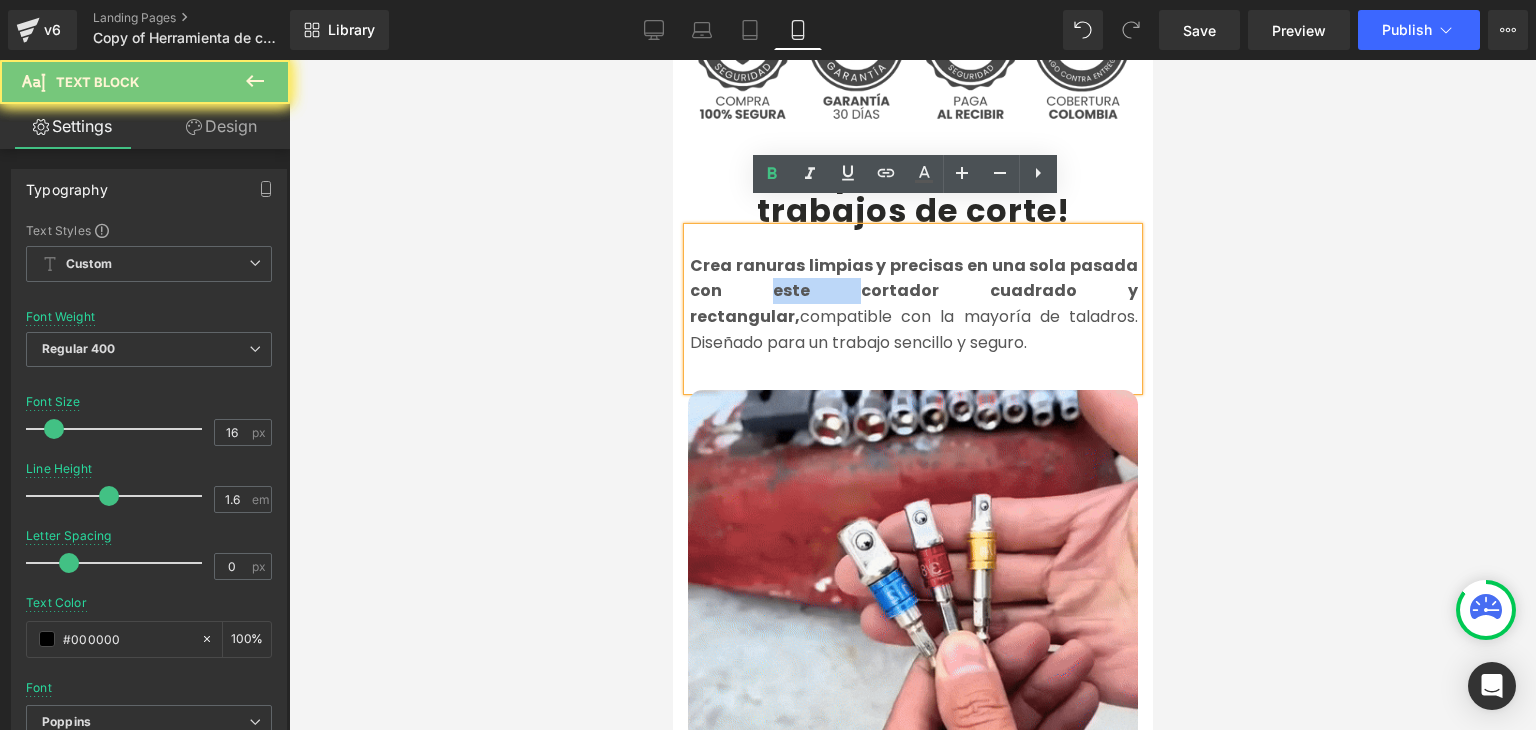 click on "Crea ranuras limpias y precisas en una sola pasada con este cortador cuadrado y rectangular," at bounding box center [913, 291] 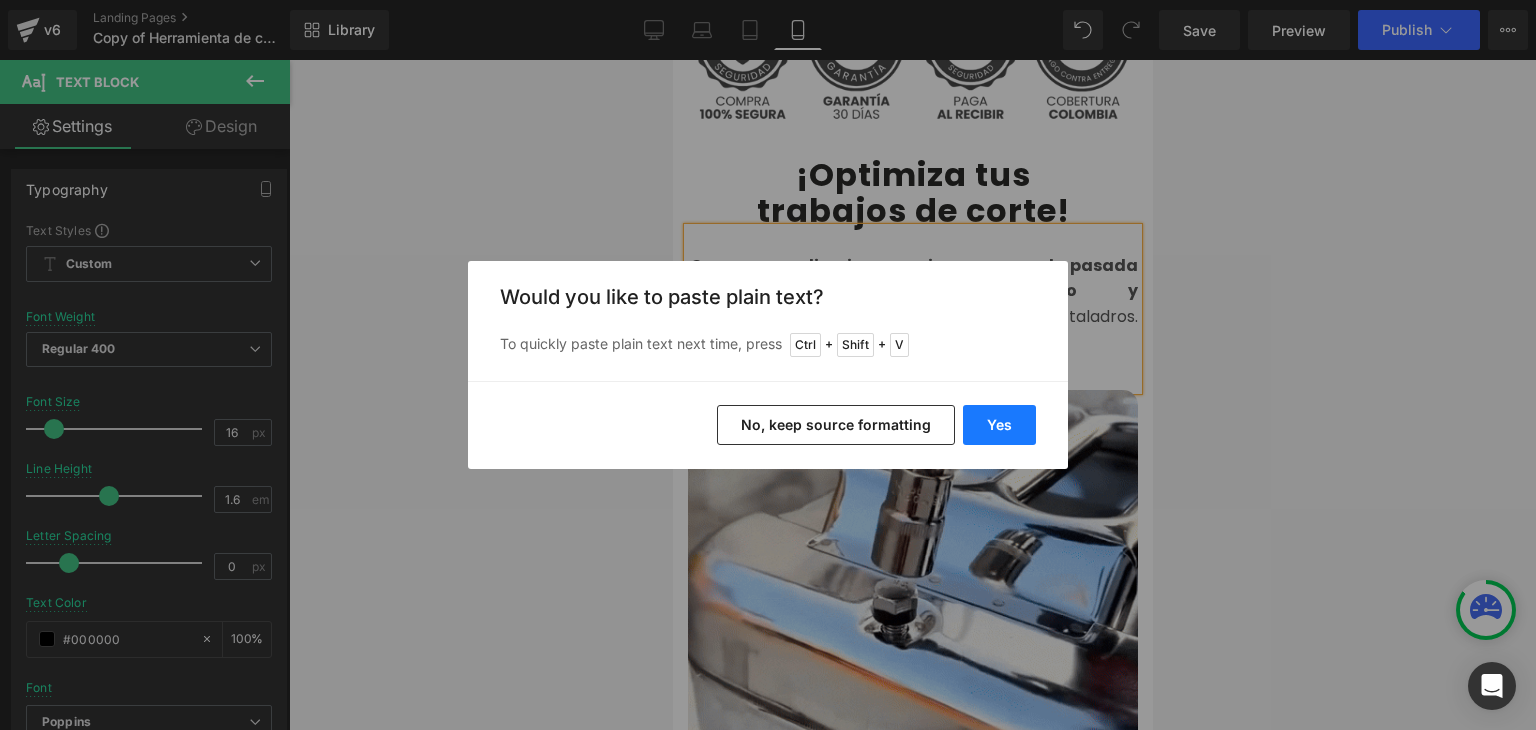 click on "Yes" at bounding box center (999, 425) 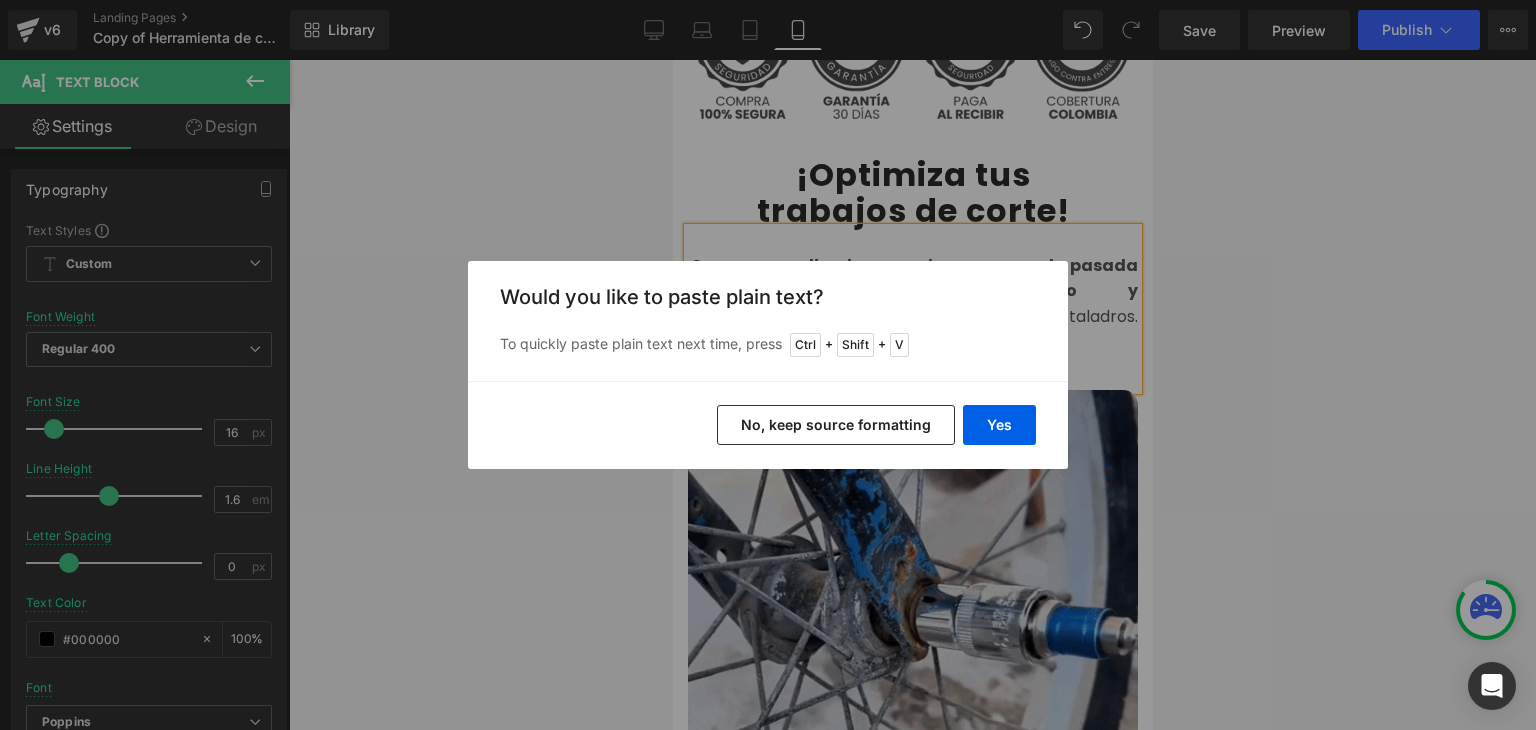 type 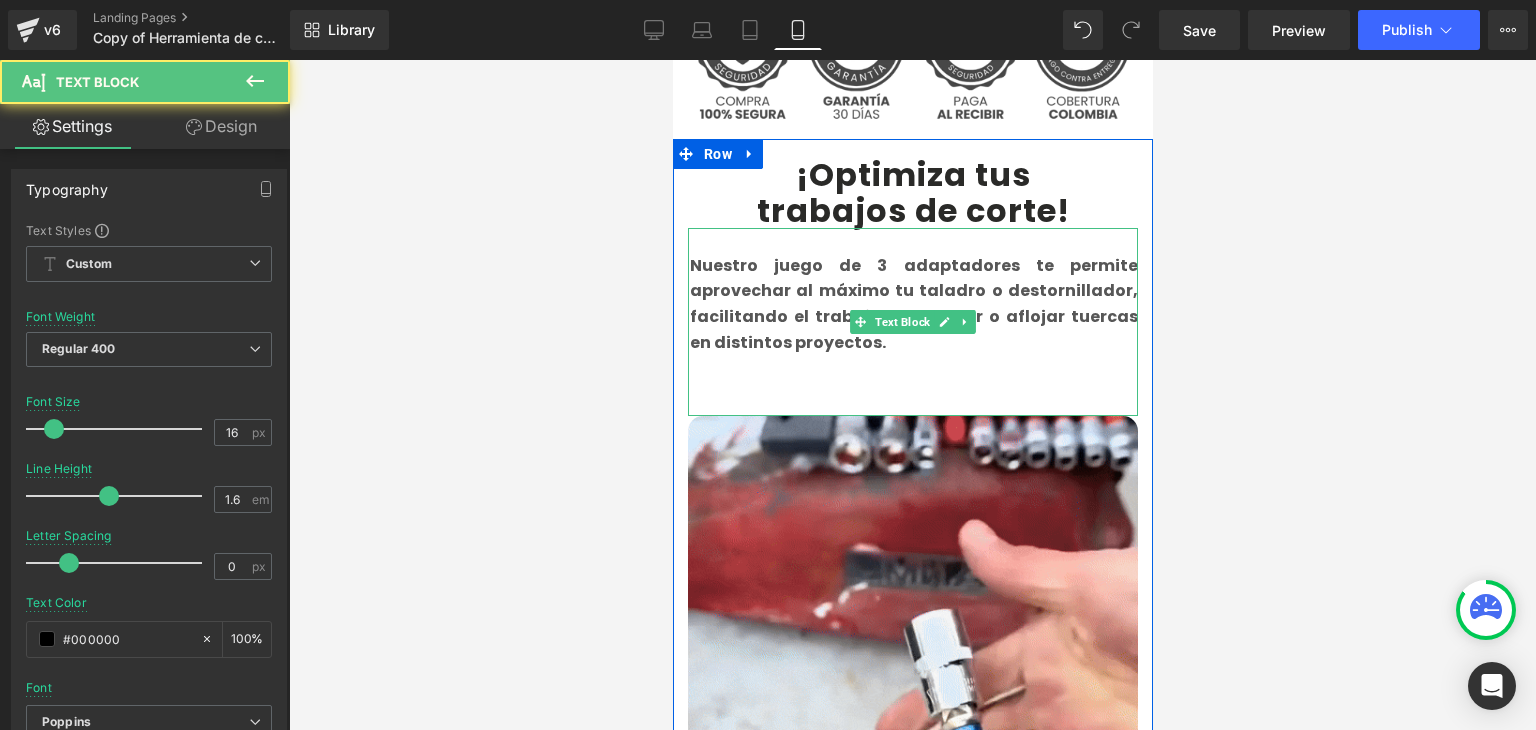 click at bounding box center (913, 368) 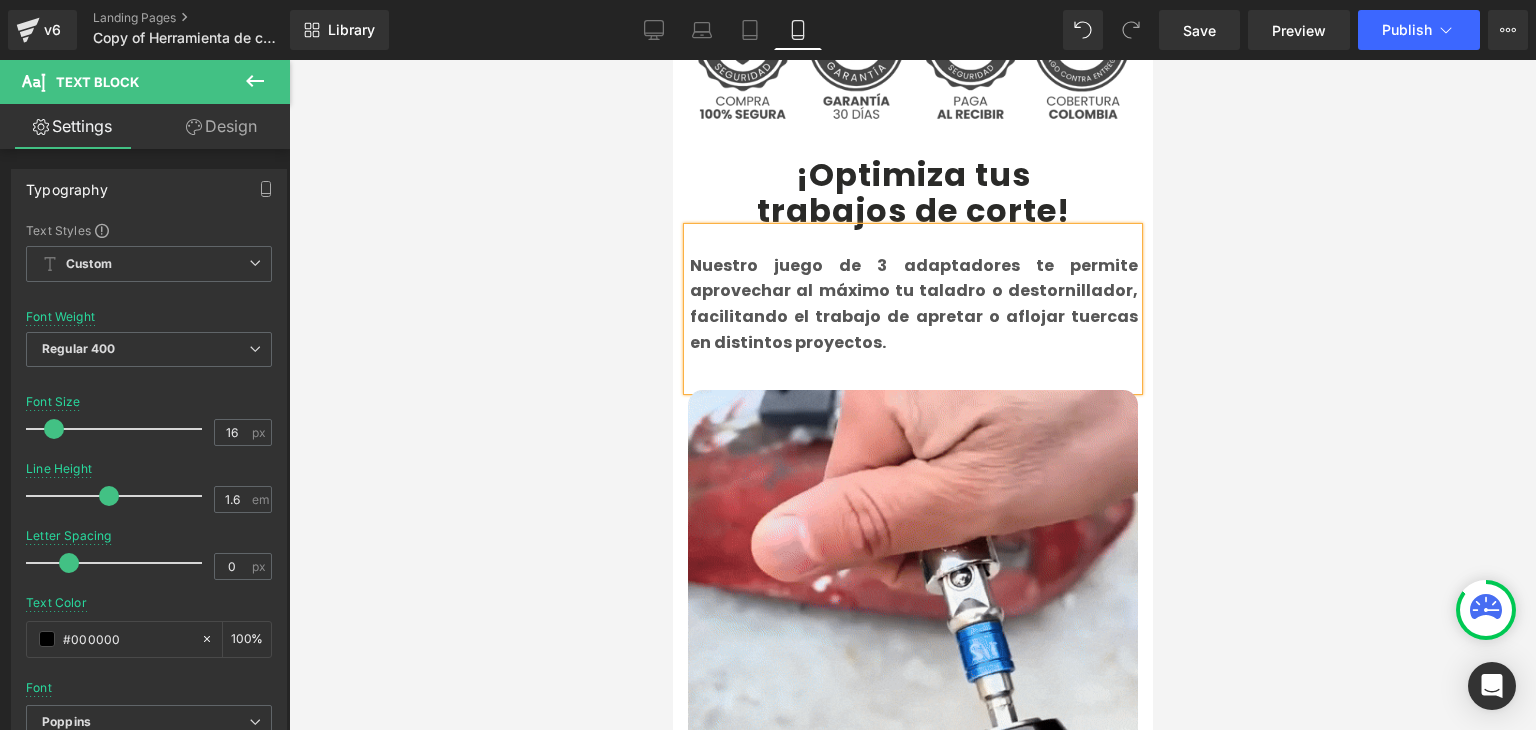click on "Nuestro juego de 3 adaptadores te permite aprovechar al máximo tu taladro o destornillador, facilitando el trabajo de apretar o aflojar tuercas en distintos proyectos." at bounding box center [913, 304] 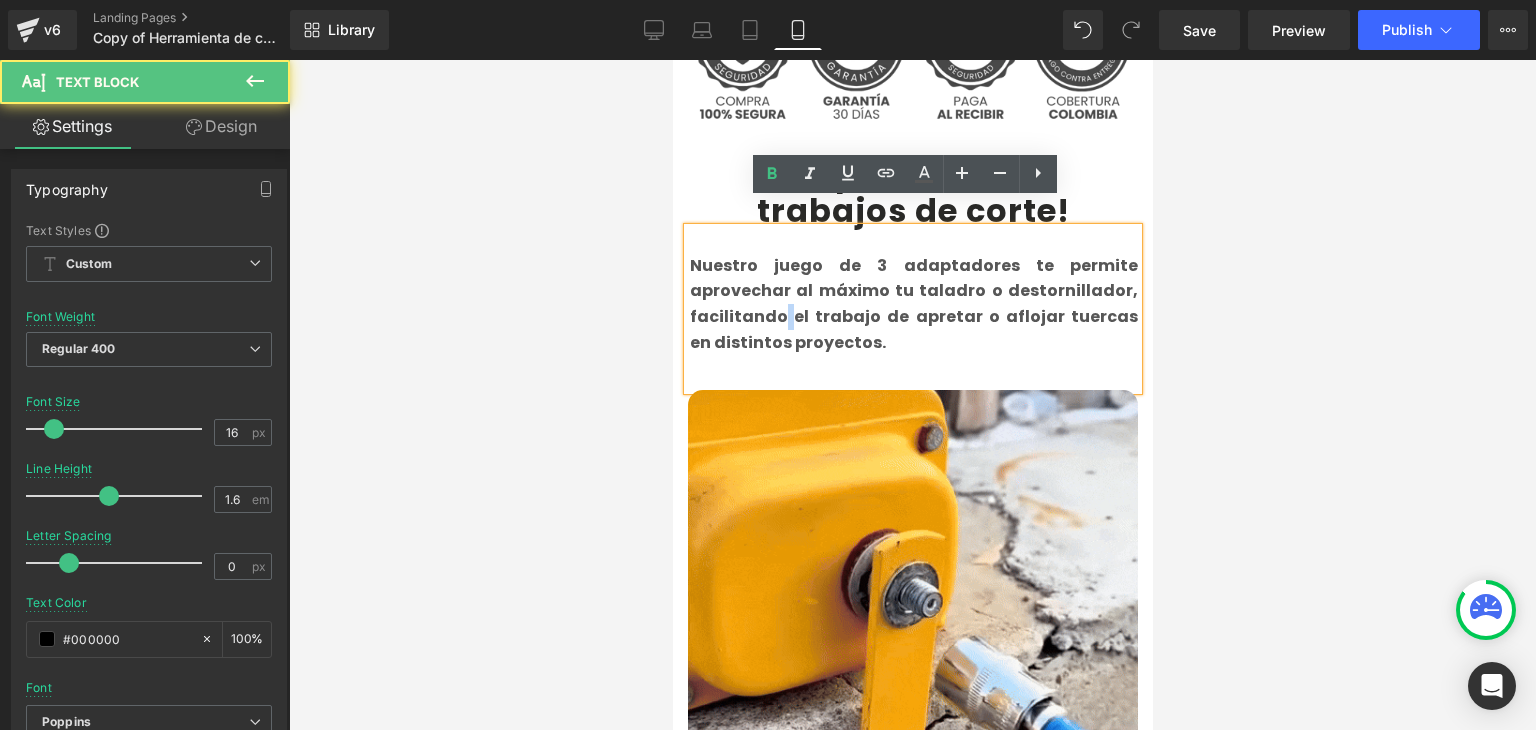click on "Nuestro juego de 3 adaptadores te permite aprovechar al máximo tu taladro o destornillador, facilitando el trabajo de apretar o aflojar tuercas en distintos proyectos." at bounding box center (913, 304) 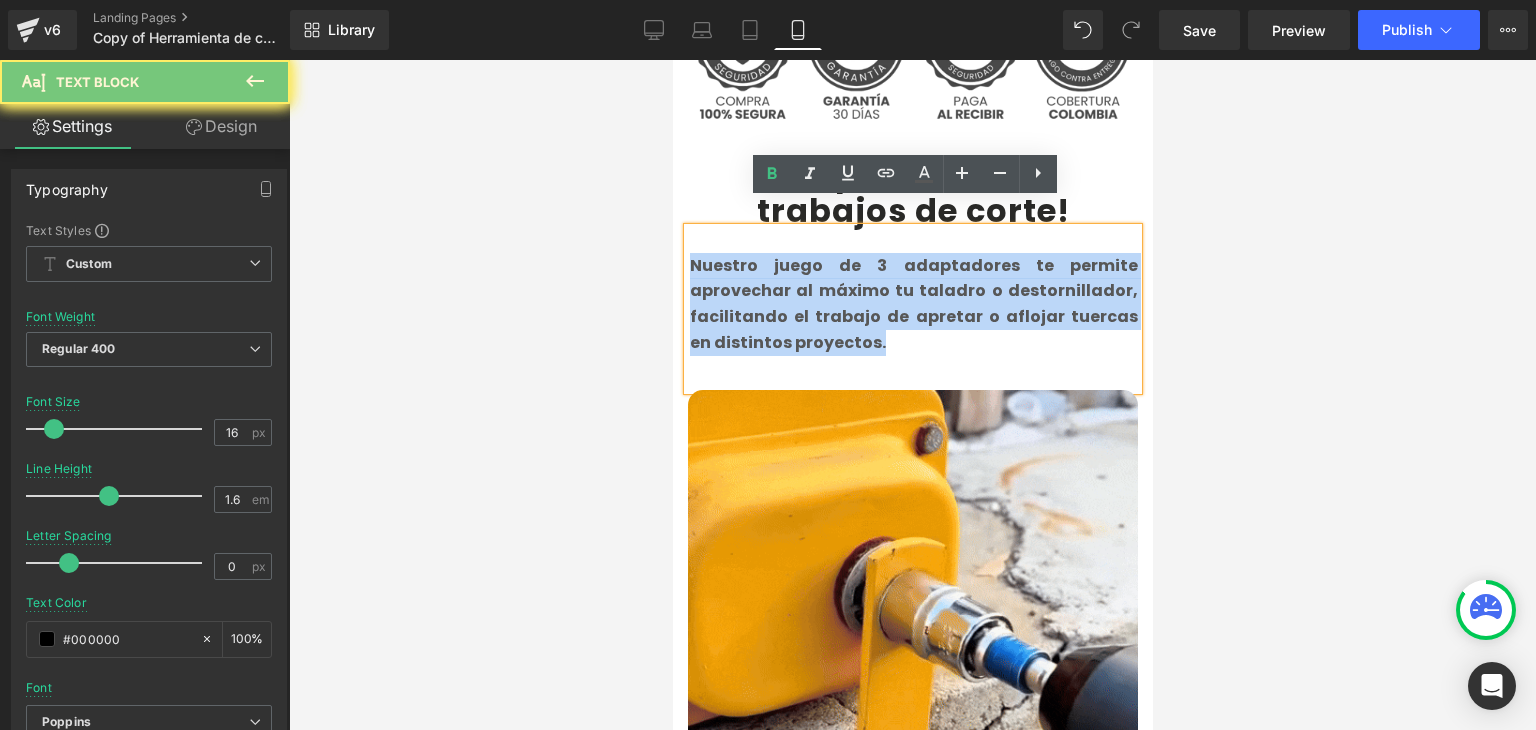 click on "Nuestro juego de 3 adaptadores te permite aprovechar al máximo tu taladro o destornillador, facilitando el trabajo de apretar o aflojar tuercas en distintos proyectos." at bounding box center [913, 304] 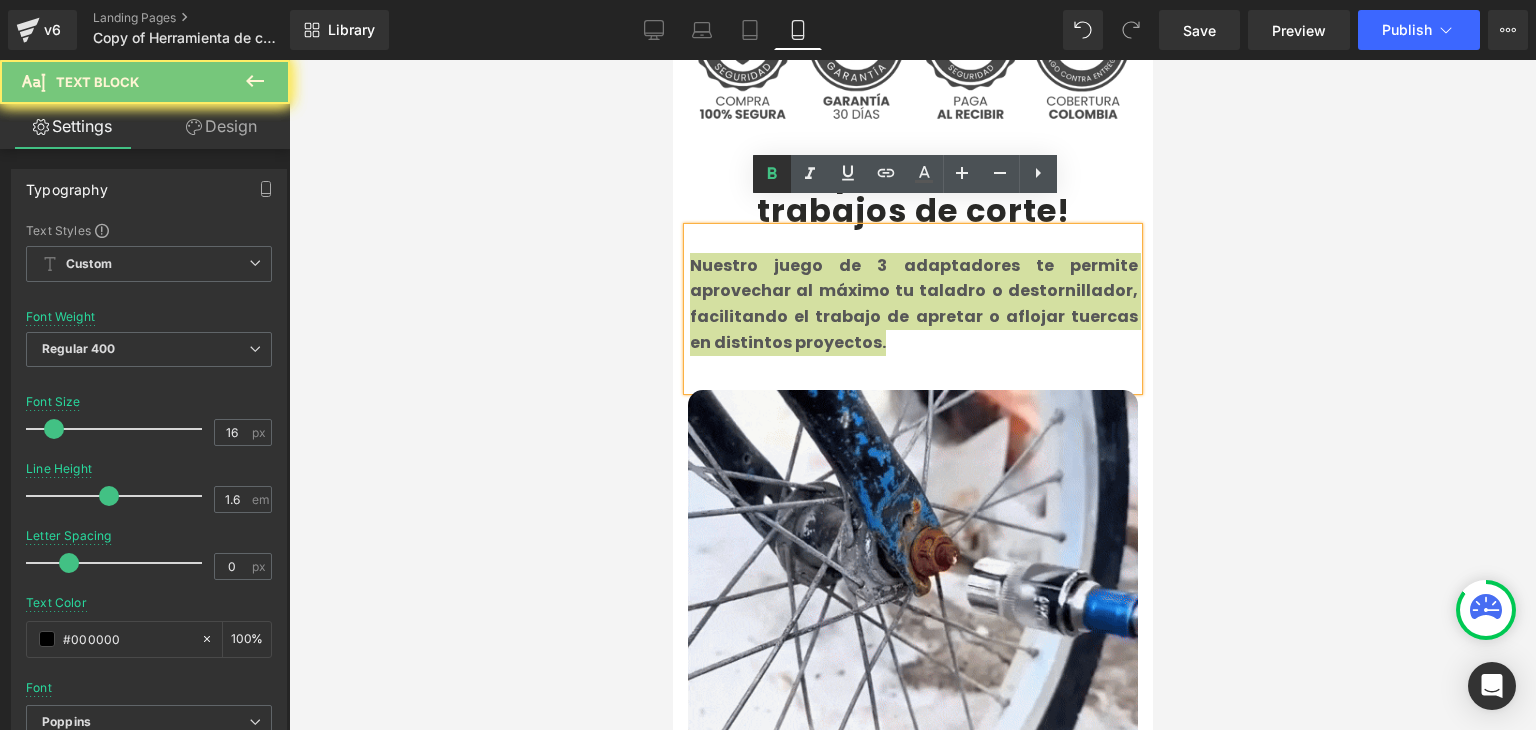 click 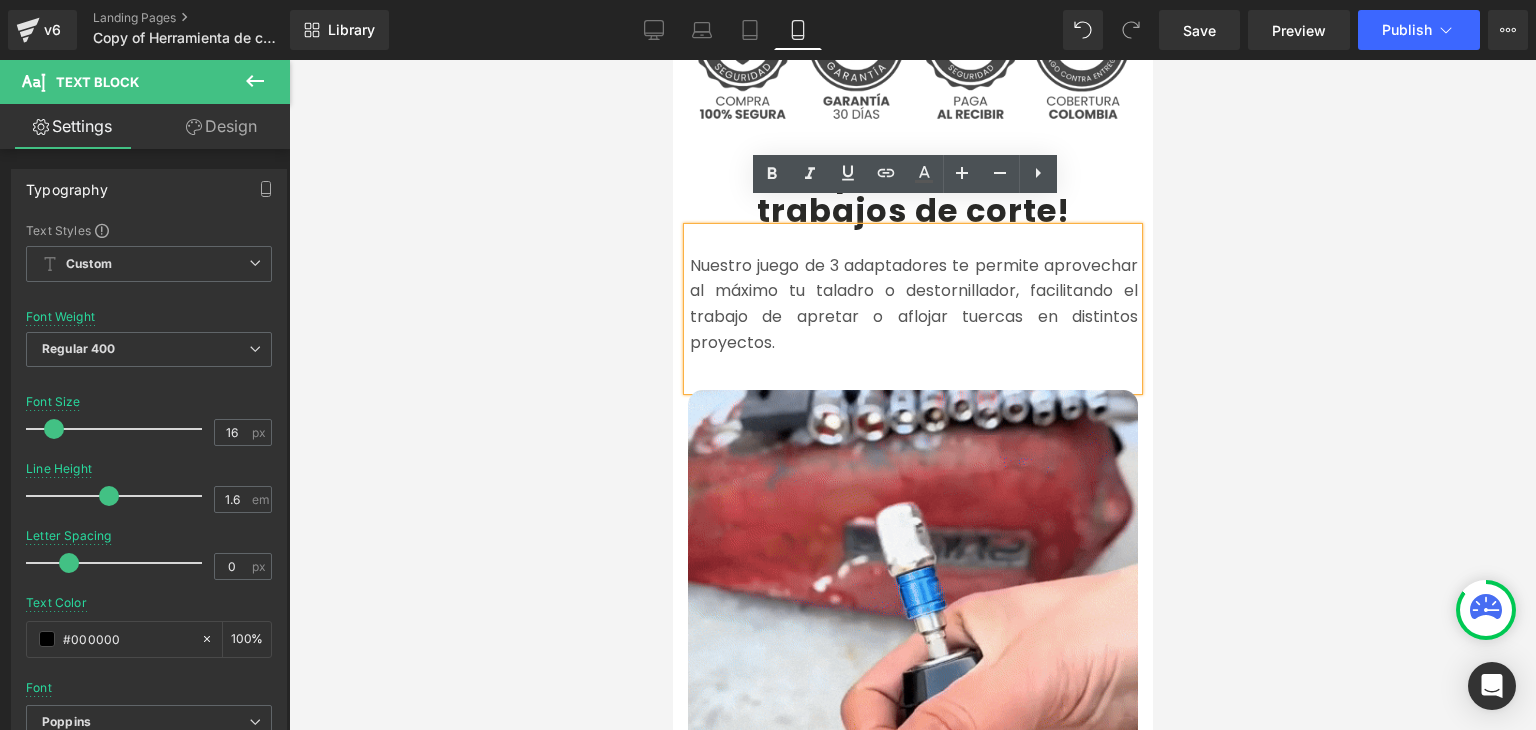click on "Nuestro juego de 3 adaptadores te permite aprovechar al máximo tu taladro o destornillador, facilitando el trabajo de apretar o aflojar tuercas en distintos proyectos." at bounding box center (913, 304) 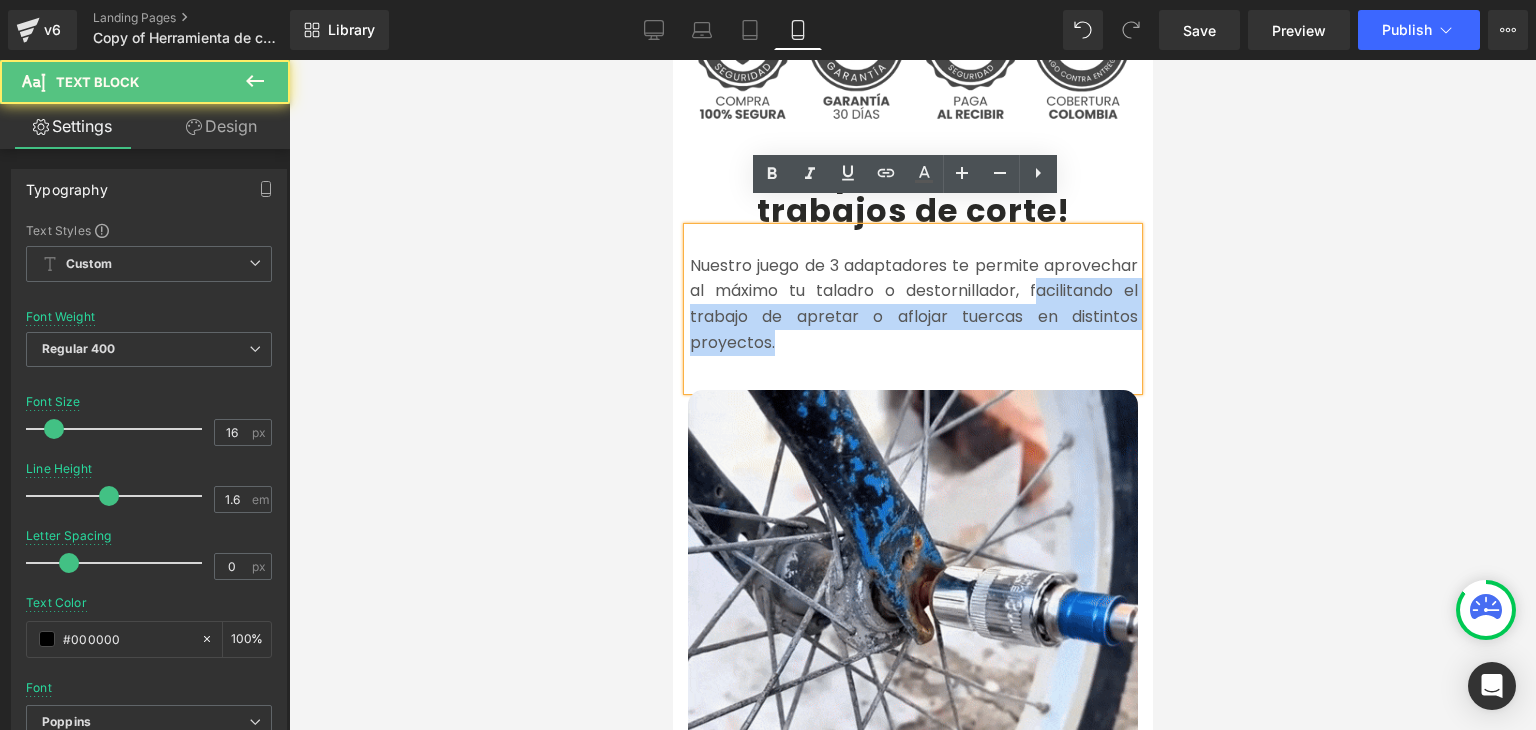 drag, startPoint x: 803, startPoint y: 317, endPoint x: 1023, endPoint y: 265, distance: 226.06194 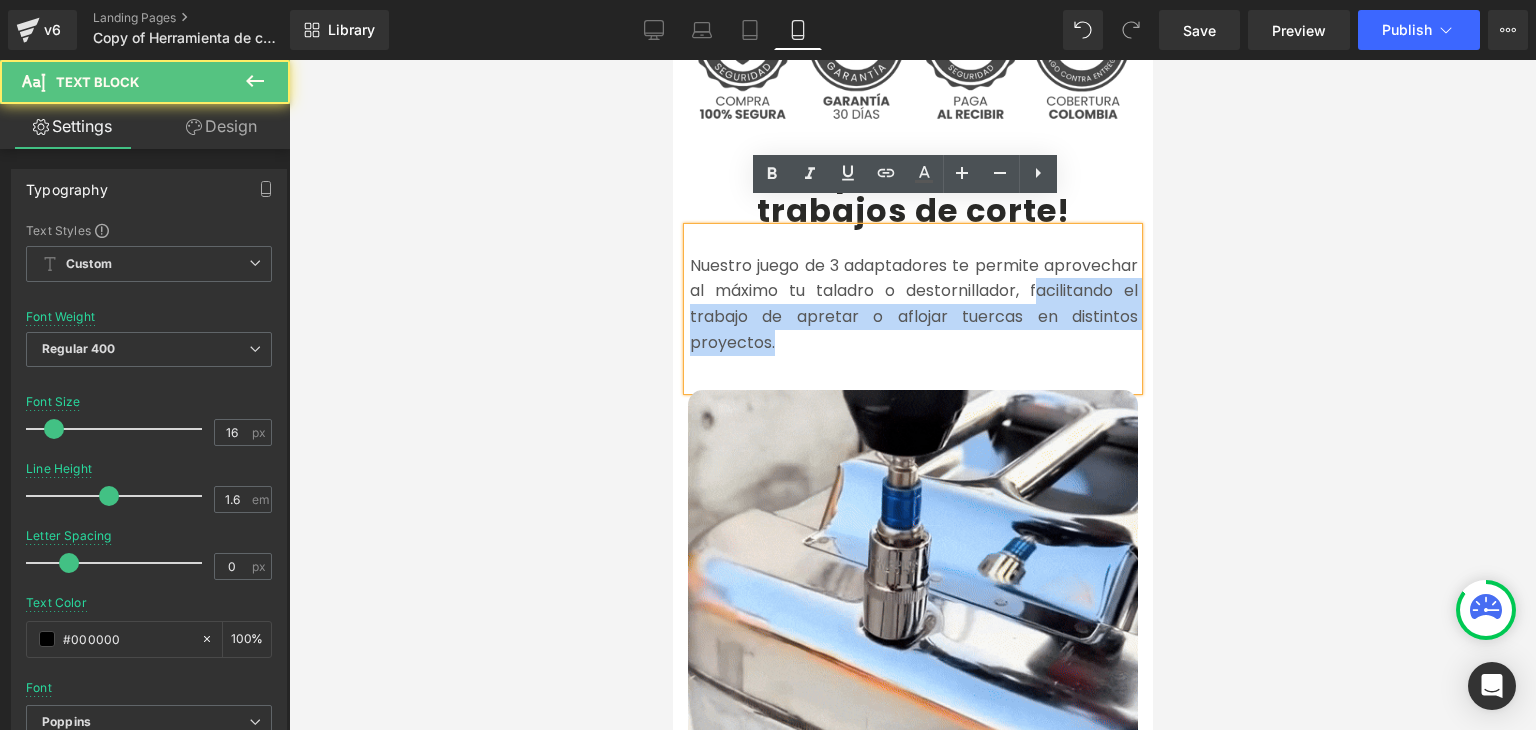 click on "Nuestro juego de 3 adaptadores te permite aprovechar al máximo tu taladro o destornillador, facilitando el trabajo de apretar o aflojar tuercas en distintos proyectos." at bounding box center (913, 304) 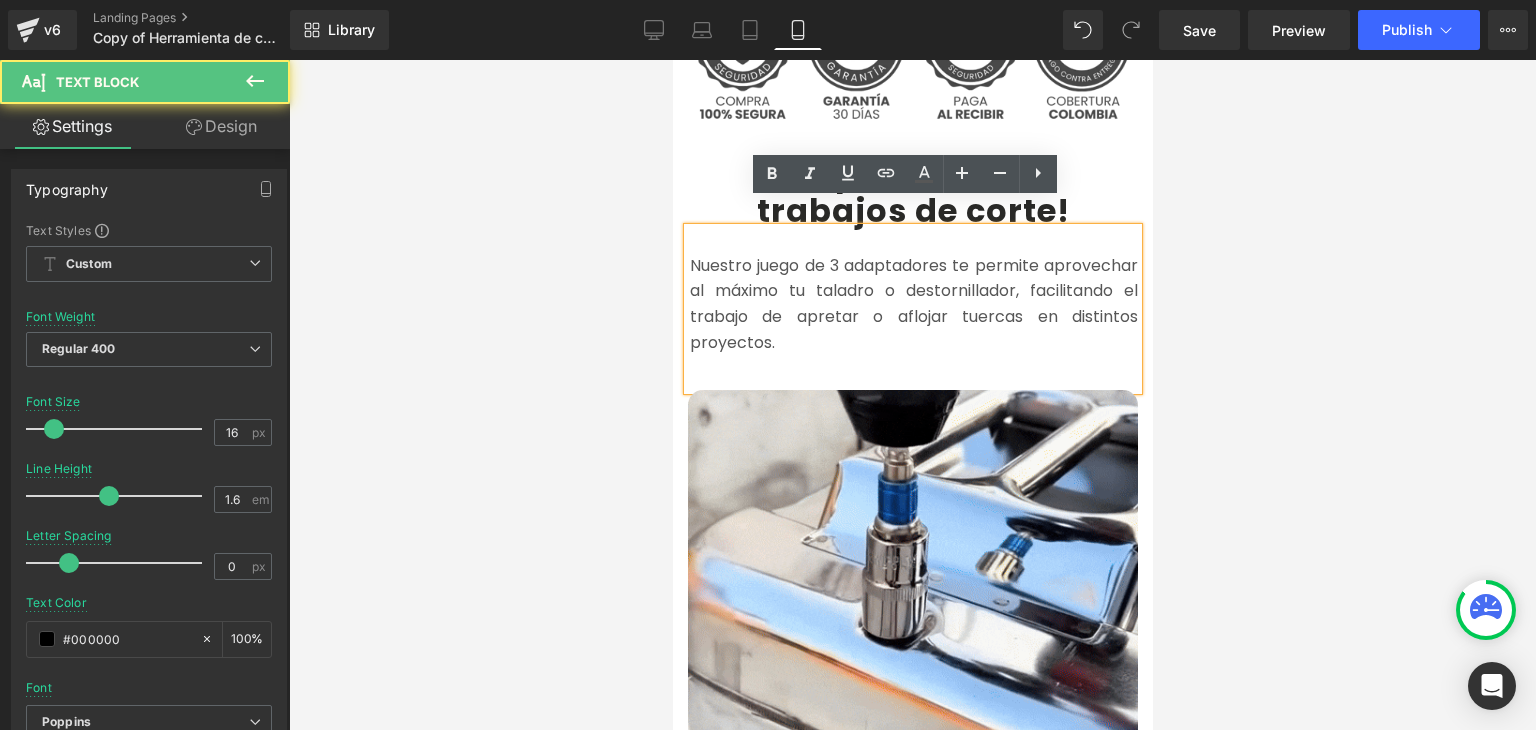 click on "Nuestro juego de 3 adaptadores te permite aprovechar al máximo tu taladro o destornillador, facilitando el trabajo de apretar o aflojar tuercas en distintos proyectos." at bounding box center (913, 304) 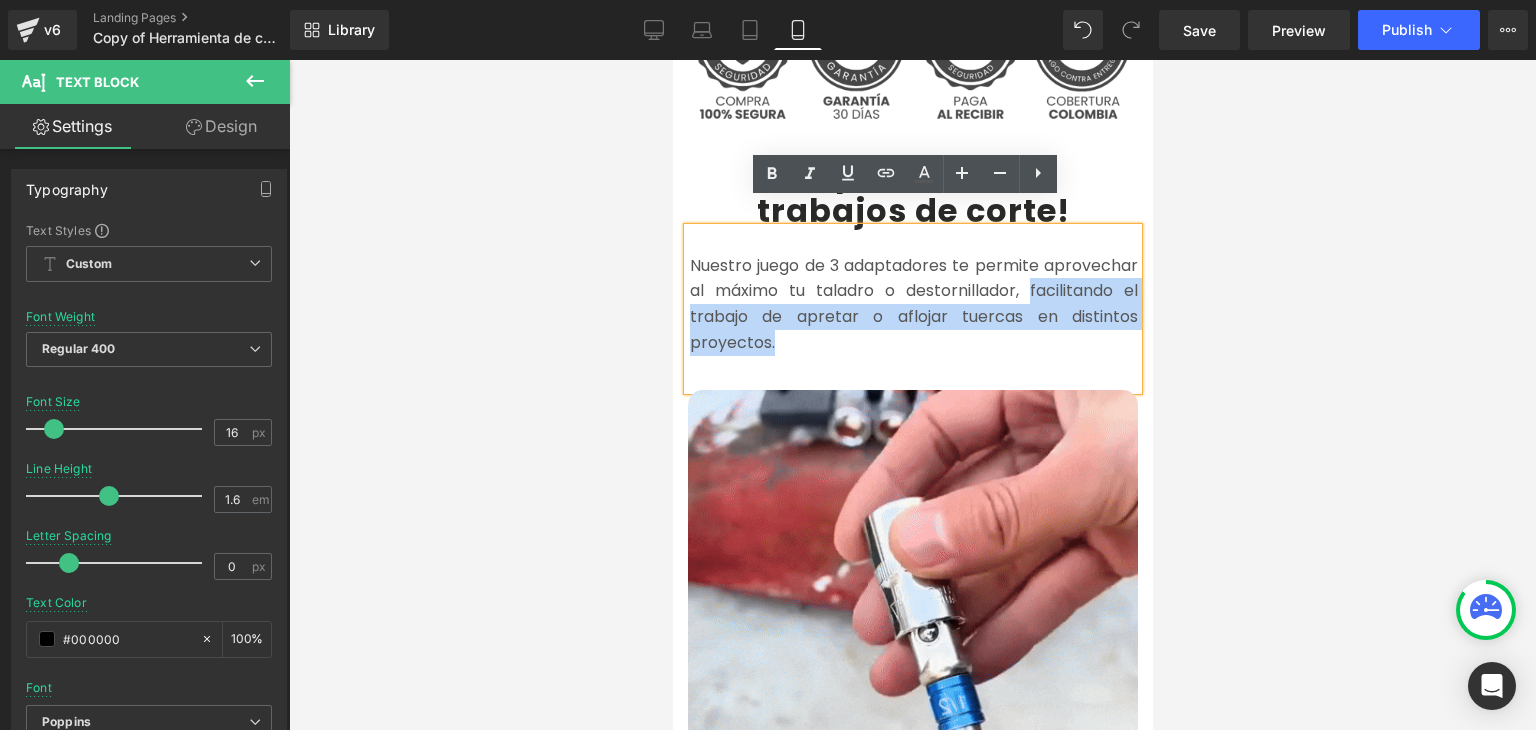 drag, startPoint x: 1017, startPoint y: 264, endPoint x: 949, endPoint y: 314, distance: 84.40379 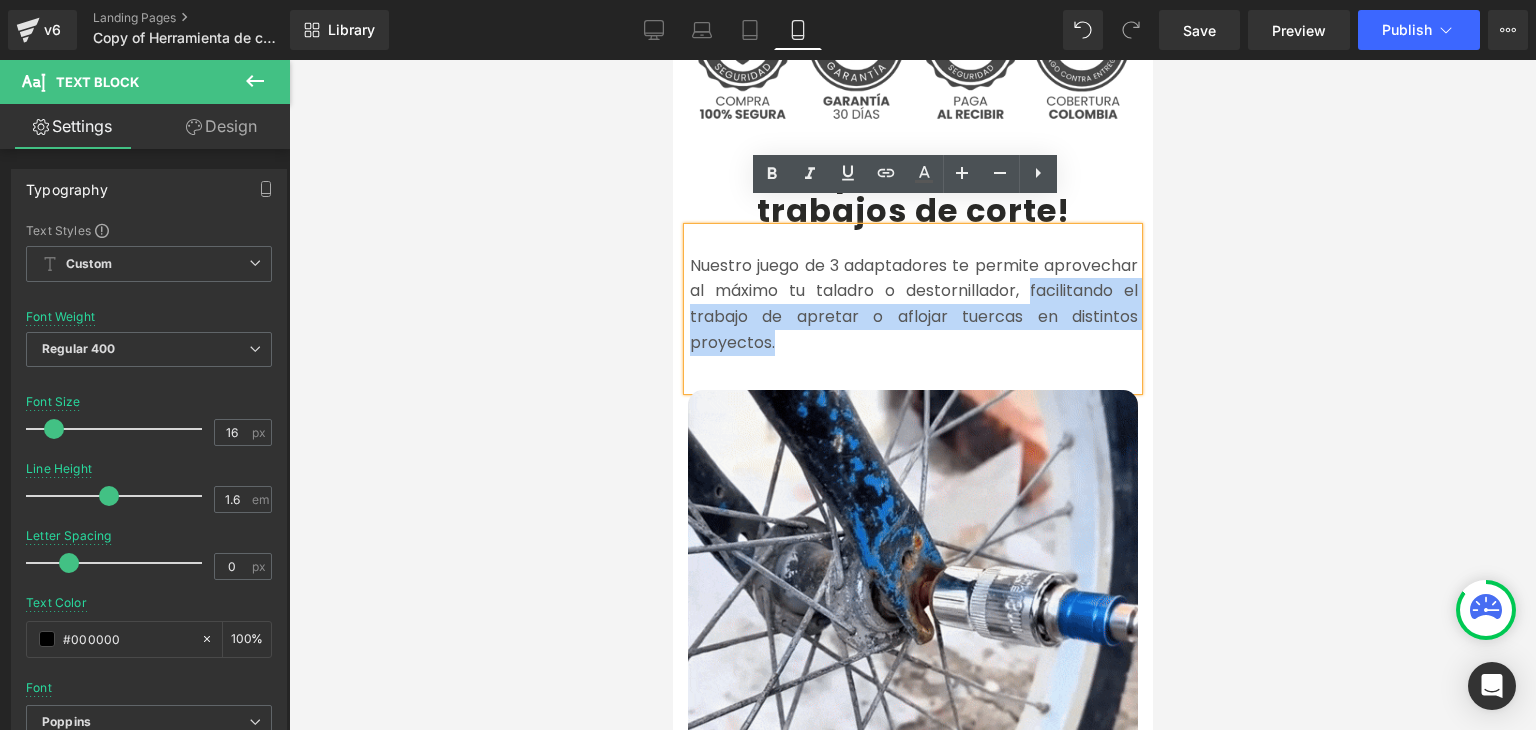 click on "Nuestro juego de 3 adaptadores te permite aprovechar al máximo tu taladro o destornillador, facilitando el trabajo de apretar o aflojar tuercas en distintos proyectos." at bounding box center [913, 304] 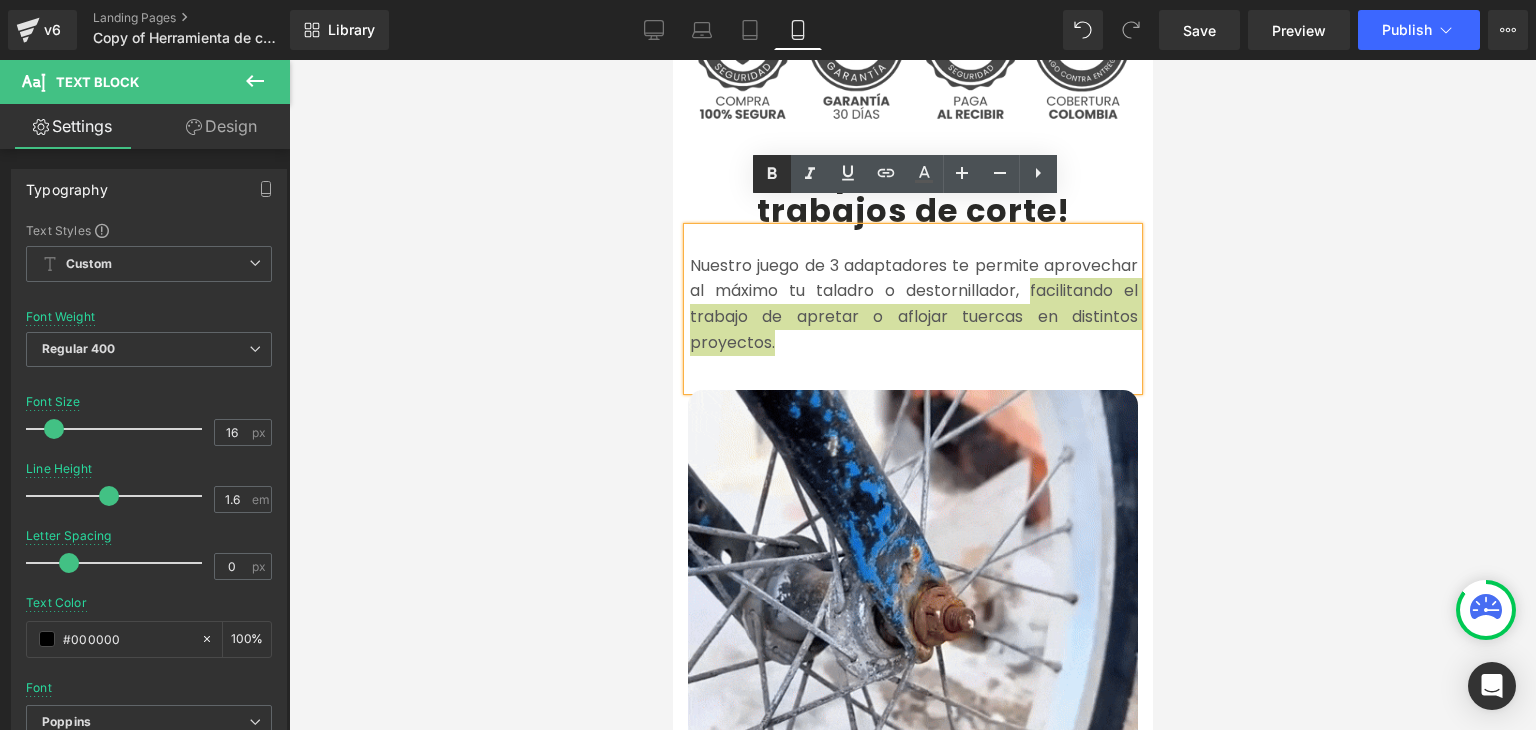 drag, startPoint x: 778, startPoint y: 180, endPoint x: 447, endPoint y: 134, distance: 334.1811 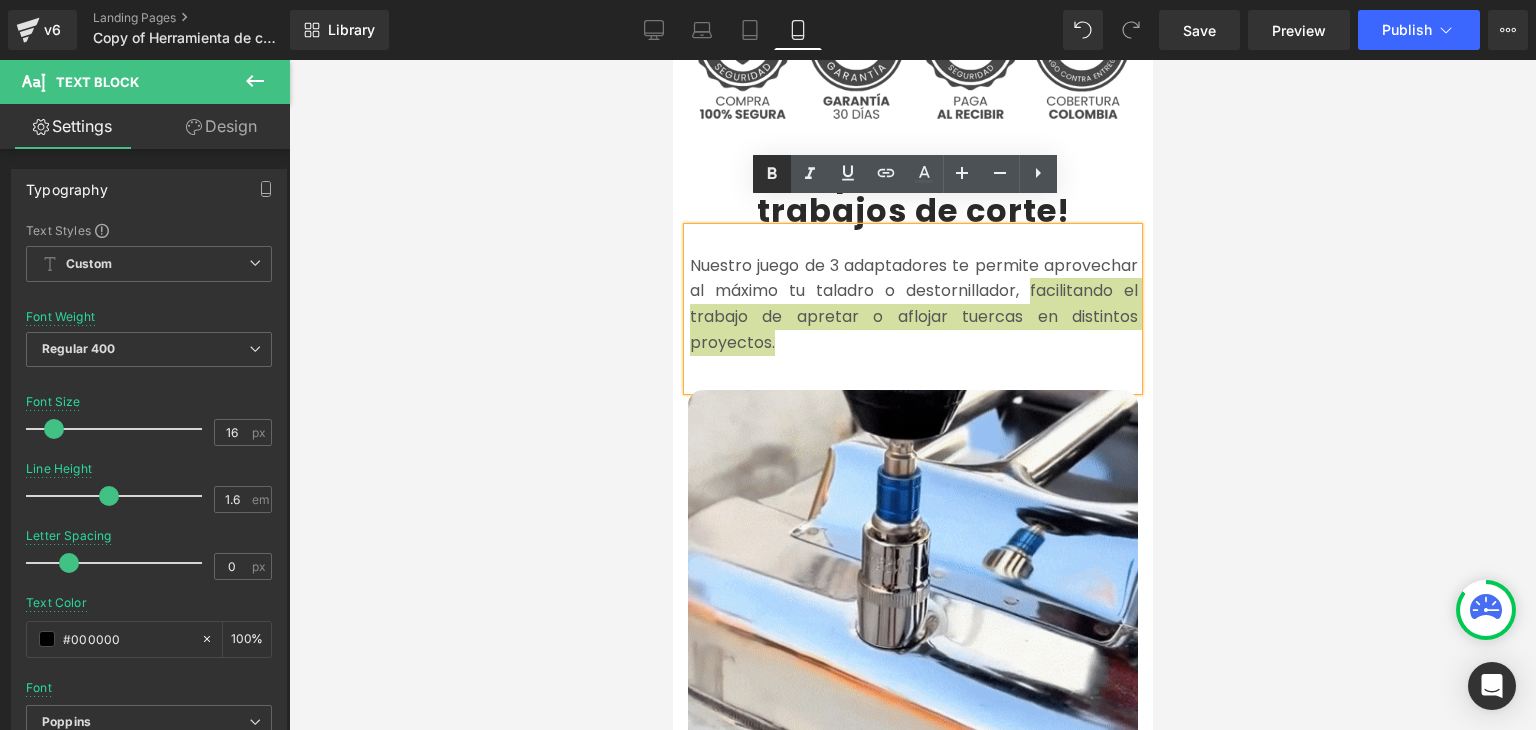 click 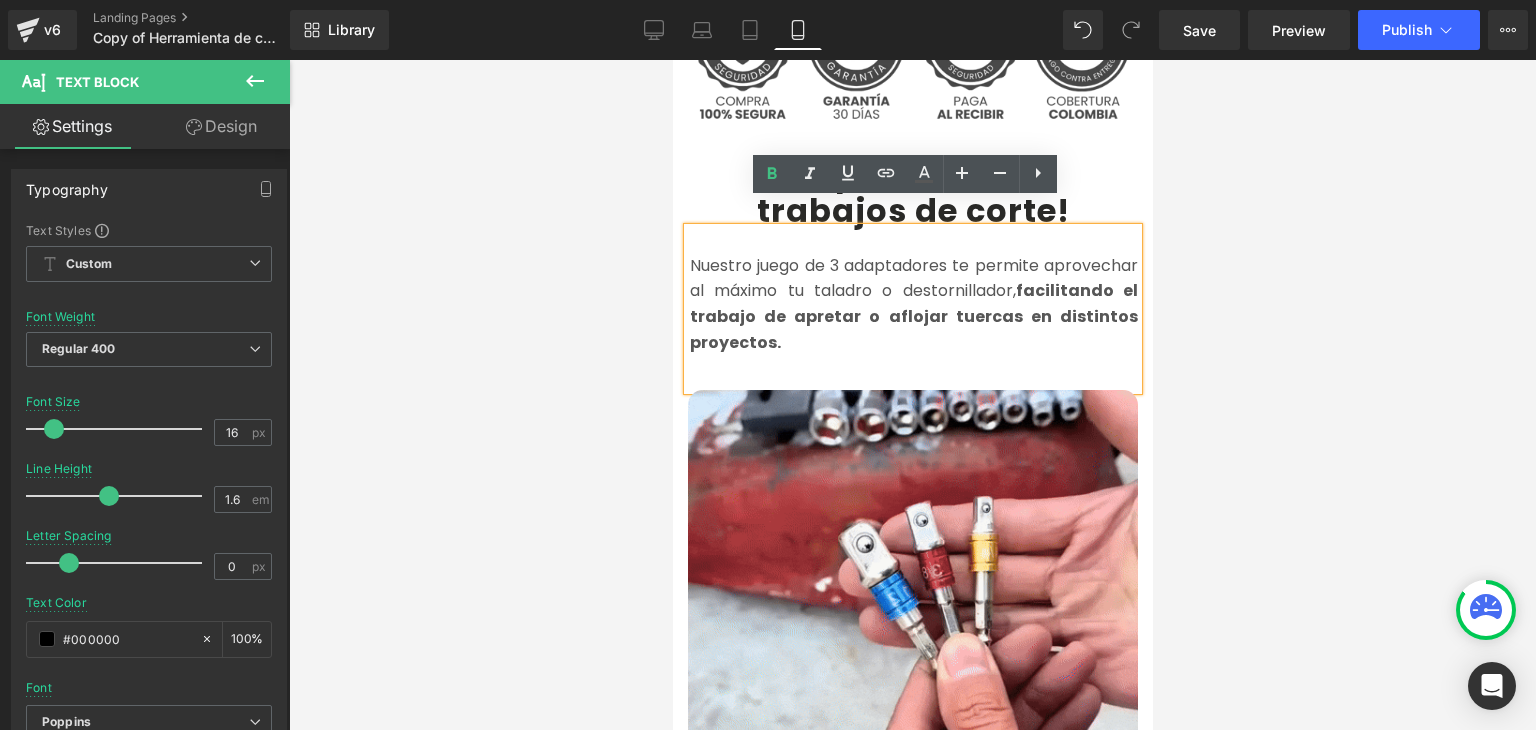 click at bounding box center (912, 395) 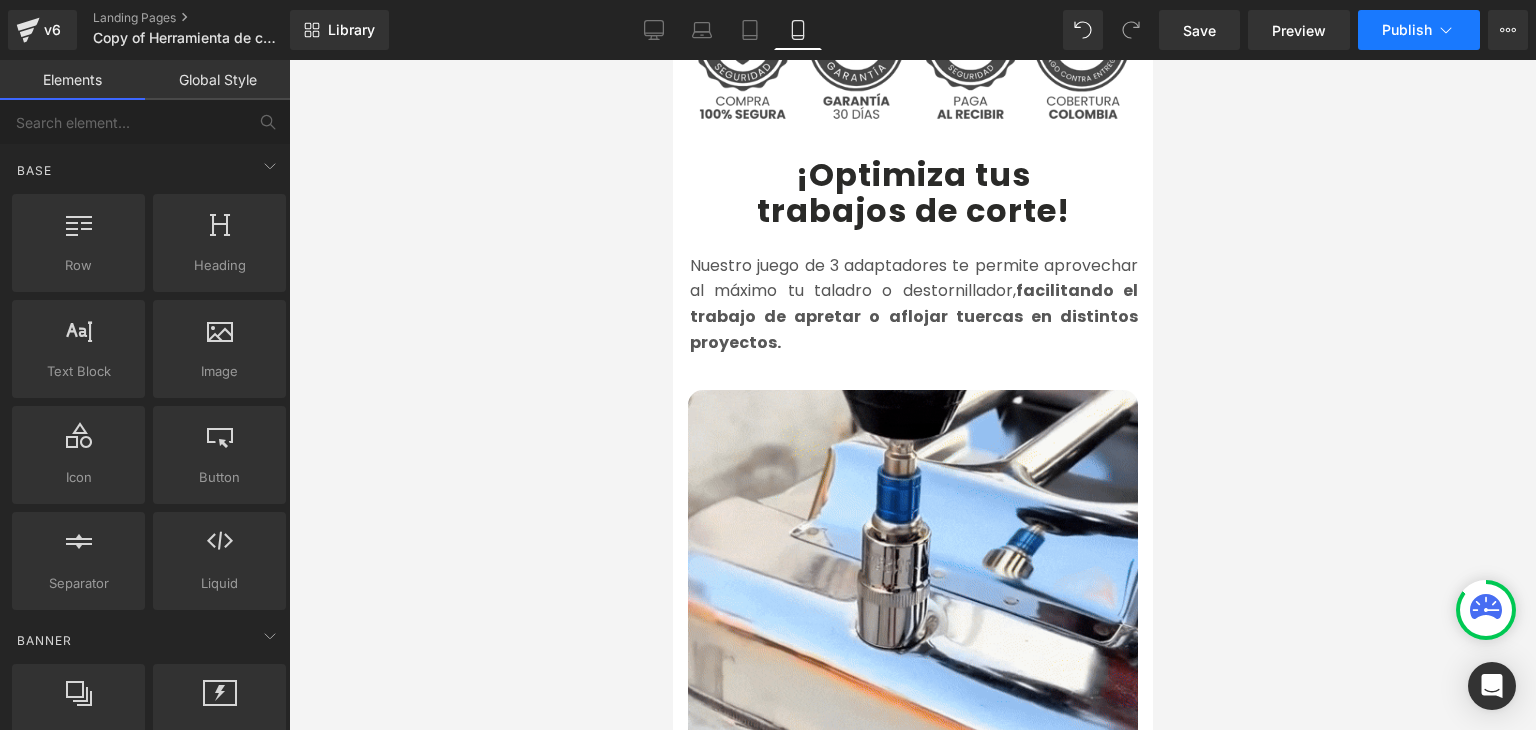 click on "Publish" at bounding box center (1407, 30) 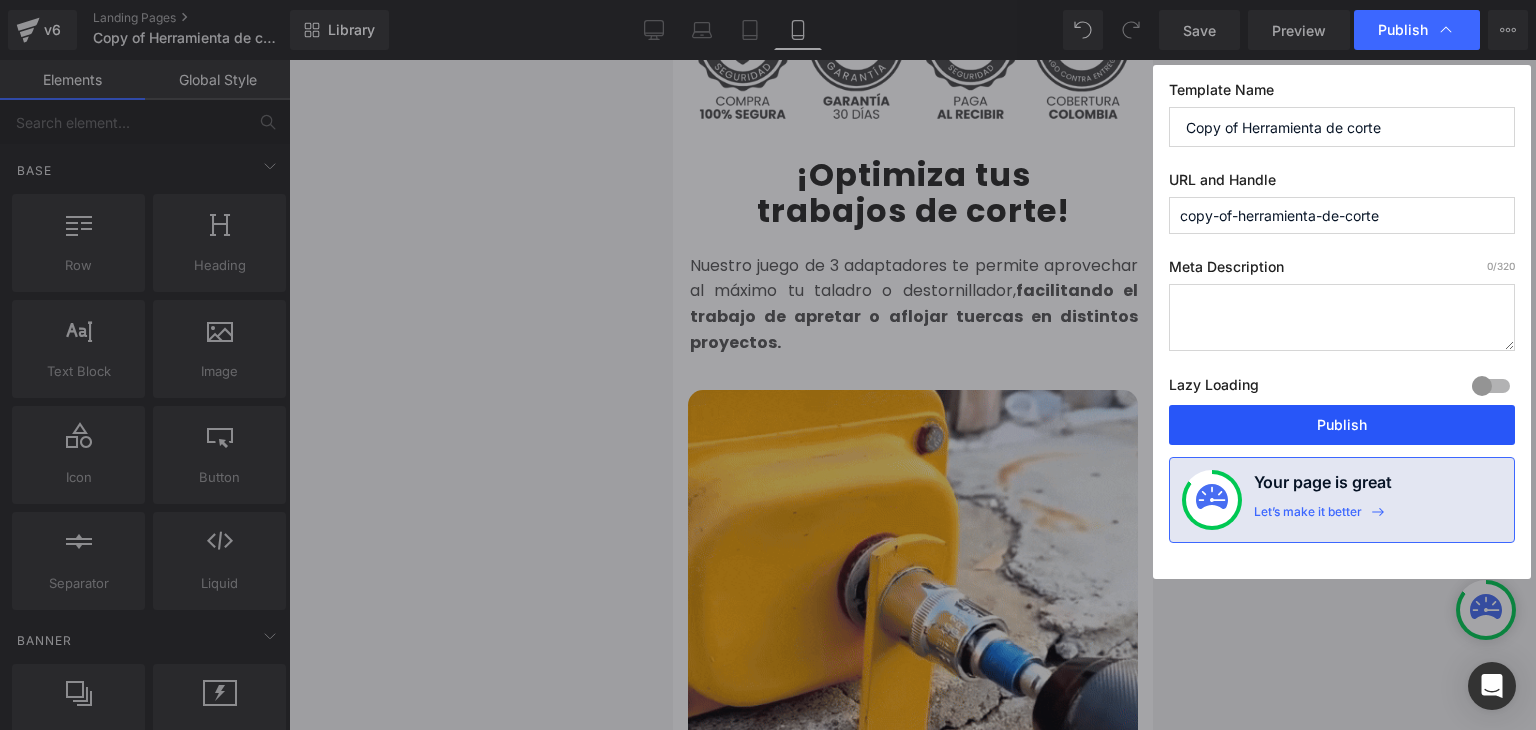 click on "Publish" at bounding box center (1342, 425) 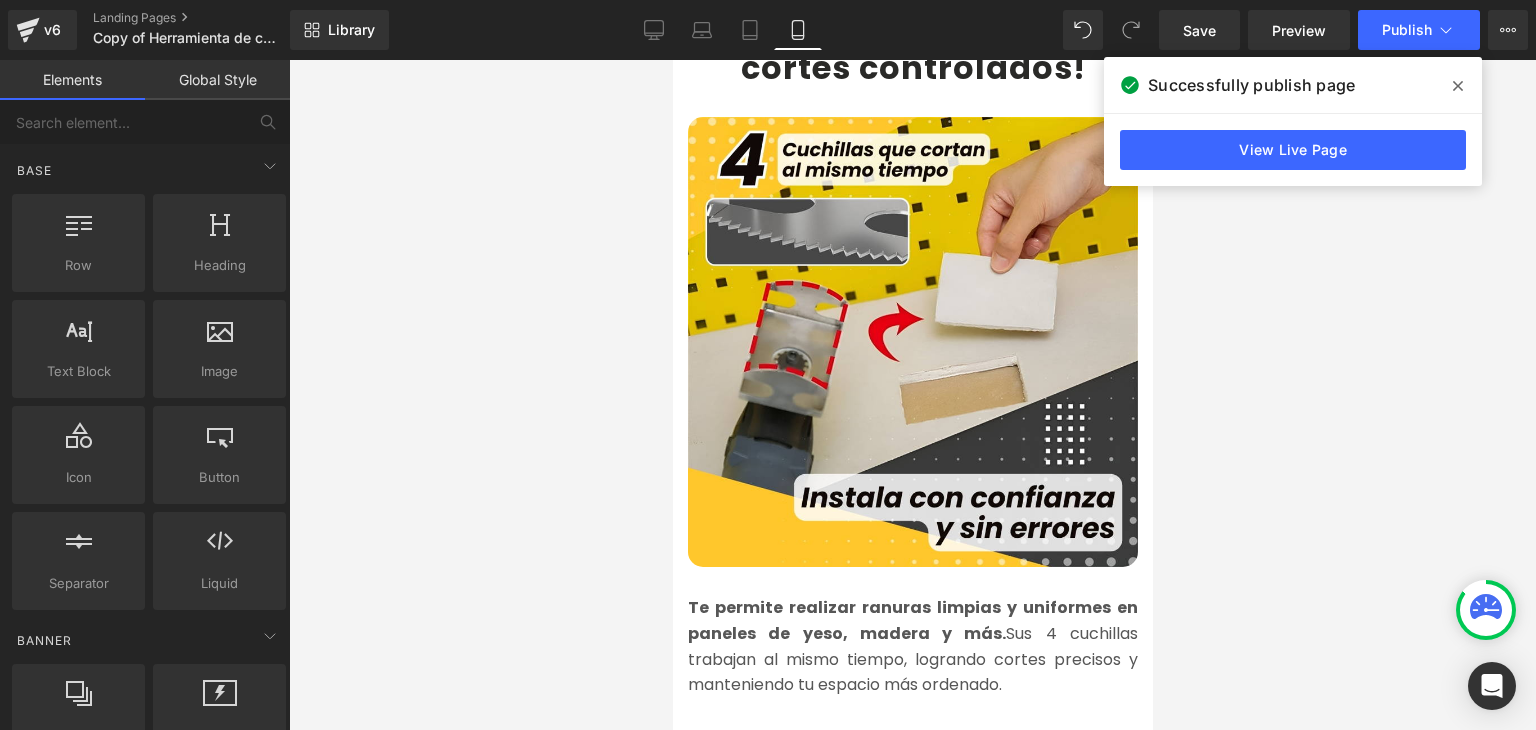scroll, scrollTop: 2000, scrollLeft: 0, axis: vertical 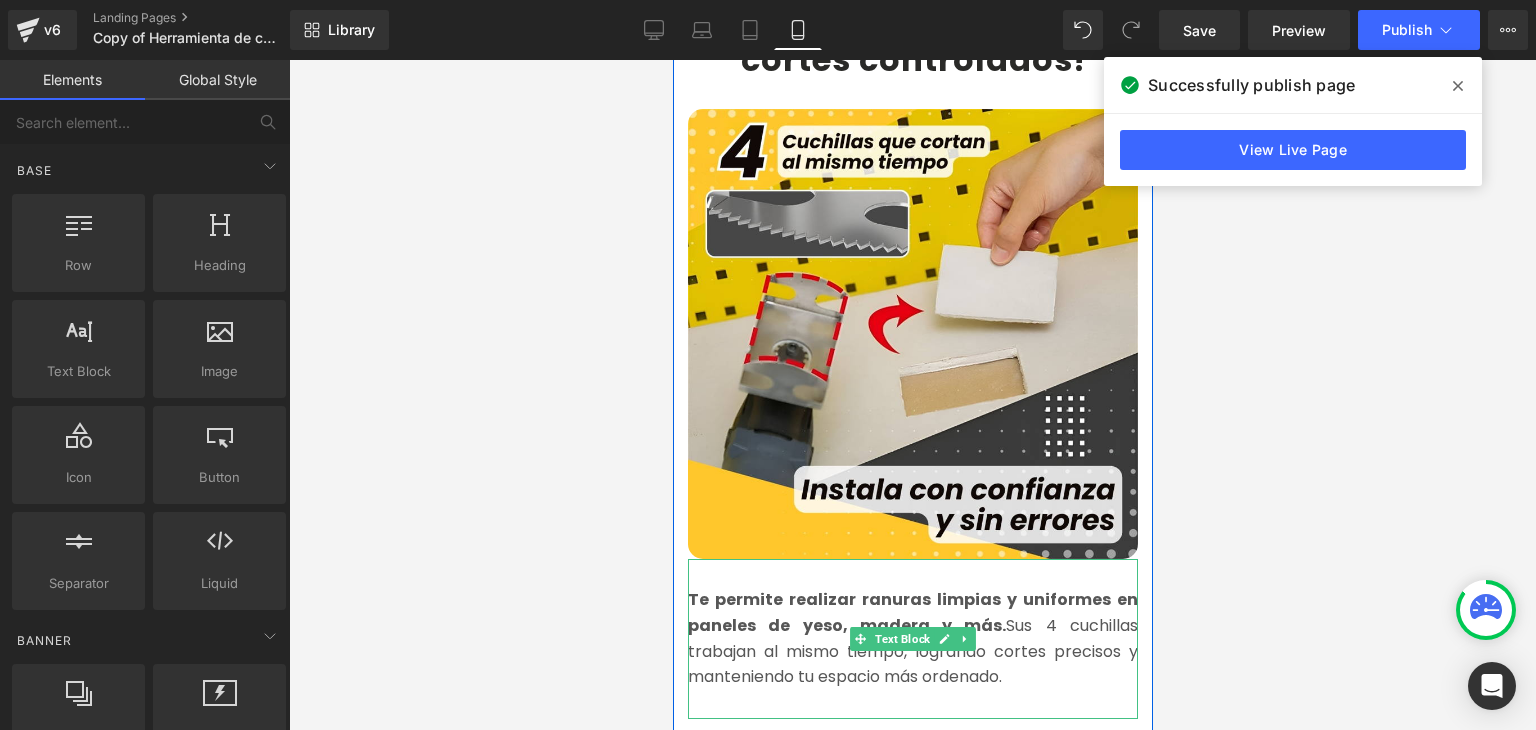 click on "Te permite realizar ranuras limpias y uniformes en paneles de yeso, madera y más." at bounding box center [912, 612] 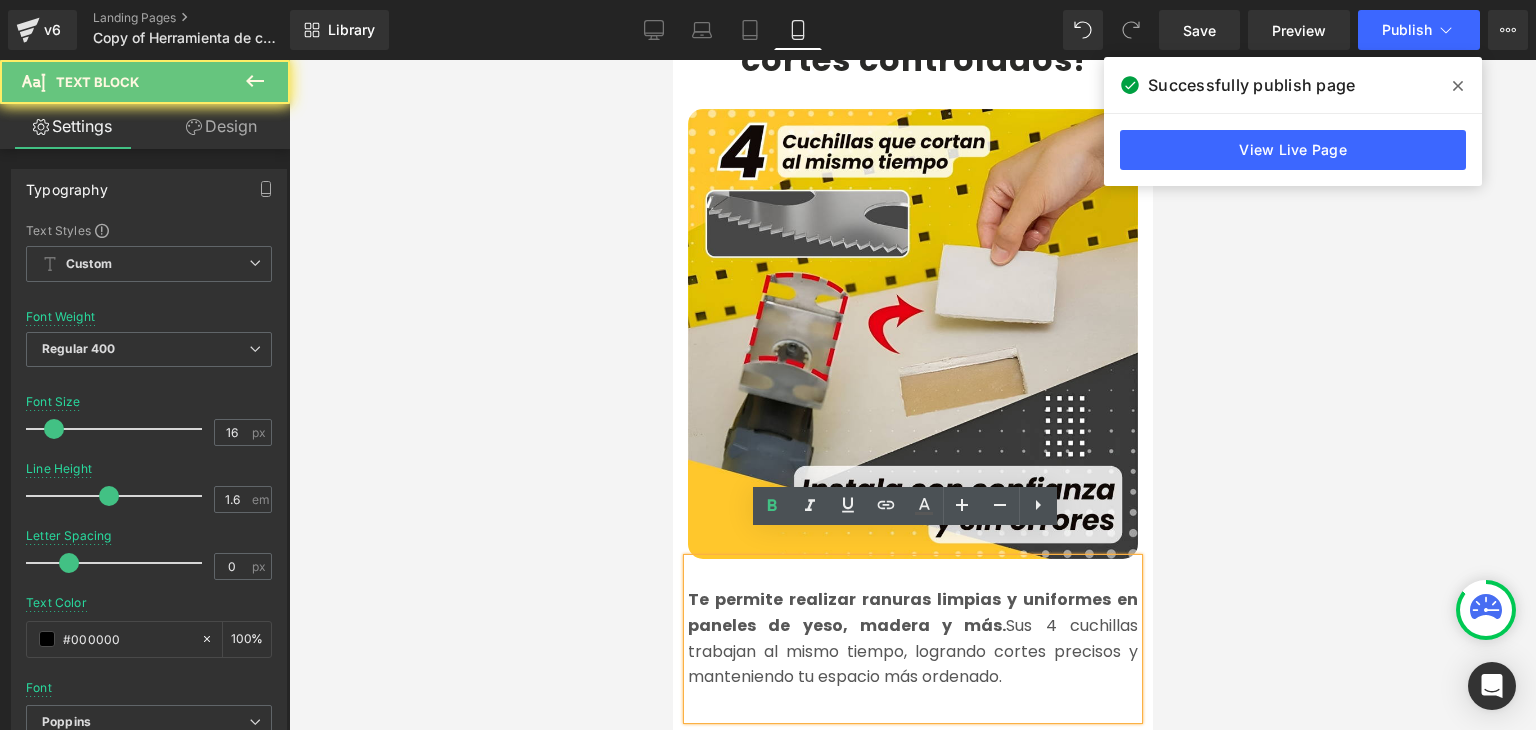 click on "Te permite realizar ranuras limpias y uniformes en paneles de yeso, madera y más." at bounding box center (912, 612) 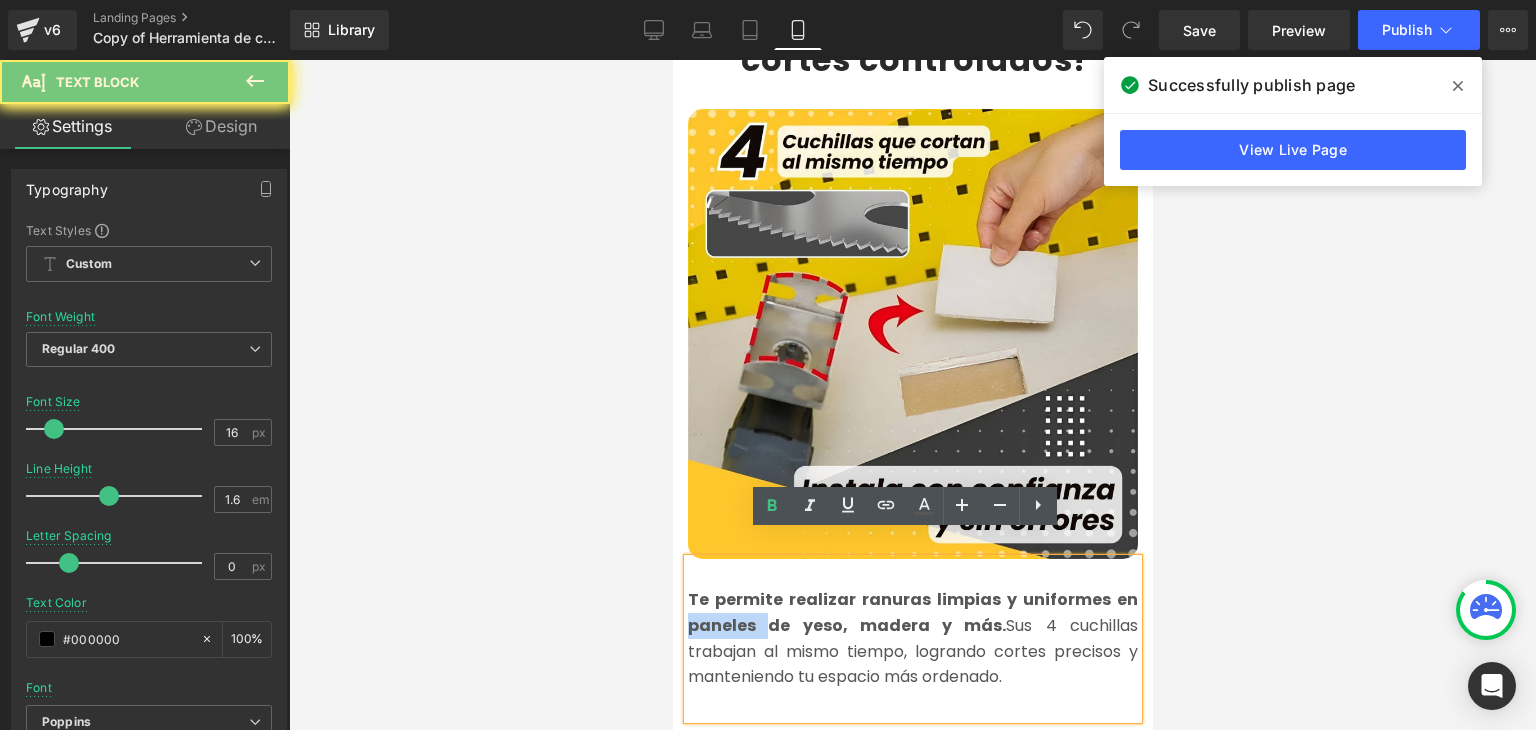 click on "Te permite realizar ranuras limpias y uniformes en paneles de yeso, madera y más." at bounding box center [912, 612] 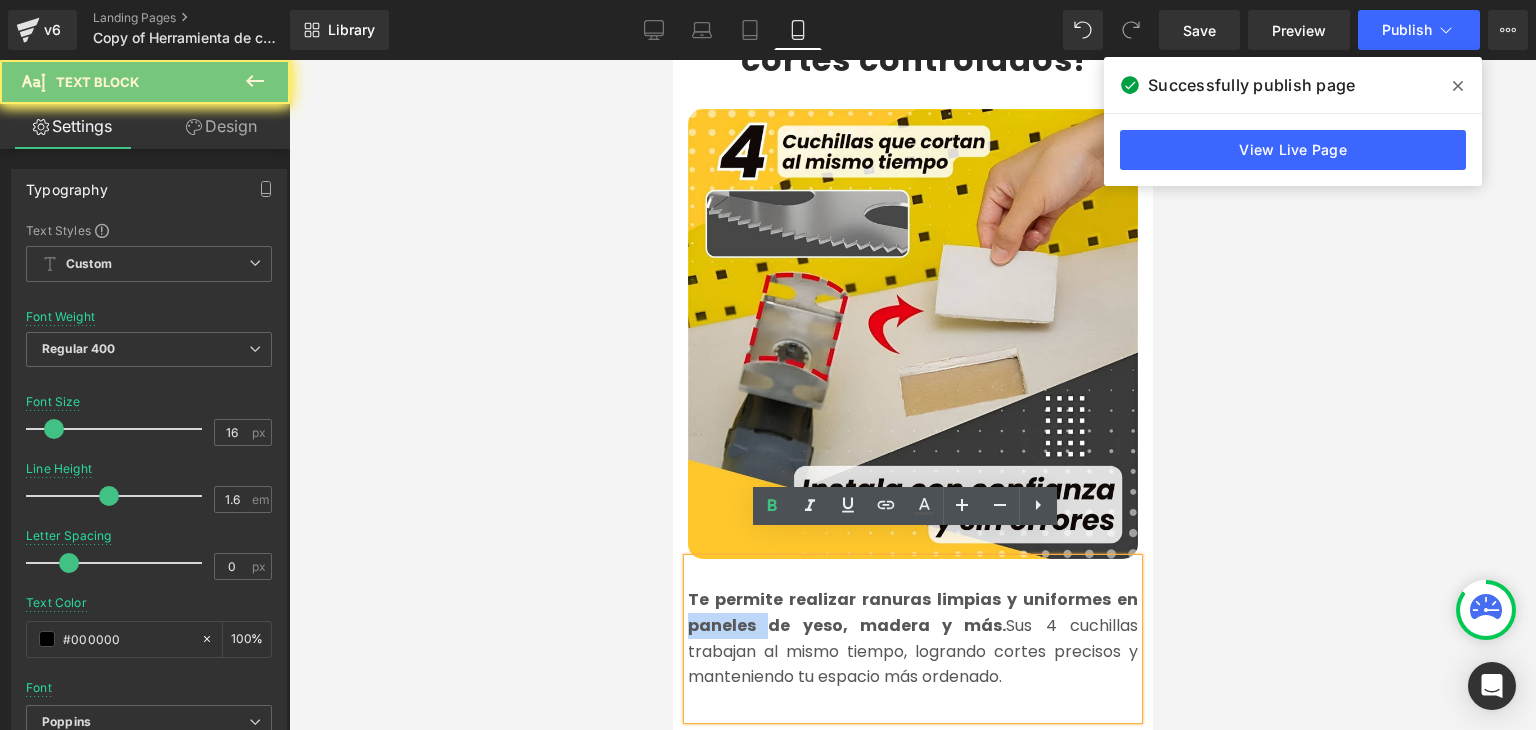 click on "Te permite realizar ranuras limpias y uniformes en paneles de yeso, madera y más." at bounding box center (912, 612) 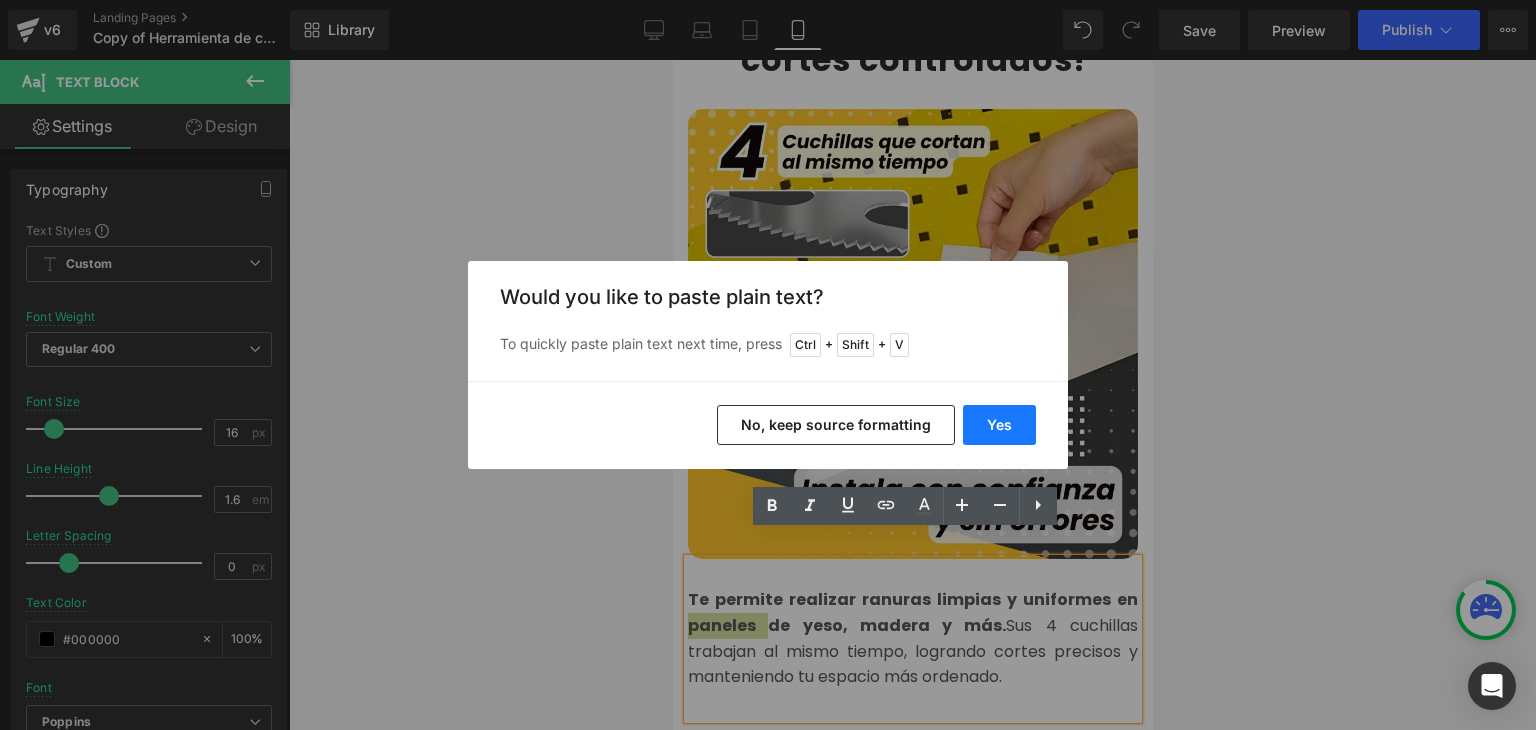 click on "Yes" at bounding box center (999, 425) 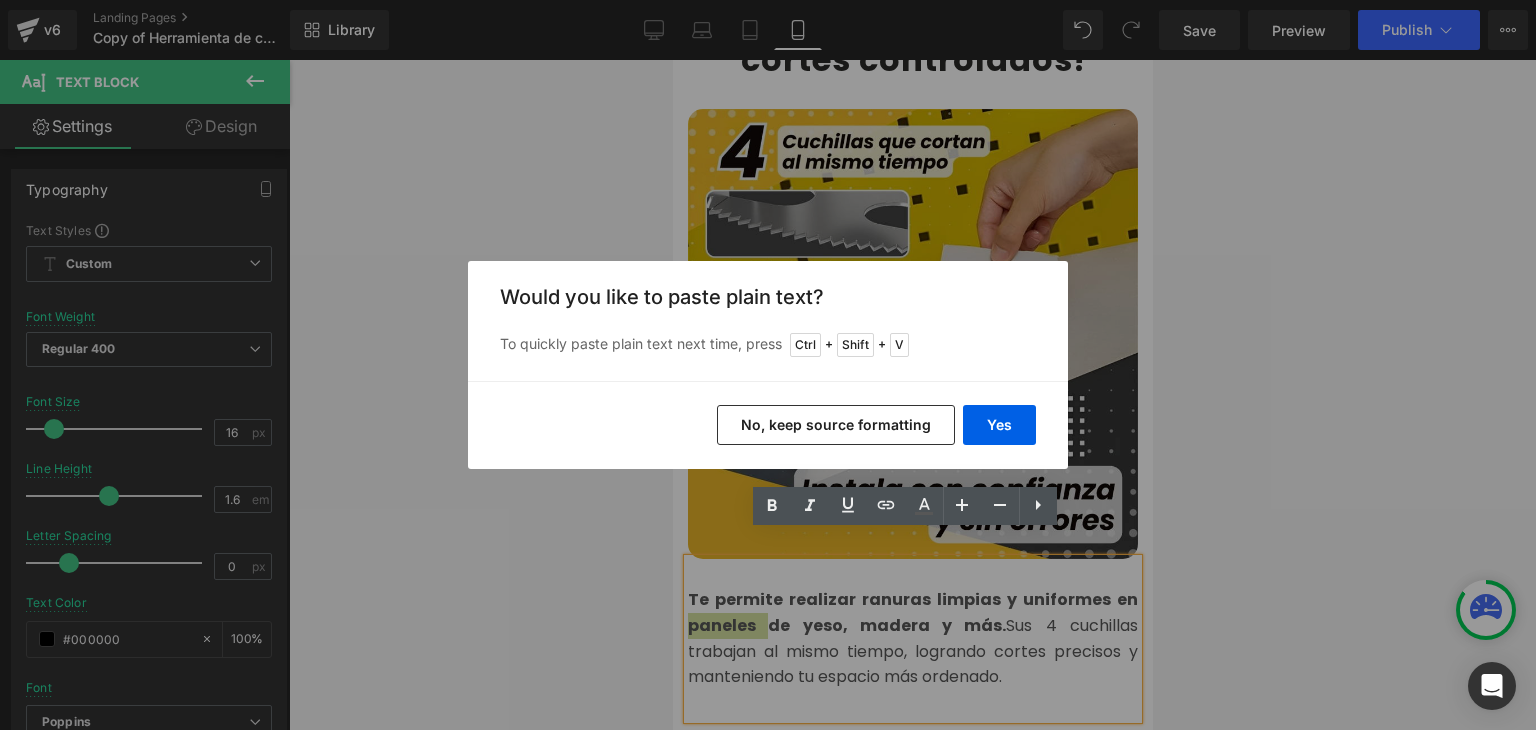 type 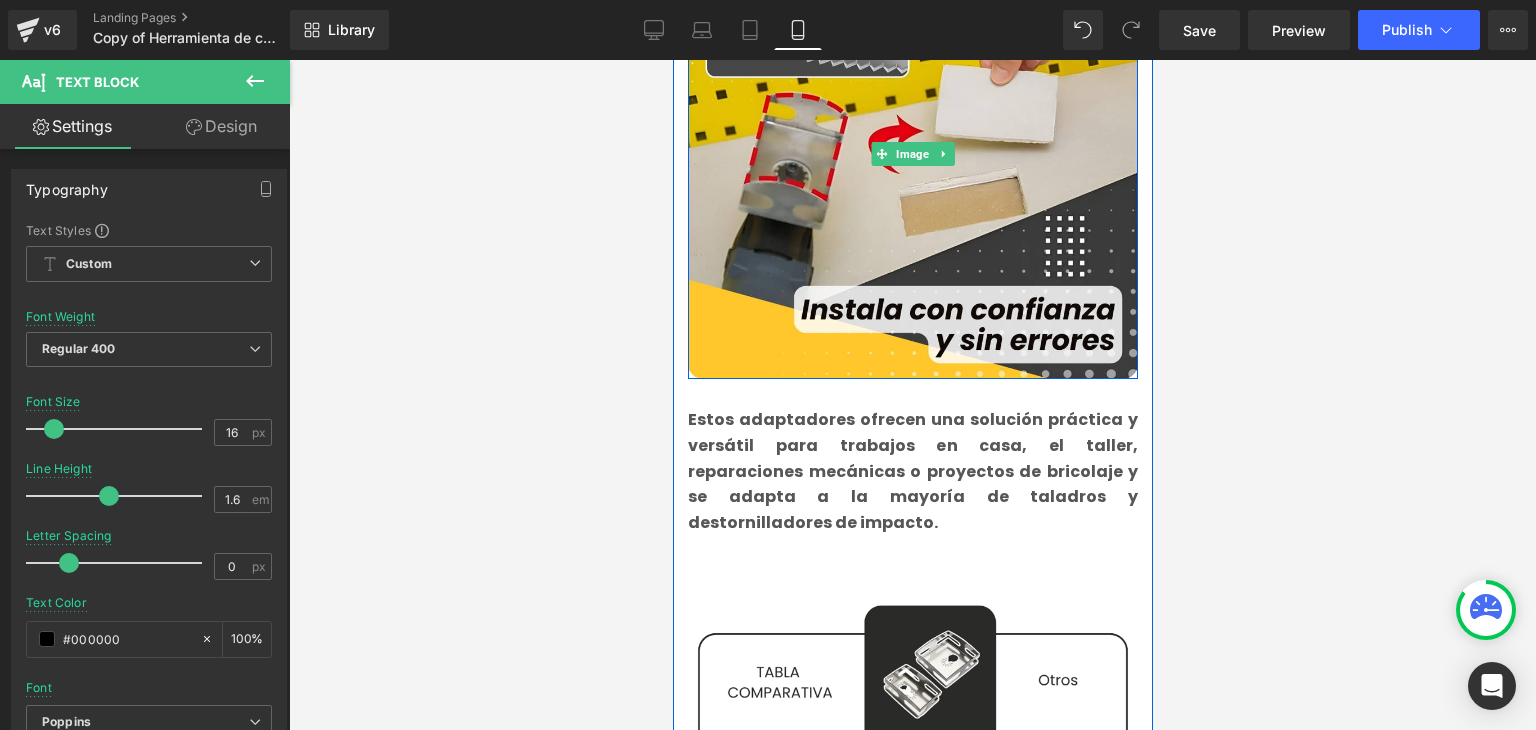 scroll, scrollTop: 2200, scrollLeft: 0, axis: vertical 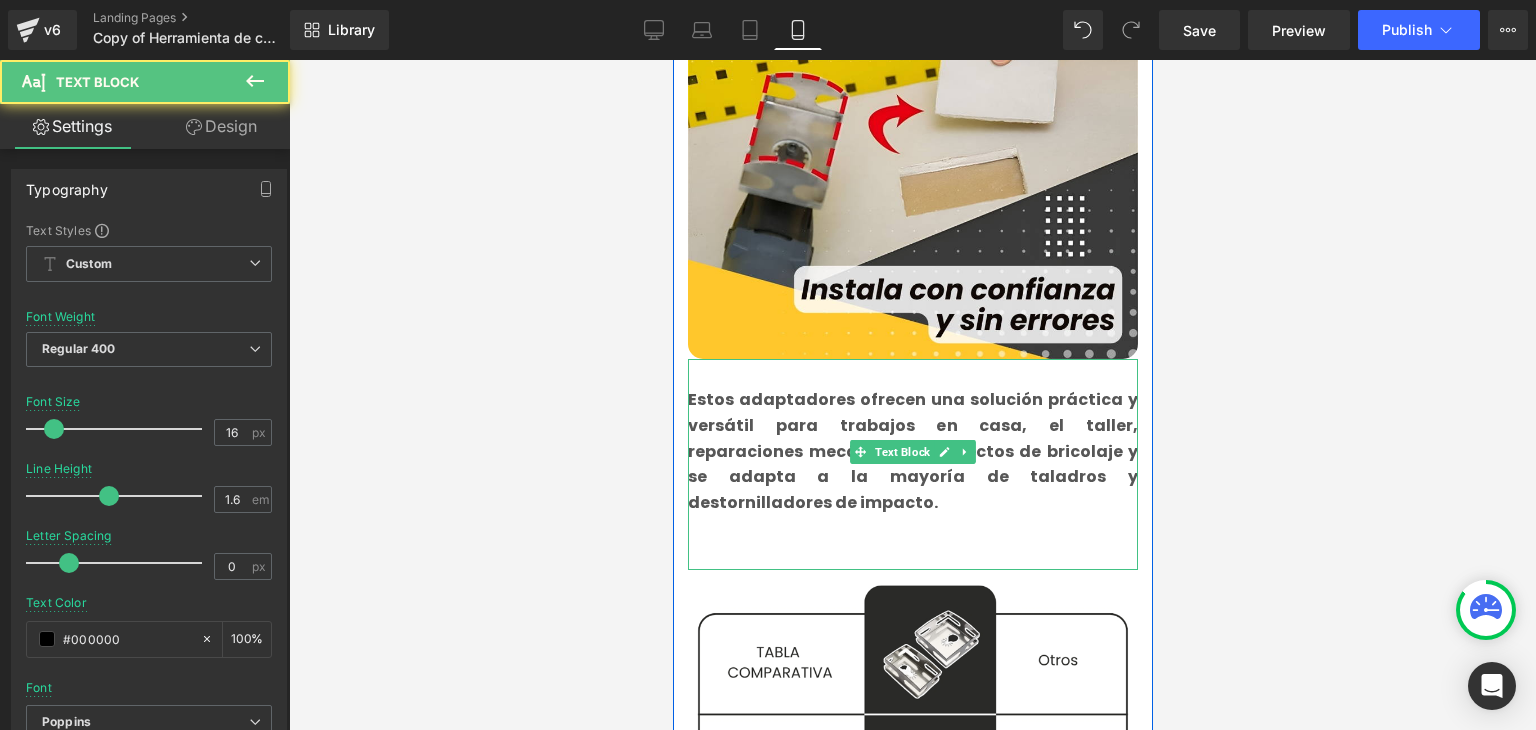 click on "Estos adaptadores ofrecen una solución práctica y versátil para trabajos en casa, el taller, reparaciones mecánicas o proyectos de bricolaje y se adapta a la mayoría de taladros y destornilladores de impacto." at bounding box center [912, 464] 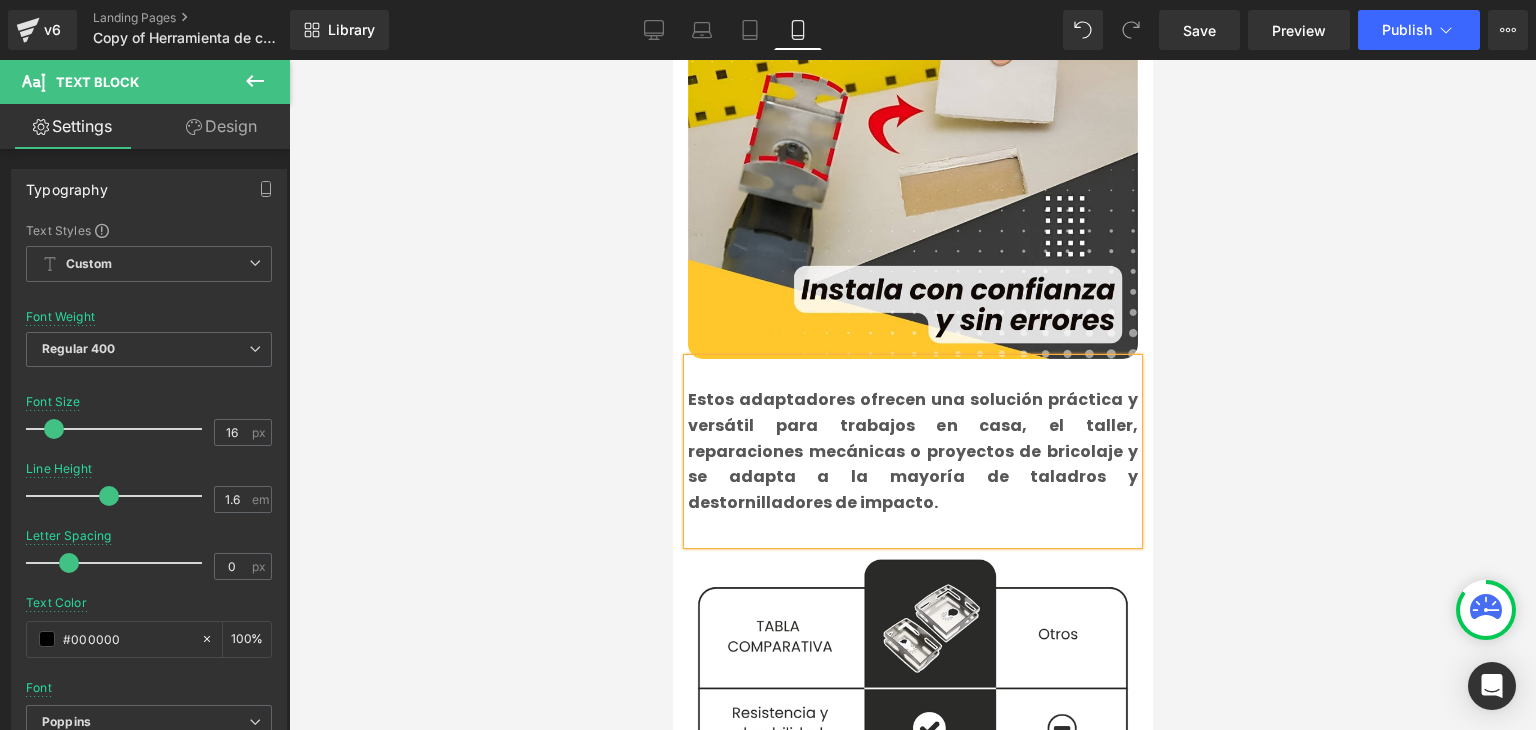 click on "Estos adaptadores ofrecen una solución práctica y versátil para trabajos en casa, el taller, reparaciones mecánicas o proyectos de bricolaje y se adapta a la mayoría de taladros y destornilladores de impacto." at bounding box center (912, 450) 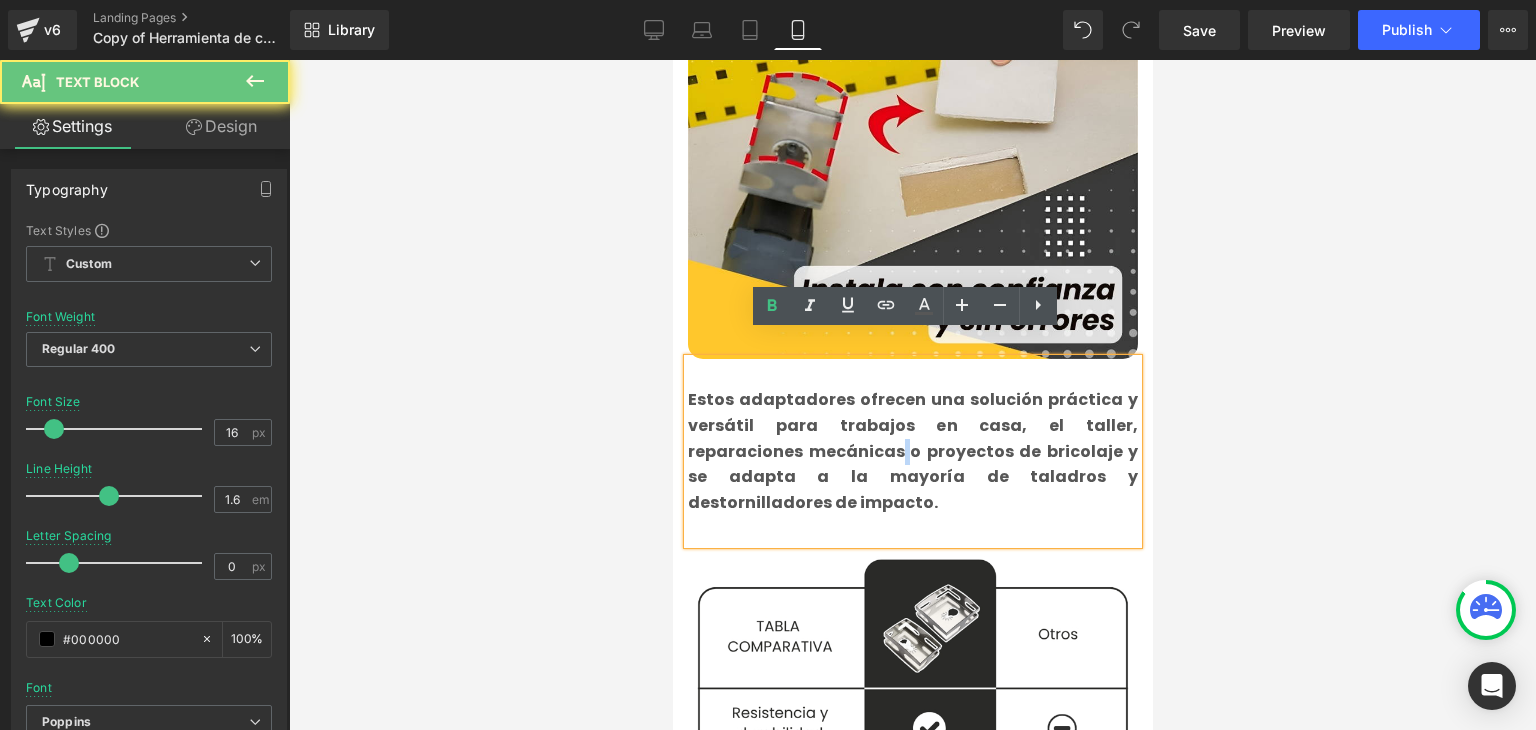 click on "Estos adaptadores ofrecen una solución práctica y versátil para trabajos en casa, el taller, reparaciones mecánicas o proyectos de bricolaje y se adapta a la mayoría de taladros y destornilladores de impacto." at bounding box center (912, 450) 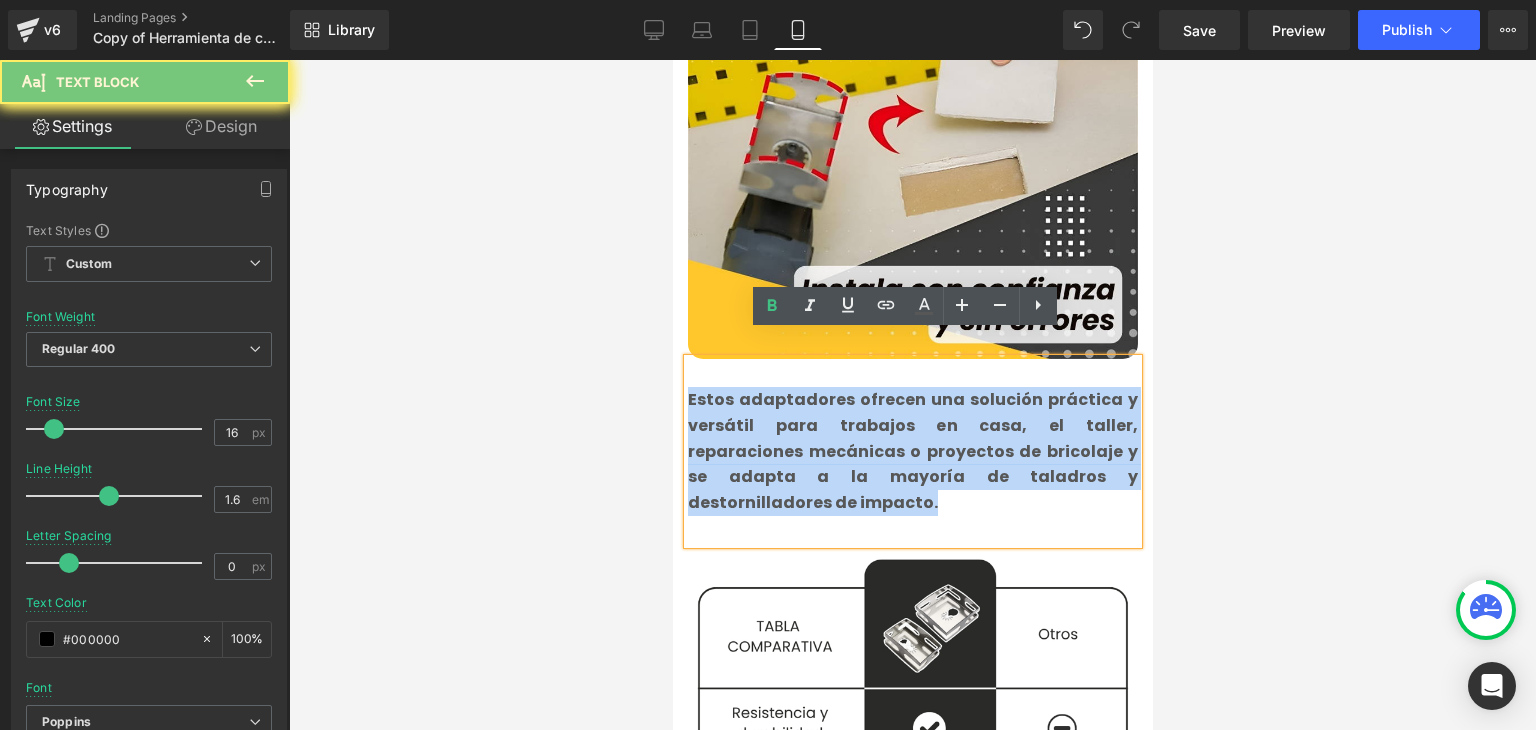 click on "Estos adaptadores ofrecen una solución práctica y versátil para trabajos en casa, el taller, reparaciones mecánicas o proyectos de bricolaje y se adapta a la mayoría de taladros y destornilladores de impacto." at bounding box center [912, 450] 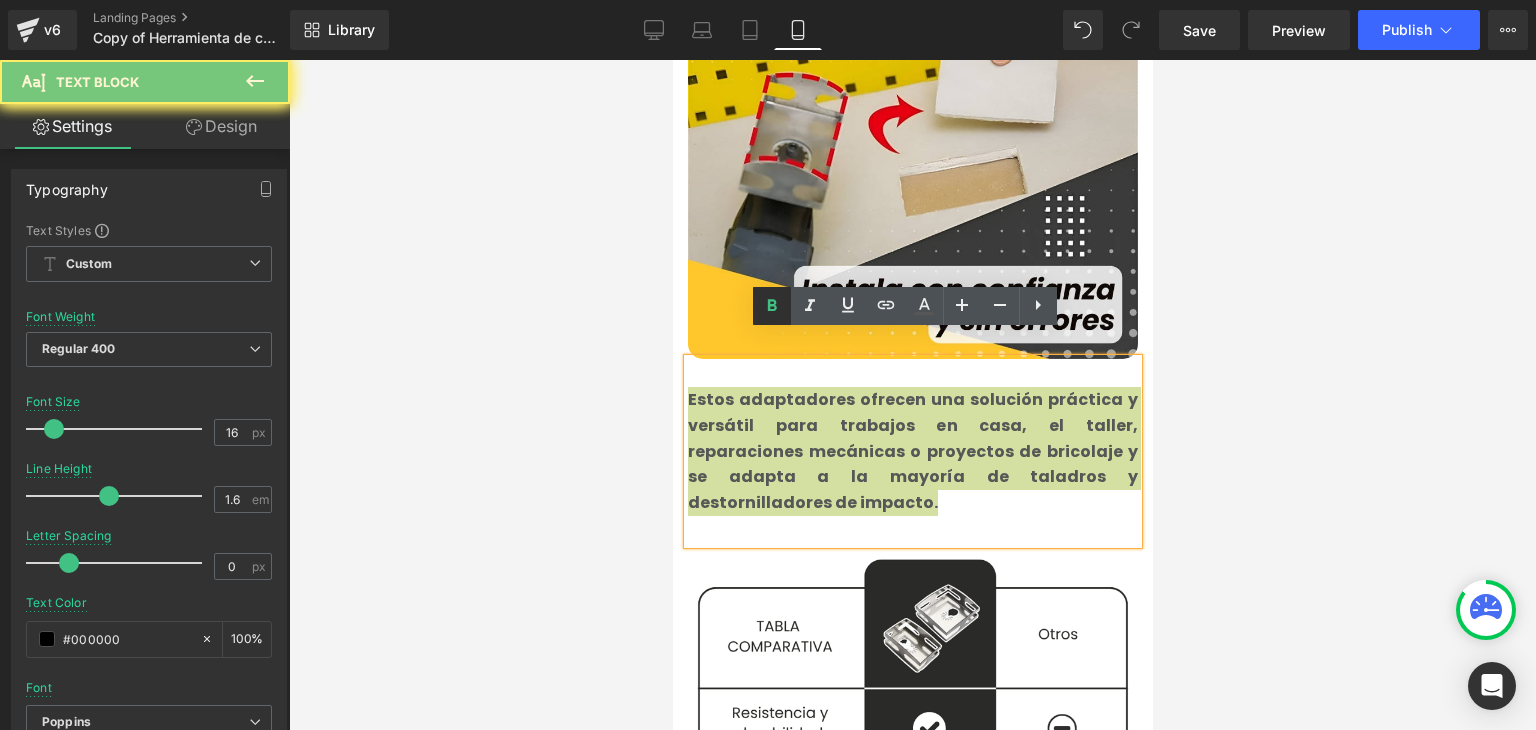 click at bounding box center (772, 306) 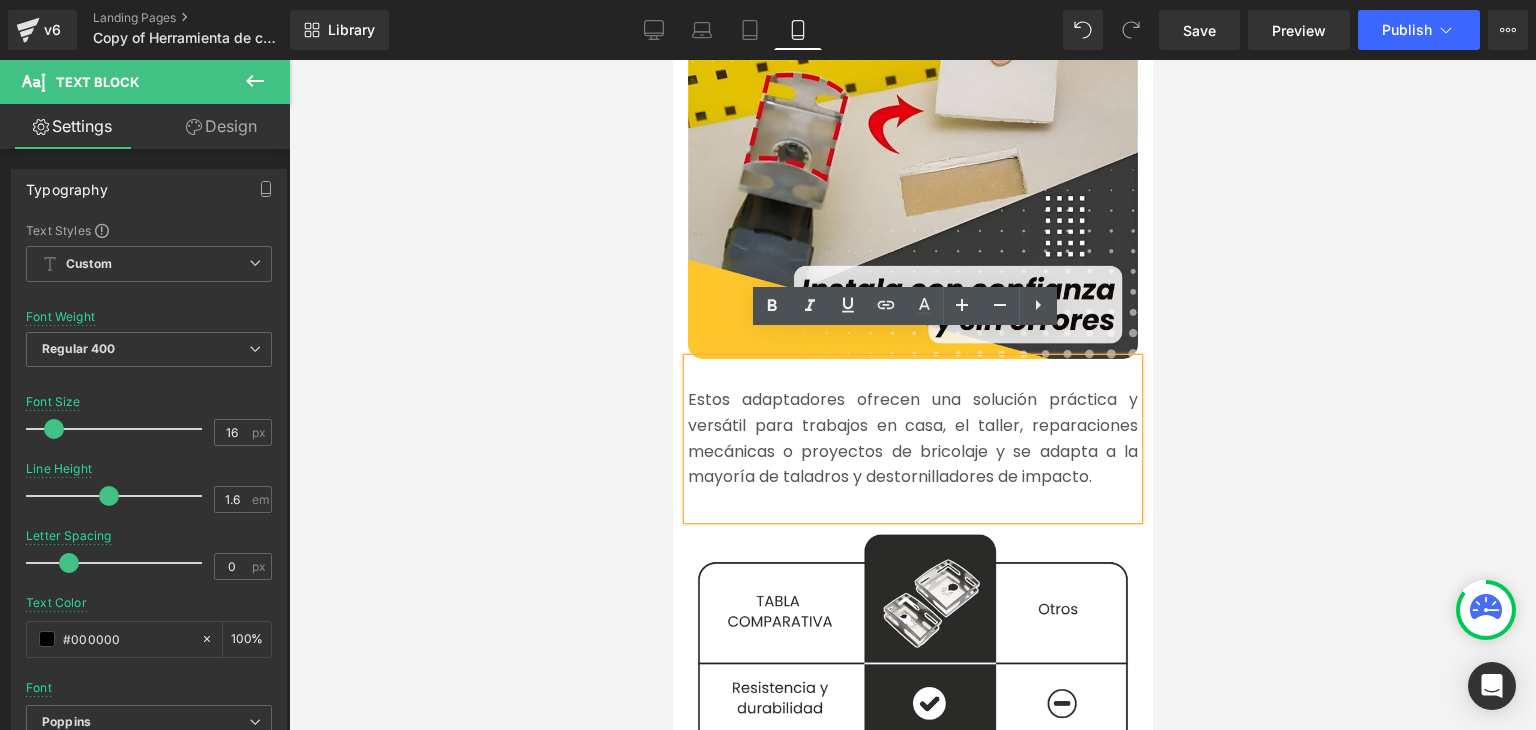 click at bounding box center (912, 395) 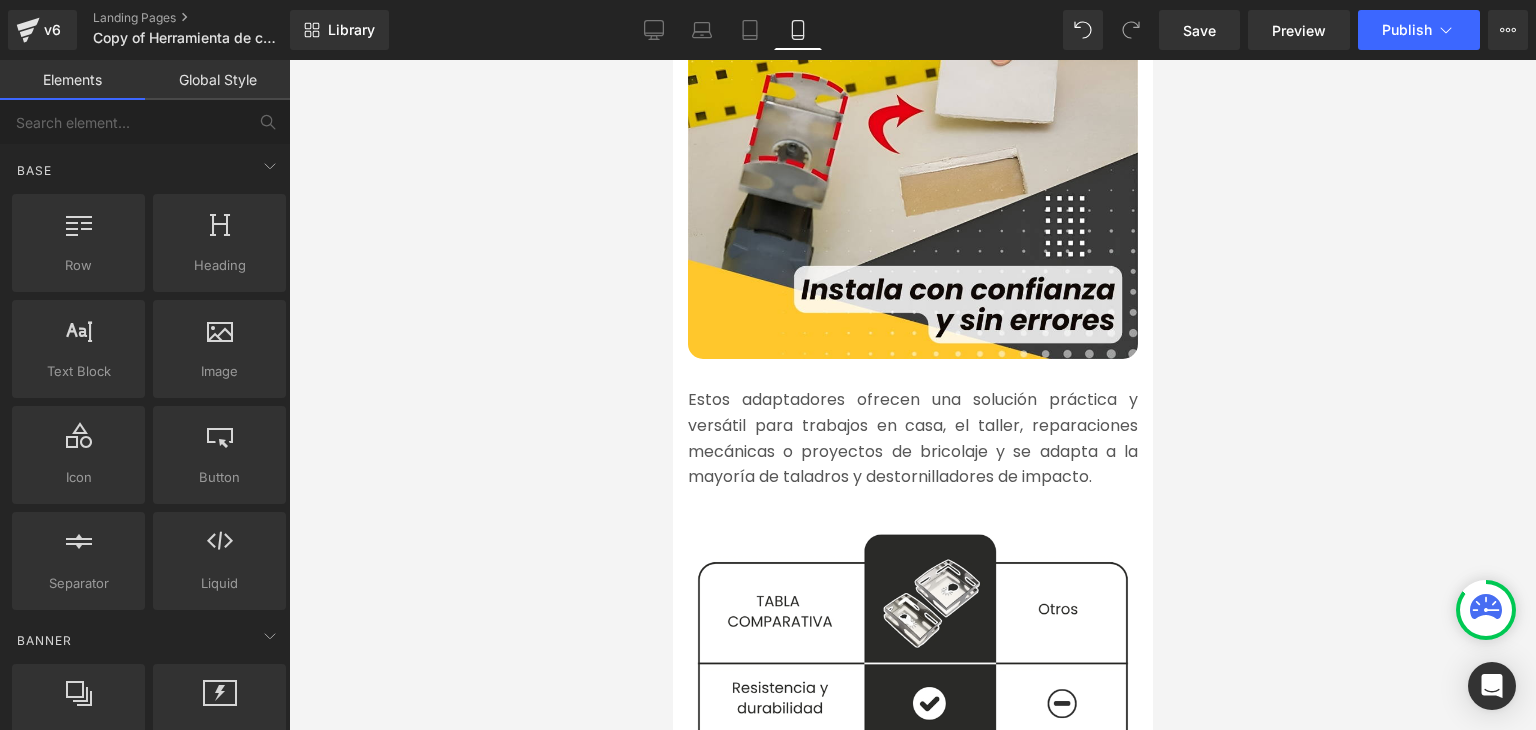 click on "Estos adaptadores ofrecen una solución práctica y versátil para trabajos en casa, el taller, reparaciones mecánicas o proyectos de bricolaje y se adapta a la mayoría de taladros y destornilladores de impacto." at bounding box center (912, 438) 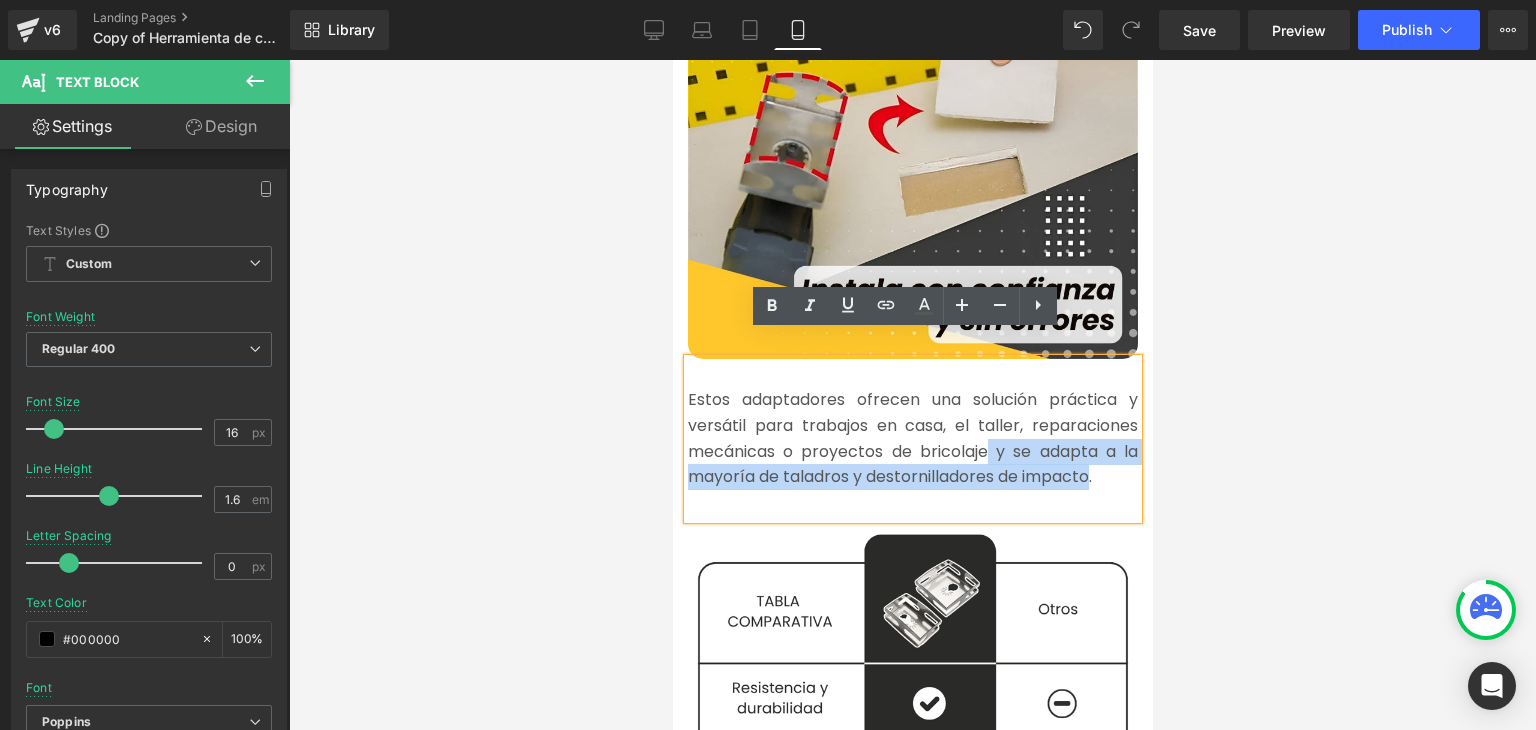 drag, startPoint x: 1087, startPoint y: 449, endPoint x: 974, endPoint y: 428, distance: 114.93476 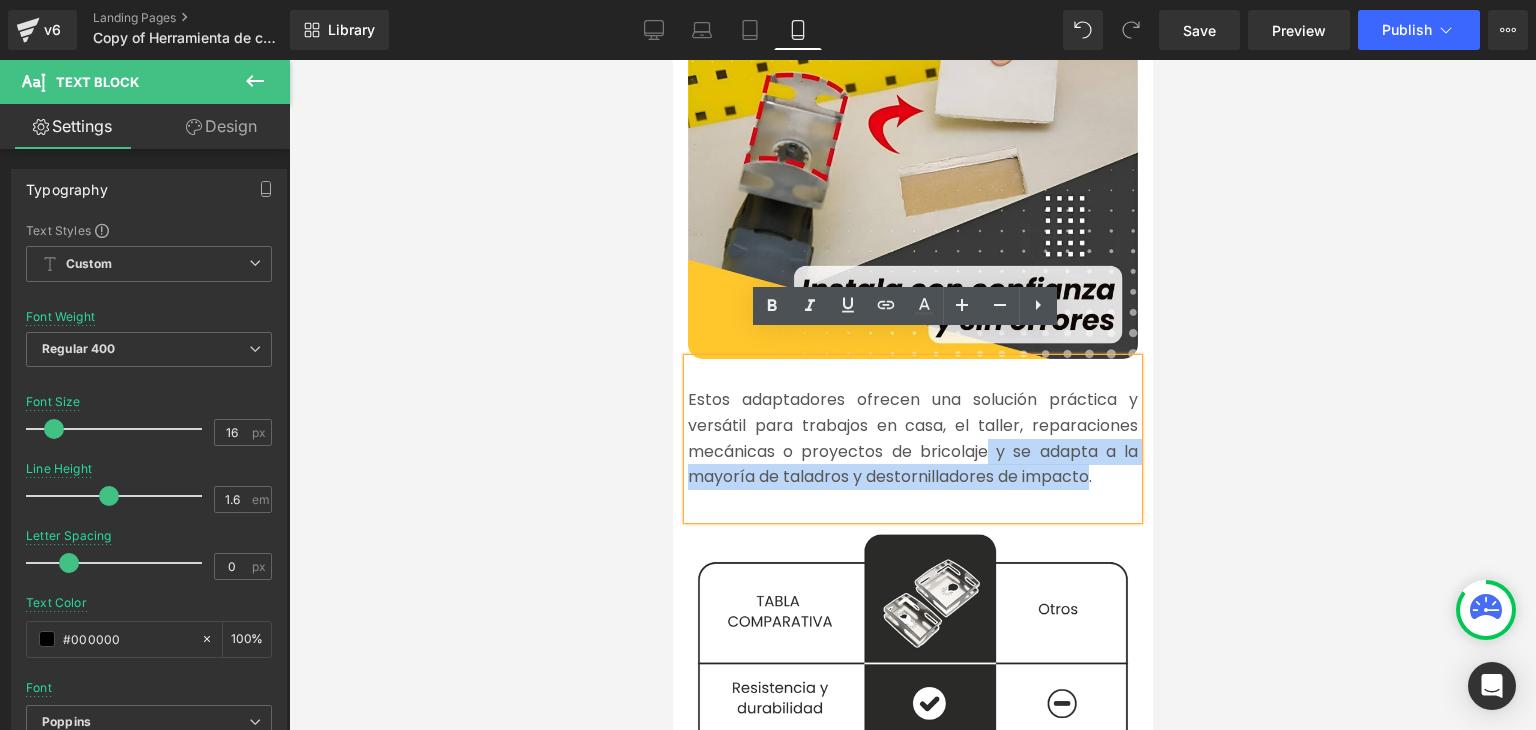 click on "Estos adaptadores ofrecen una solución práctica y versátil para trabajos en casa, el taller, reparaciones mecánicas o proyectos de bricolaje y se adapta a la mayoría de taladros y destornilladores de impacto." at bounding box center [912, 438] 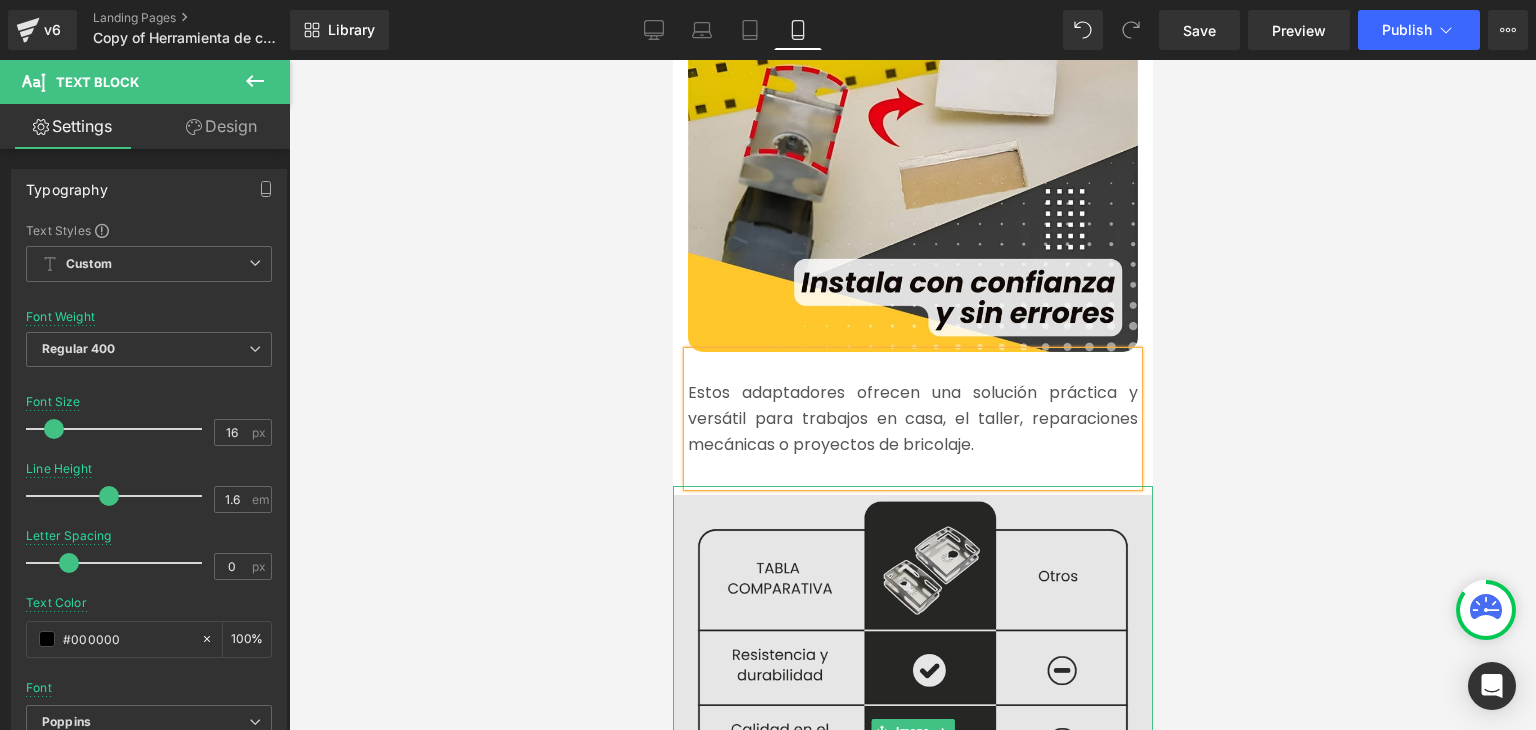 scroll, scrollTop: 2200, scrollLeft: 0, axis: vertical 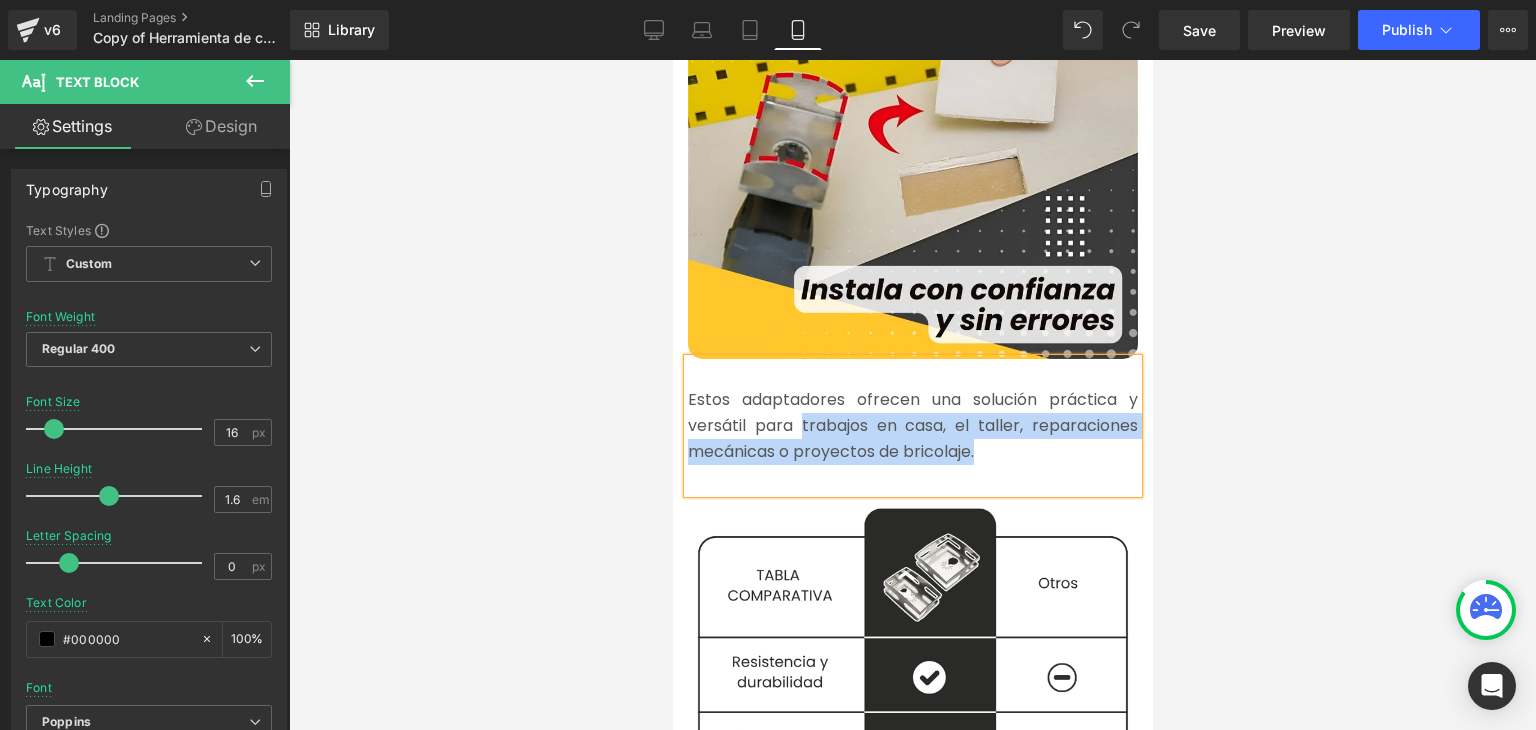 drag, startPoint x: 981, startPoint y: 424, endPoint x: 794, endPoint y: 397, distance: 188.93915 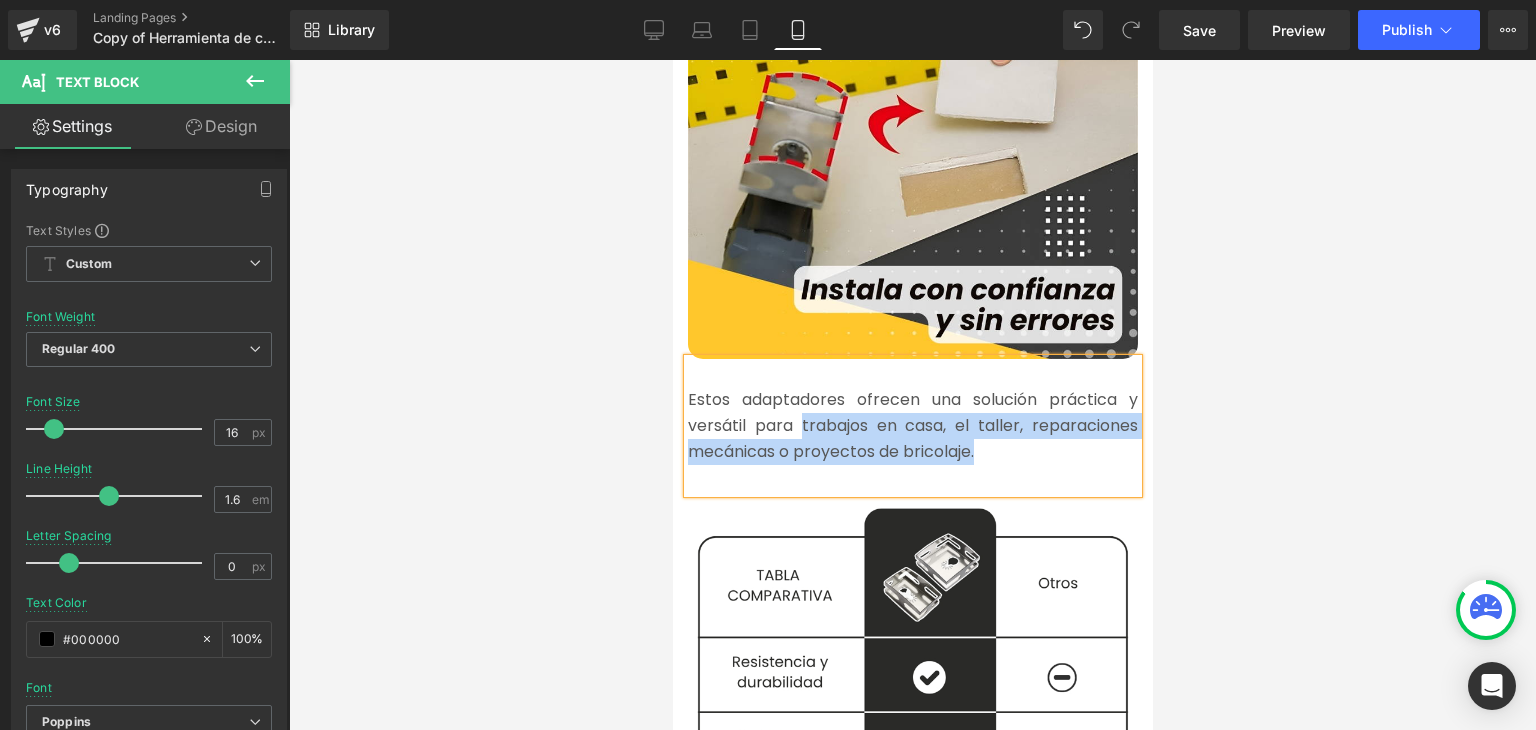 click on "Estos adaptadores ofrecen una solución práctica y versátil para trabajos en casa, el taller, reparaciones mecánicas o proyectos de bricolaje." at bounding box center (912, 425) 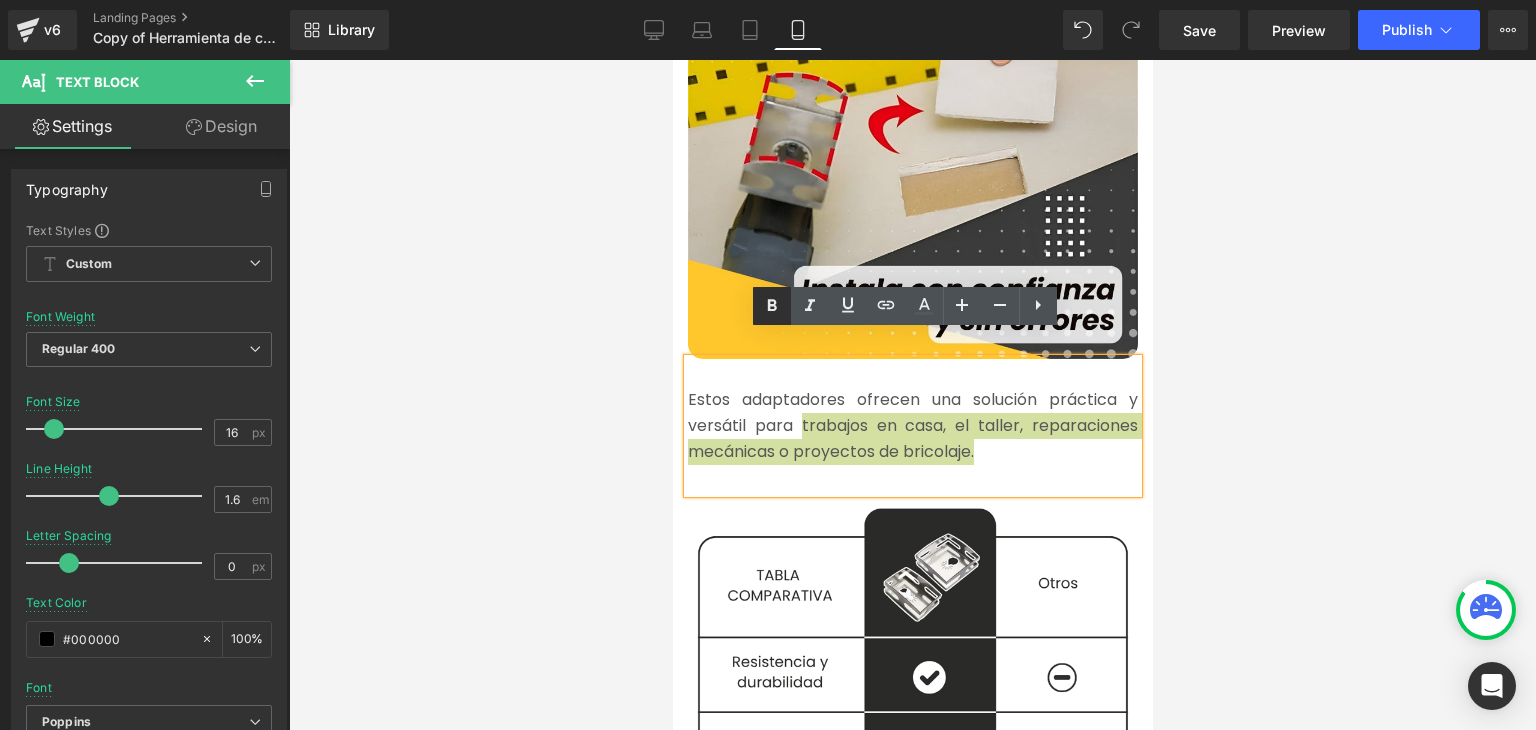 click 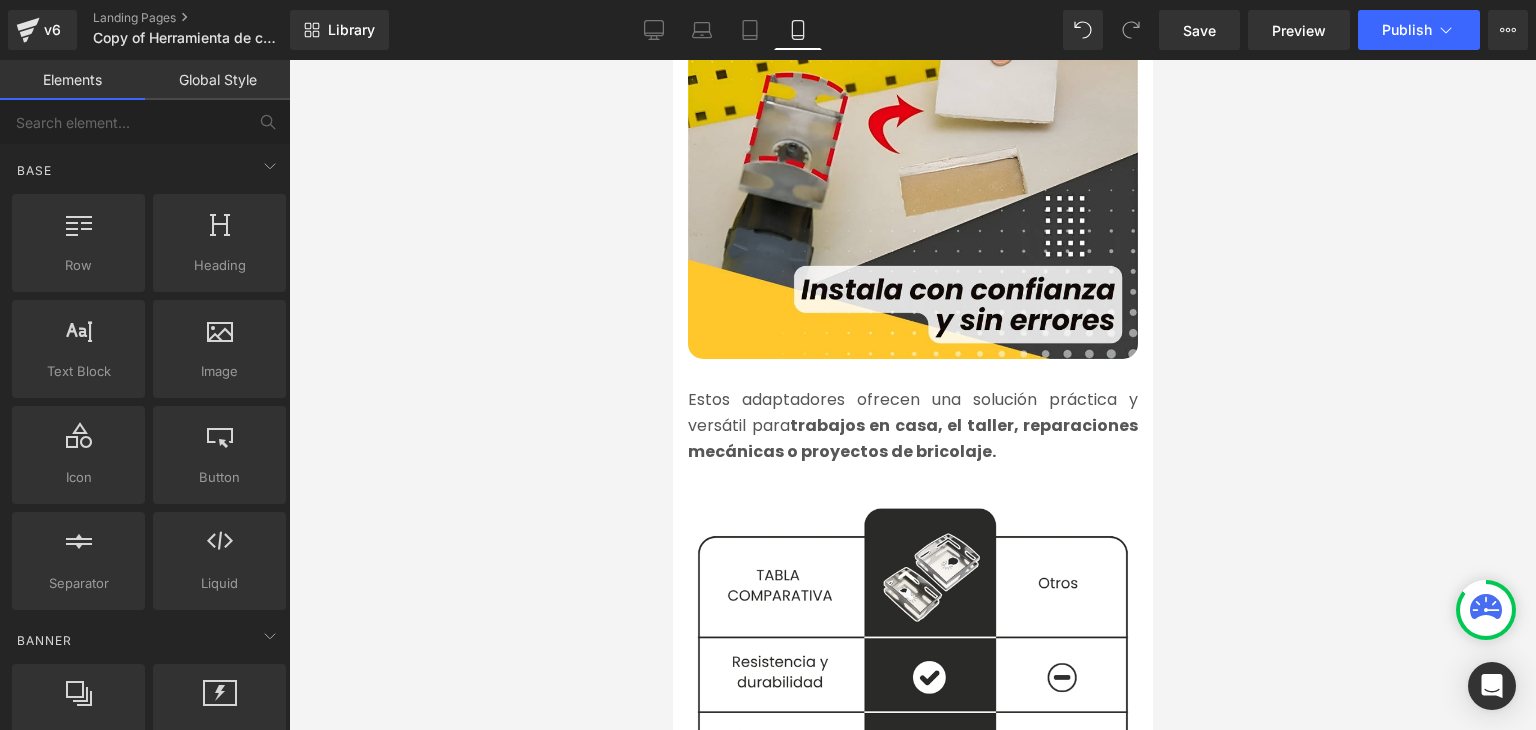 click at bounding box center [912, 395] 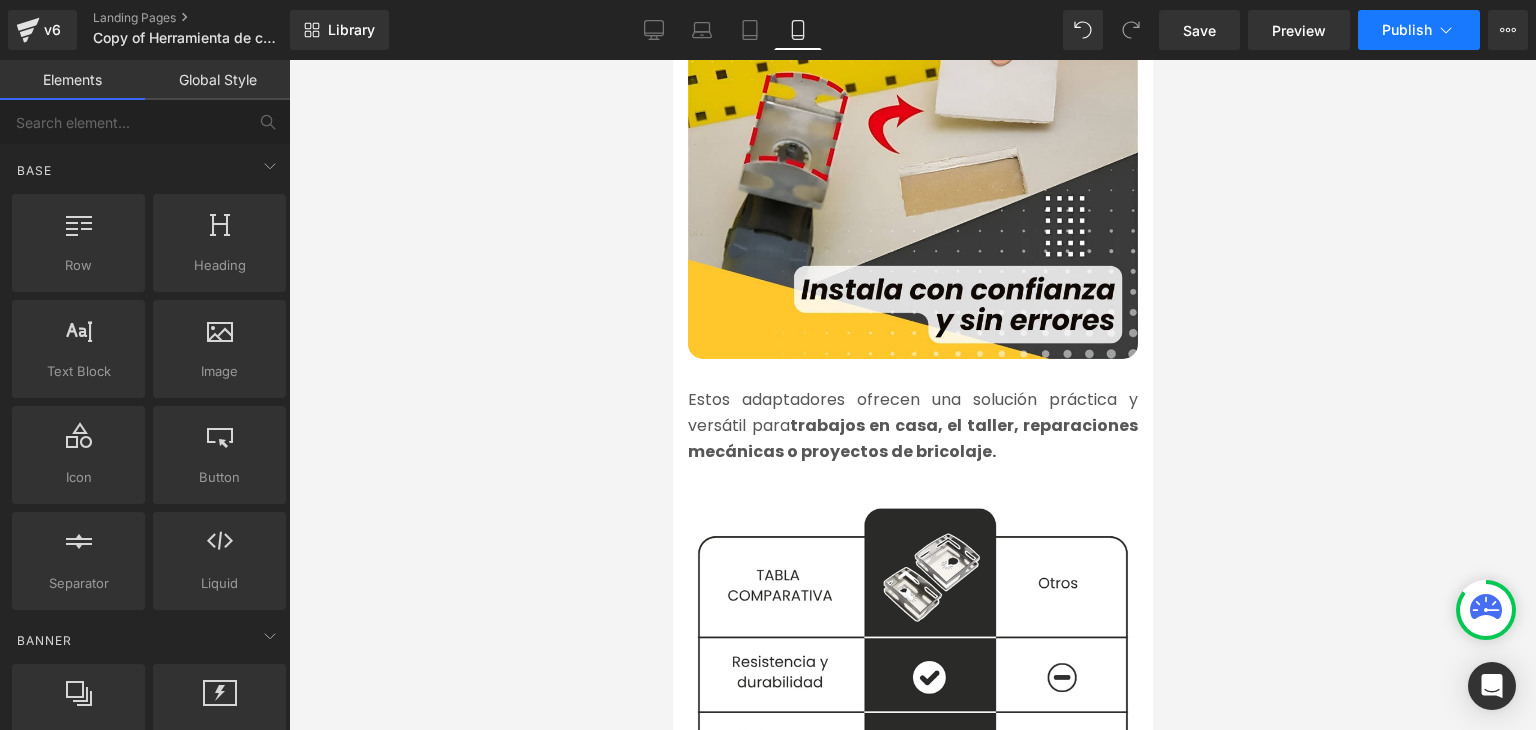 click on "Publish" at bounding box center (1407, 30) 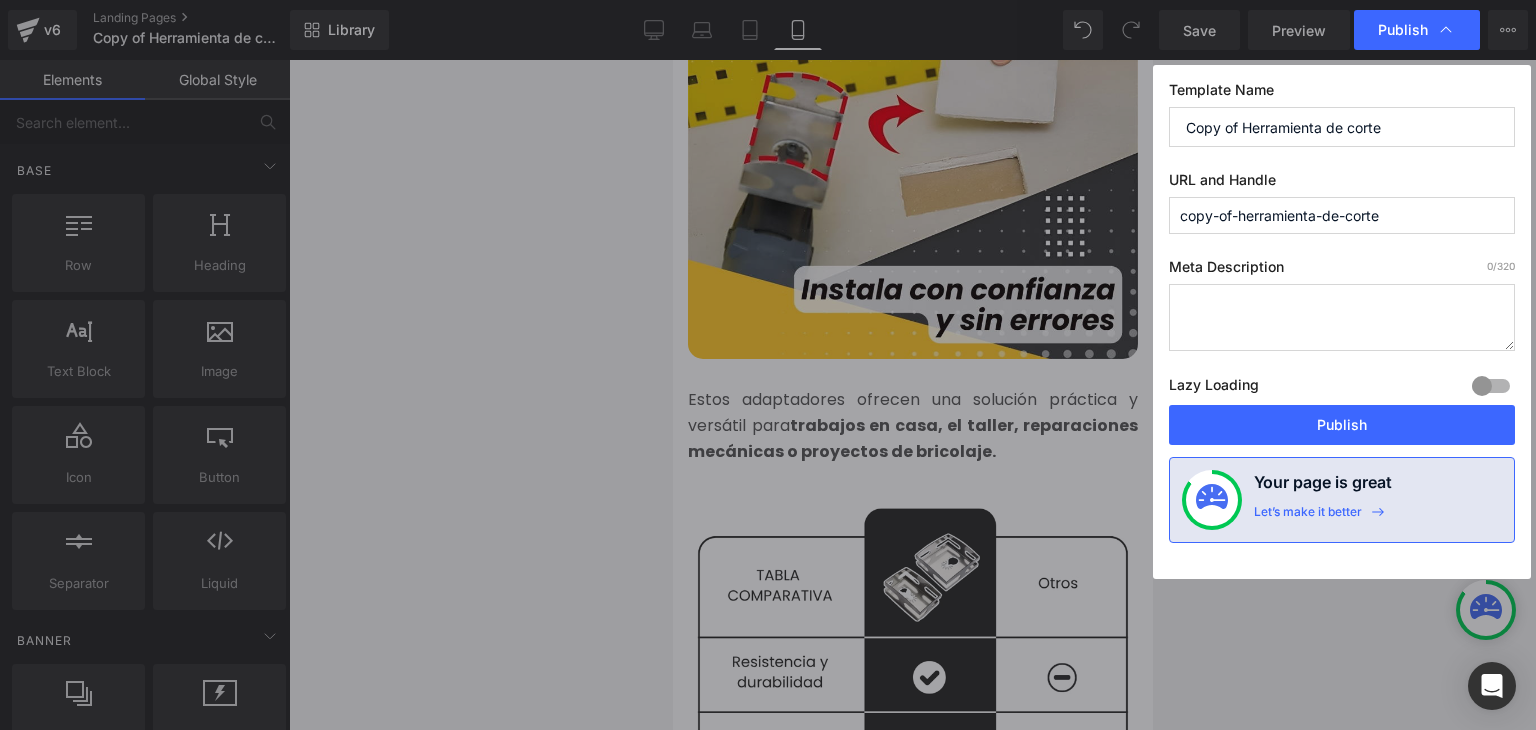 drag, startPoint x: 446, startPoint y: 193, endPoint x: 1160, endPoint y: 282, distance: 719.5255 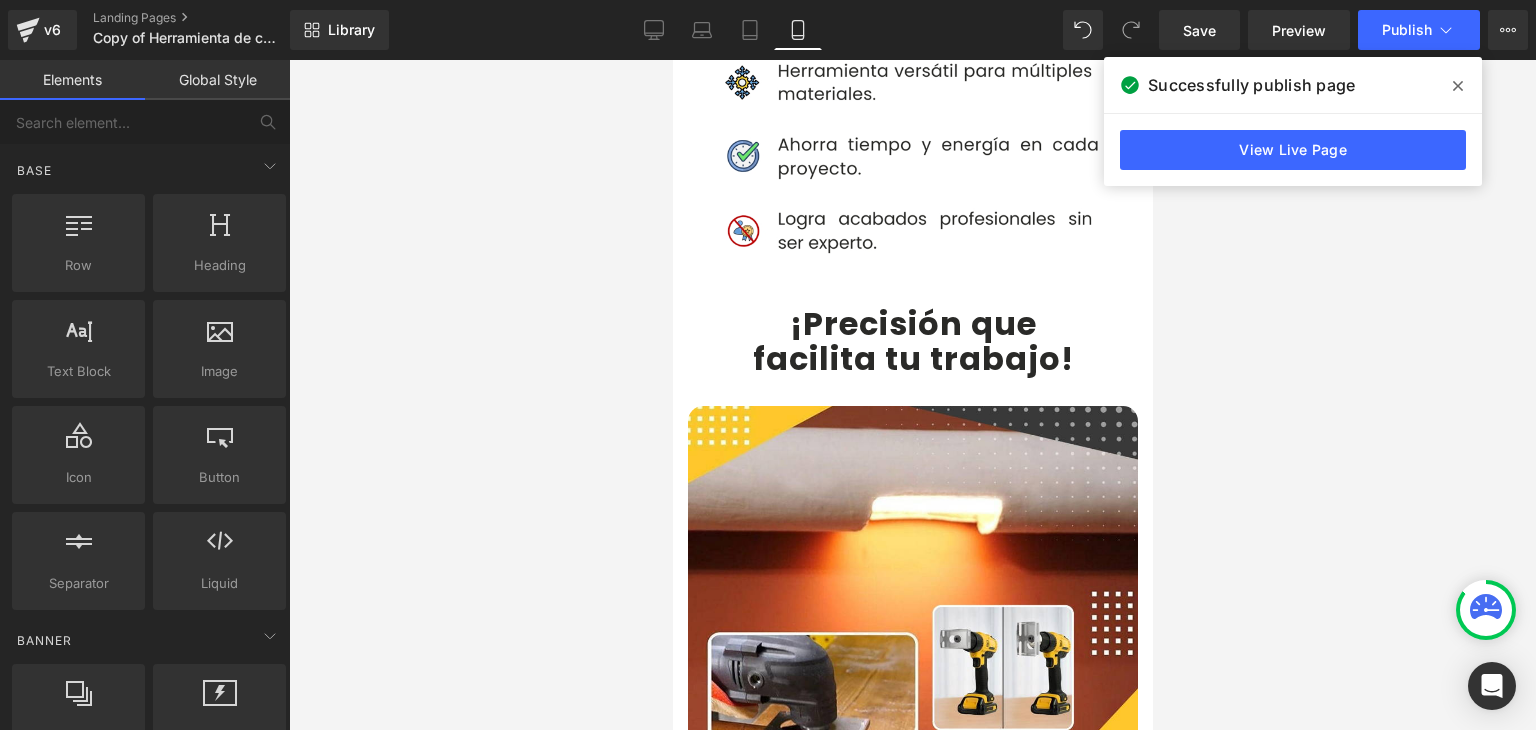 scroll, scrollTop: 4400, scrollLeft: 0, axis: vertical 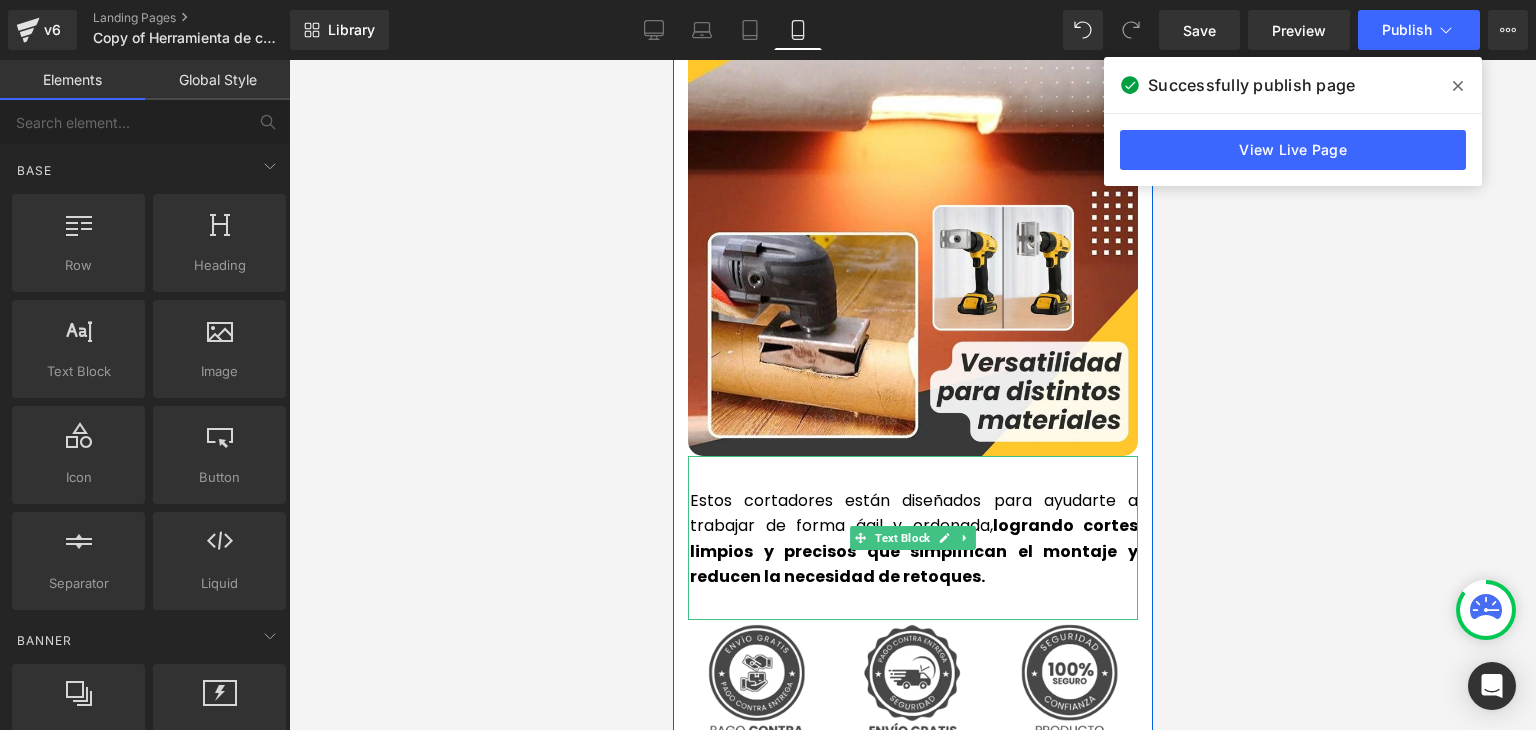 click on "Estos cortadores están diseñados para ayudarte a trabajar de forma ágil y ordenada,  logrando cortes limpios y precisos que simplifican el montaje y reducen la necesidad de retoques." at bounding box center [913, 539] 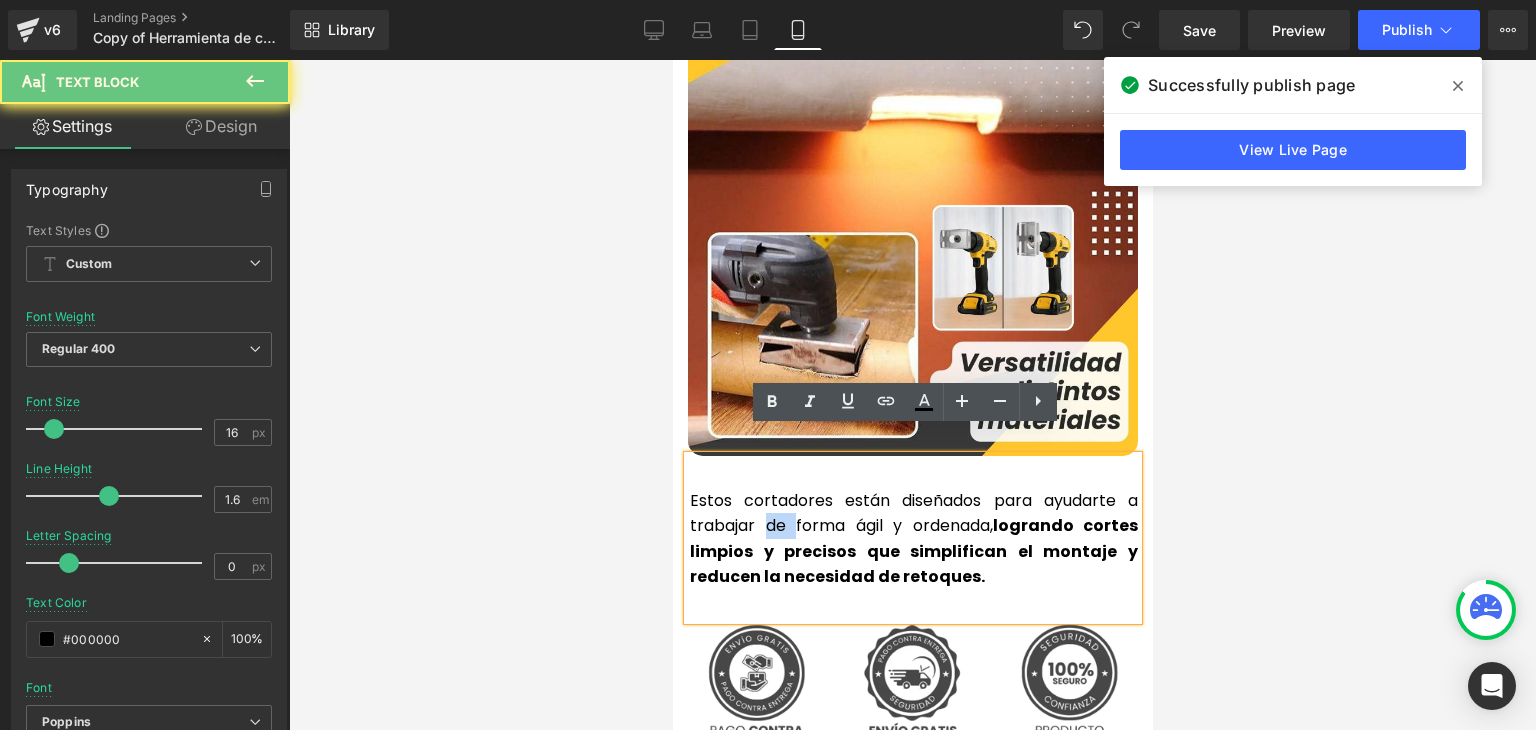 click on "Estos cortadores están diseñados para ayudarte a trabajar de forma ágil y ordenada,  logrando cortes limpios y precisos que simplifican el montaje y reducen la necesidad de retoques." at bounding box center [913, 539] 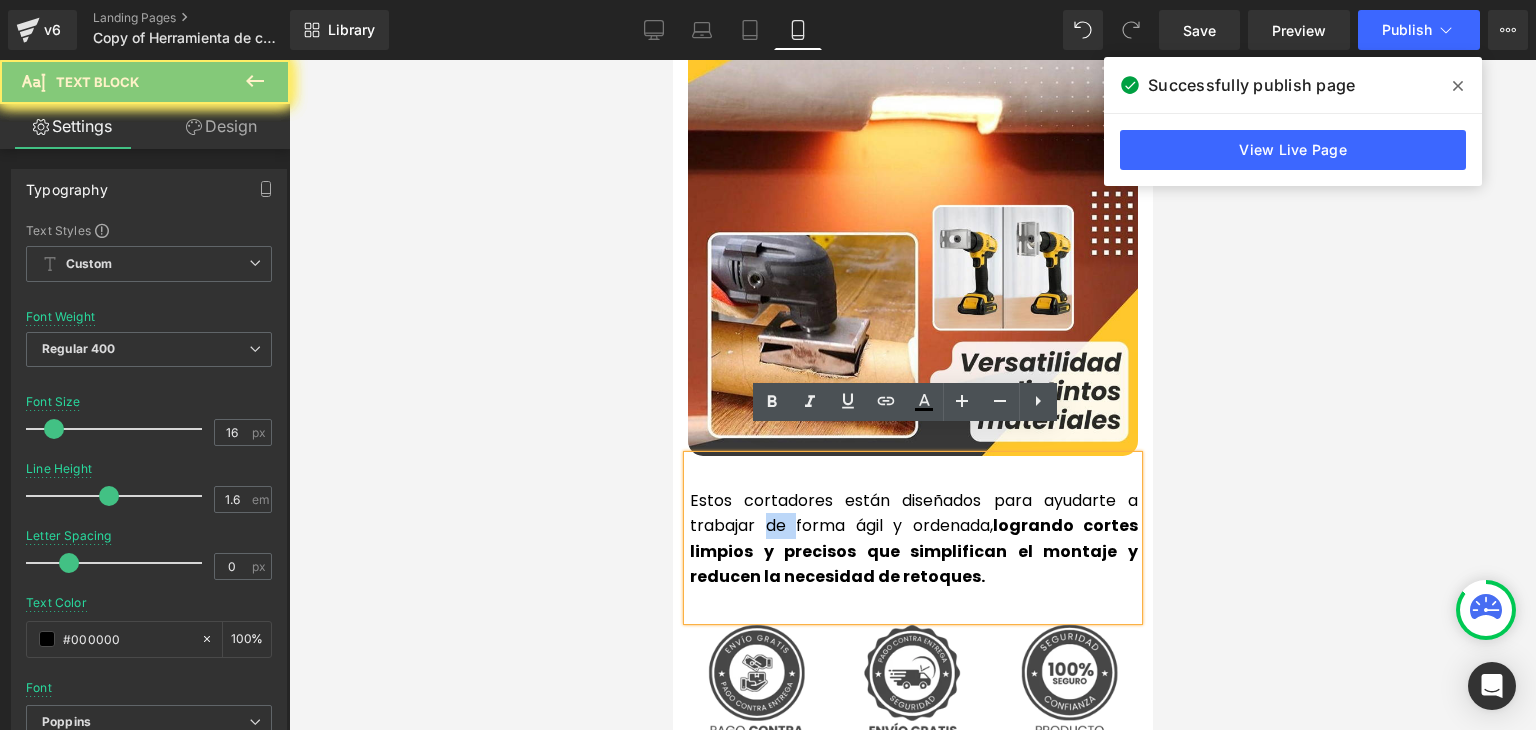 click on "Estos cortadores están diseñados para ayudarte a trabajar de forma ágil y ordenada,  logrando cortes limpios y precisos que simplifican el montaje y reducen la necesidad de retoques." at bounding box center [913, 539] 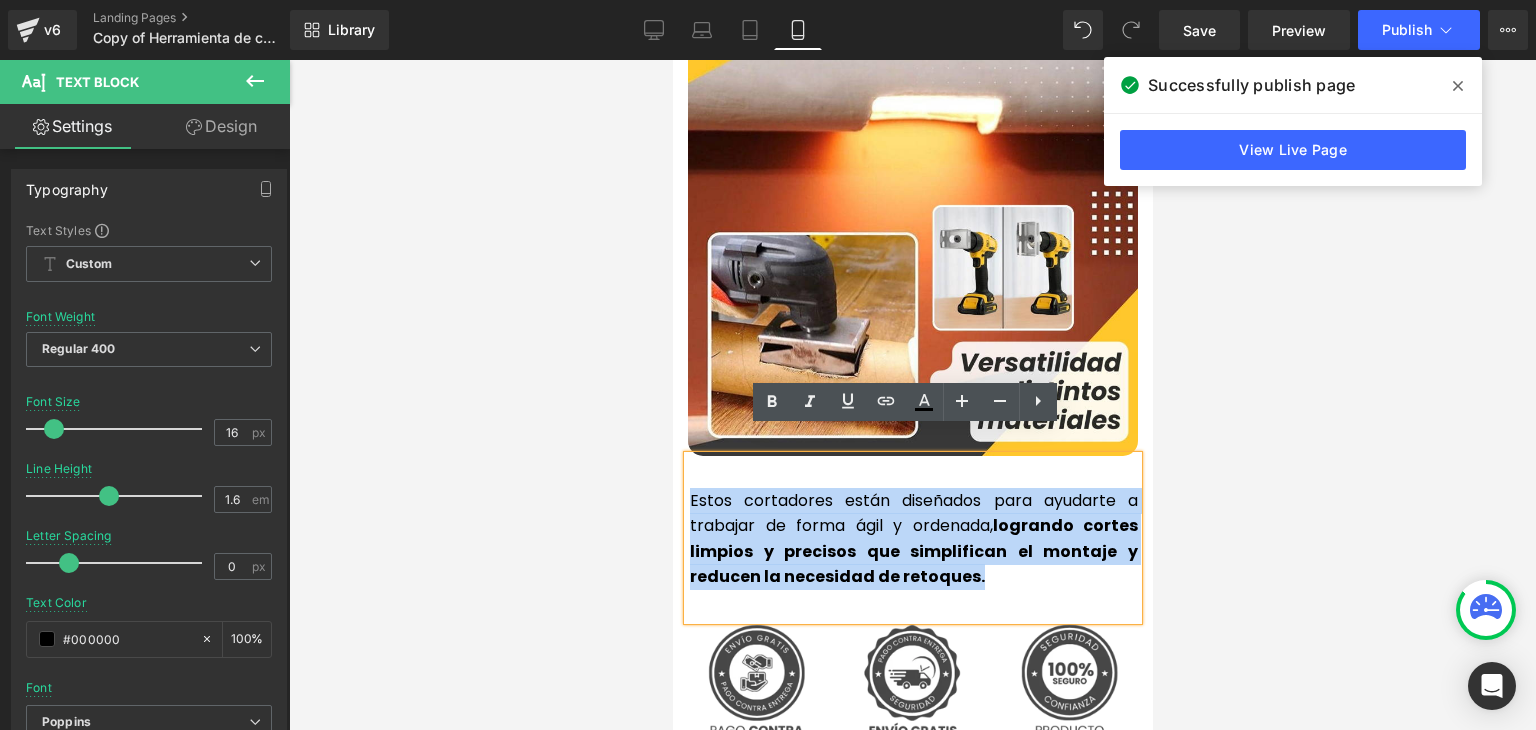 click on "Estos cortadores están diseñados para ayudarte a trabajar de forma ágil y ordenada,  logrando cortes limpios y precisos que simplifican el montaje y reducen la necesidad de retoques." at bounding box center [913, 539] 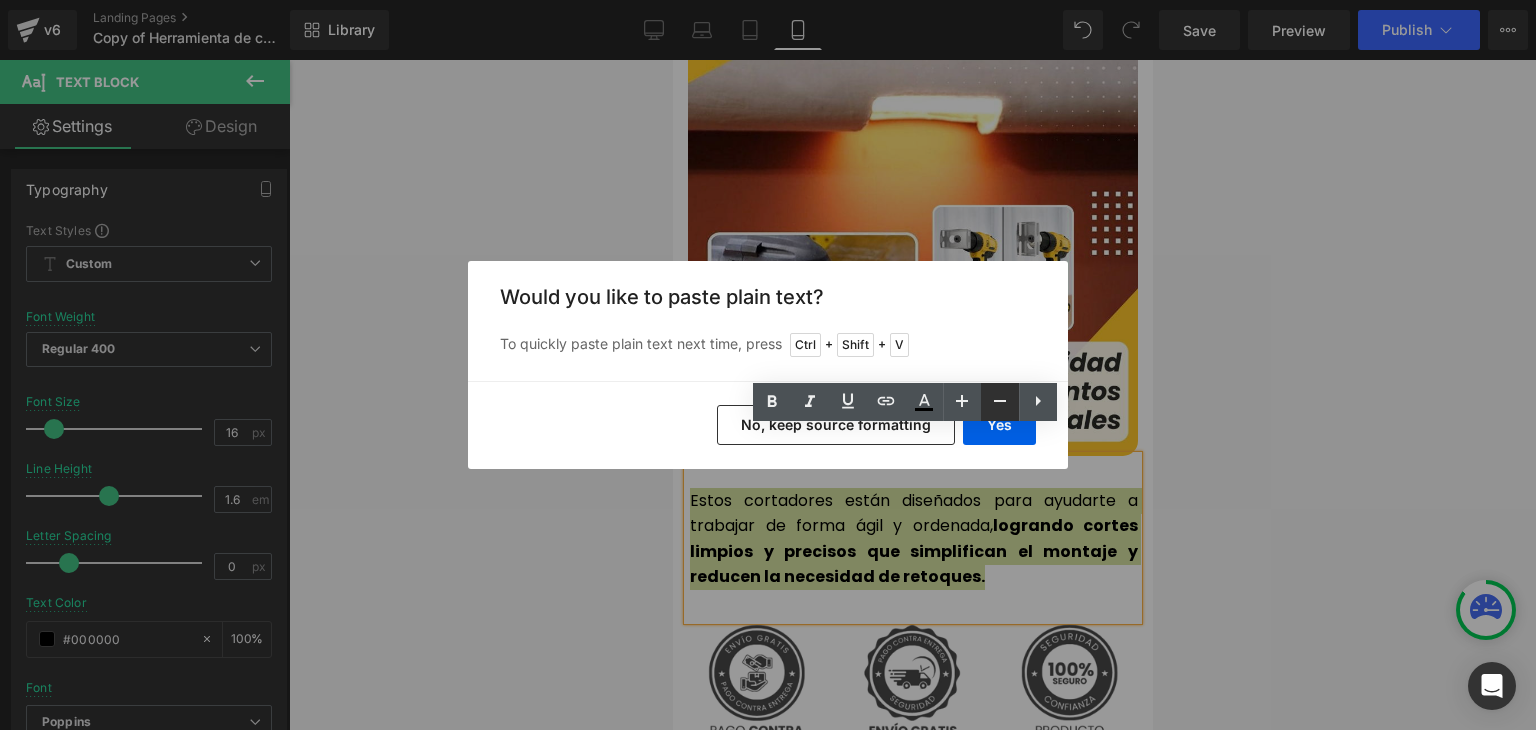 click at bounding box center [1000, 402] 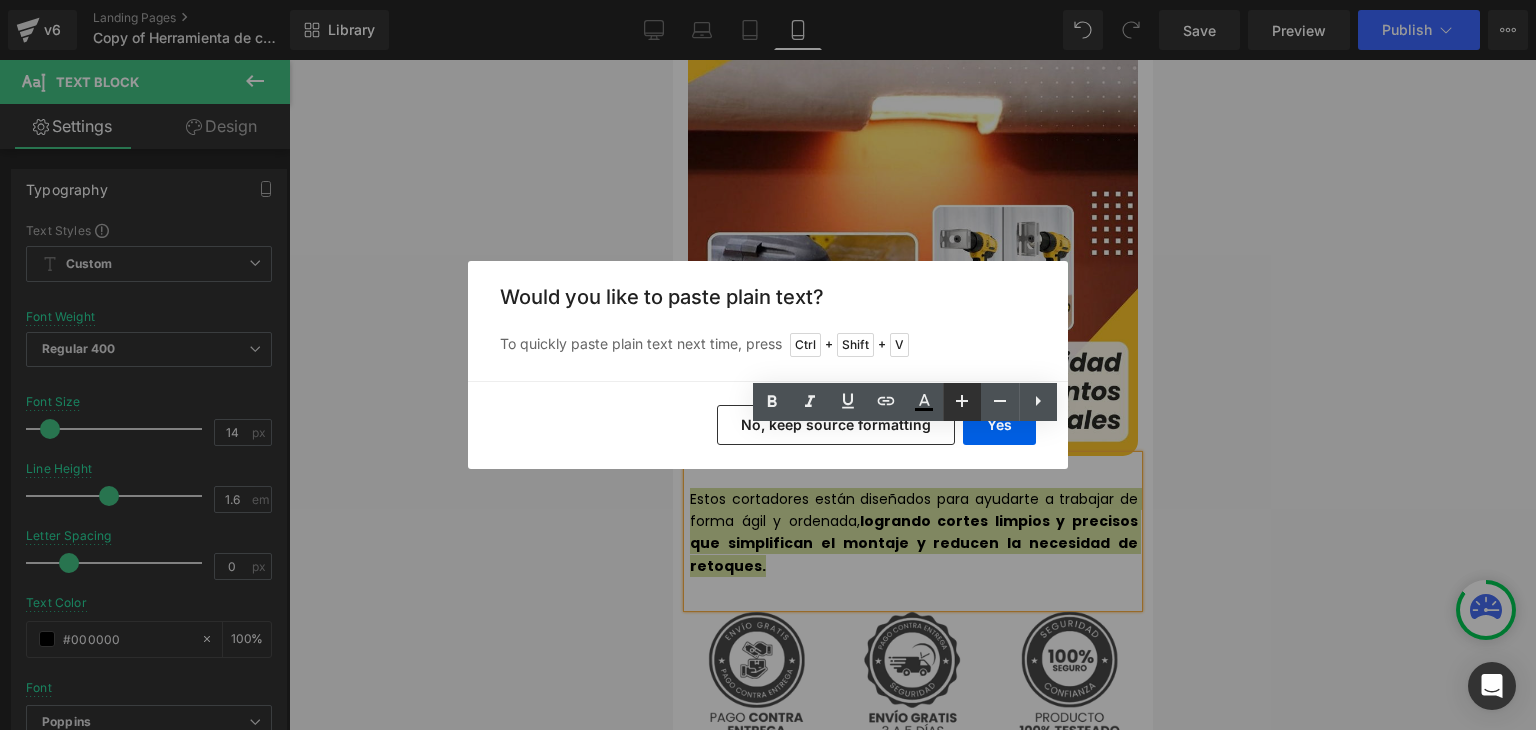 click at bounding box center (962, 402) 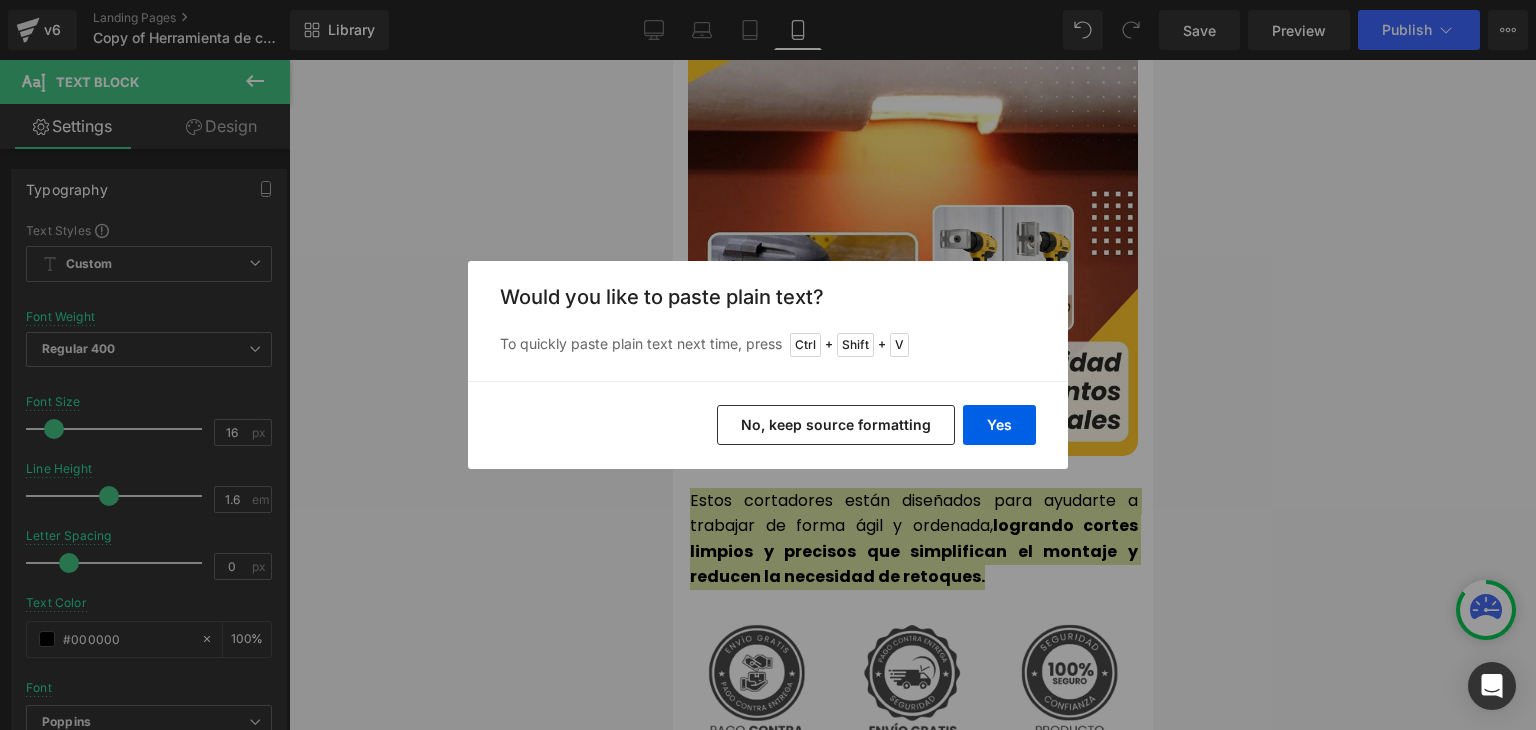 click on "Back to Library   Insert     Would you like to paste plain text? To quickly paste plain text next time, press  Ctrl   +   Shift   +   V     Yes No, keep source formatting" at bounding box center [768, 365] 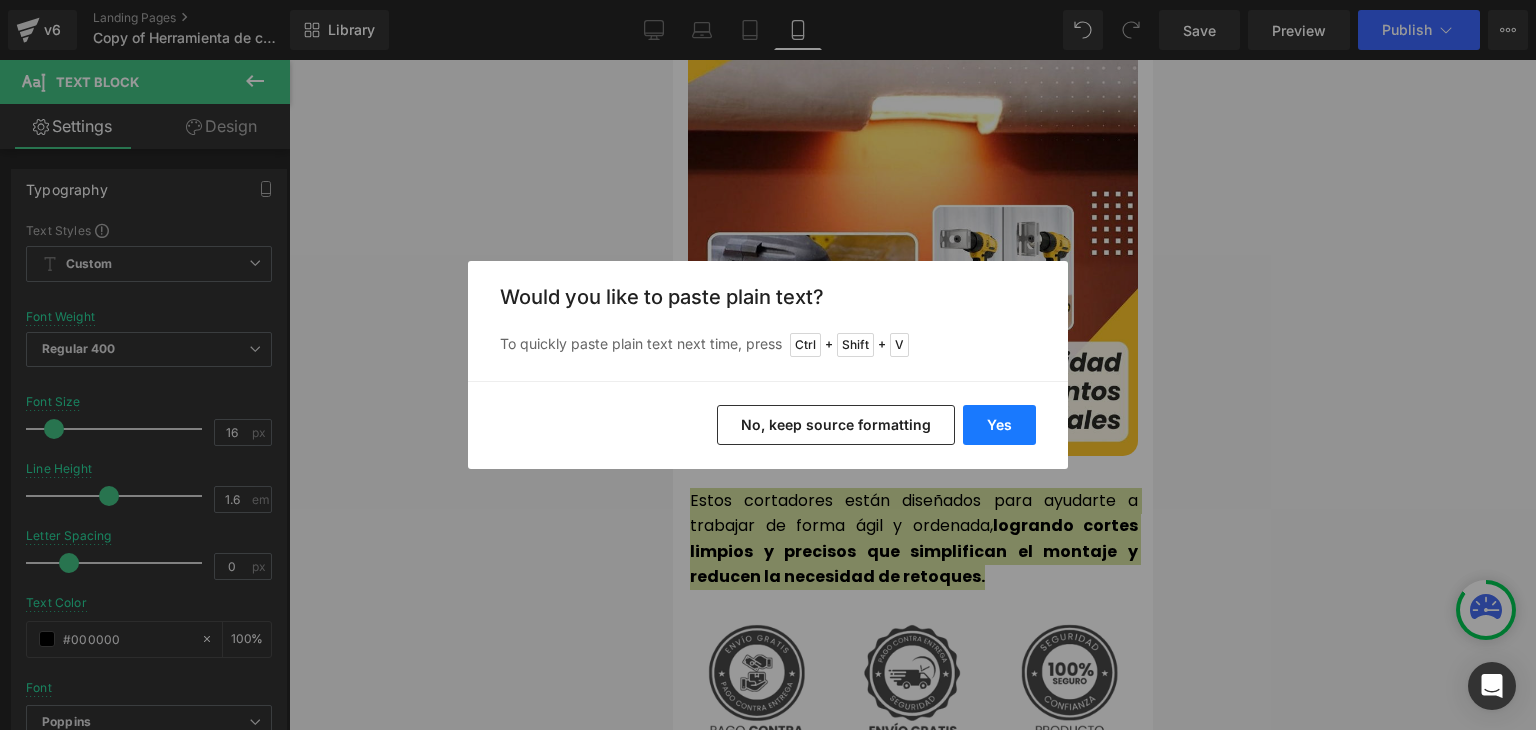click on "Yes" at bounding box center [999, 425] 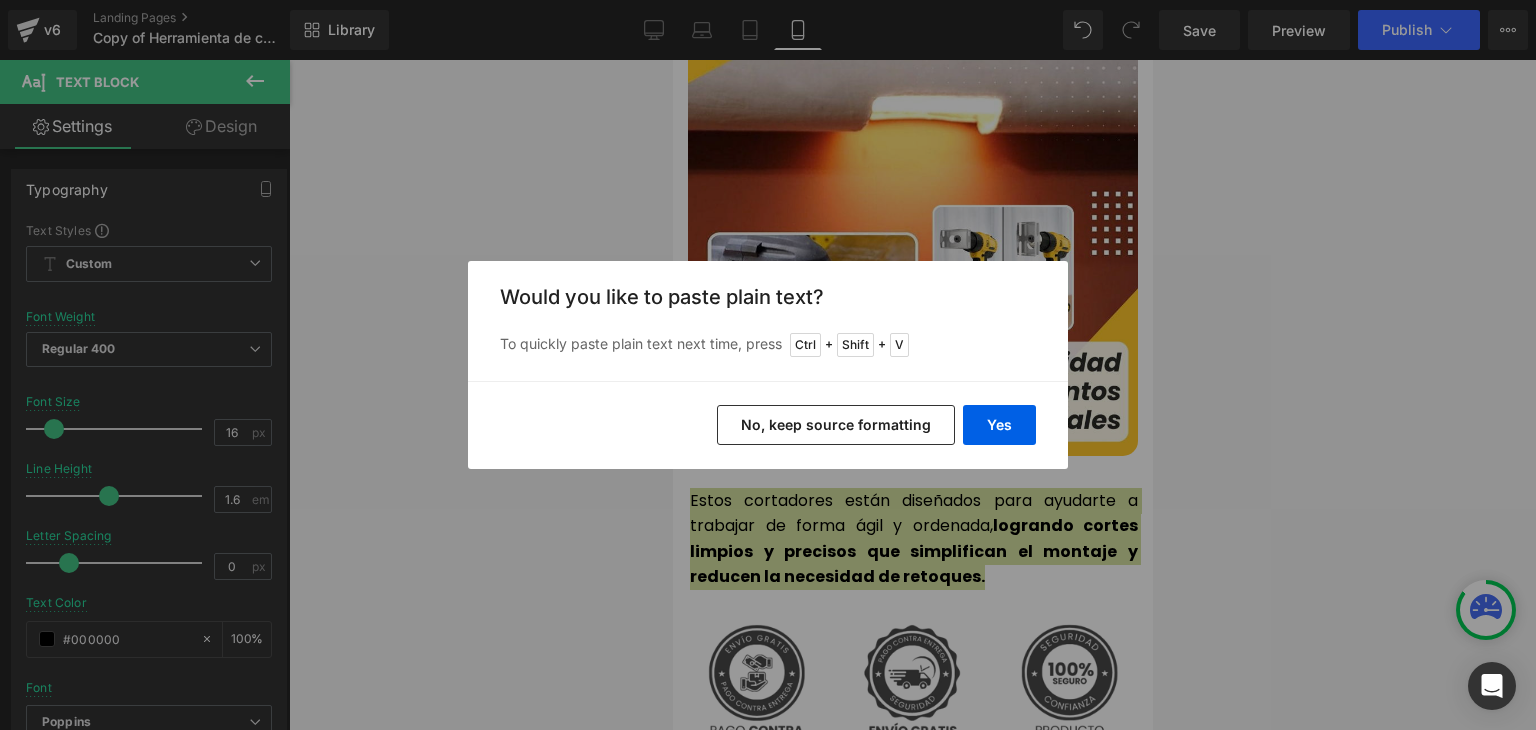 type 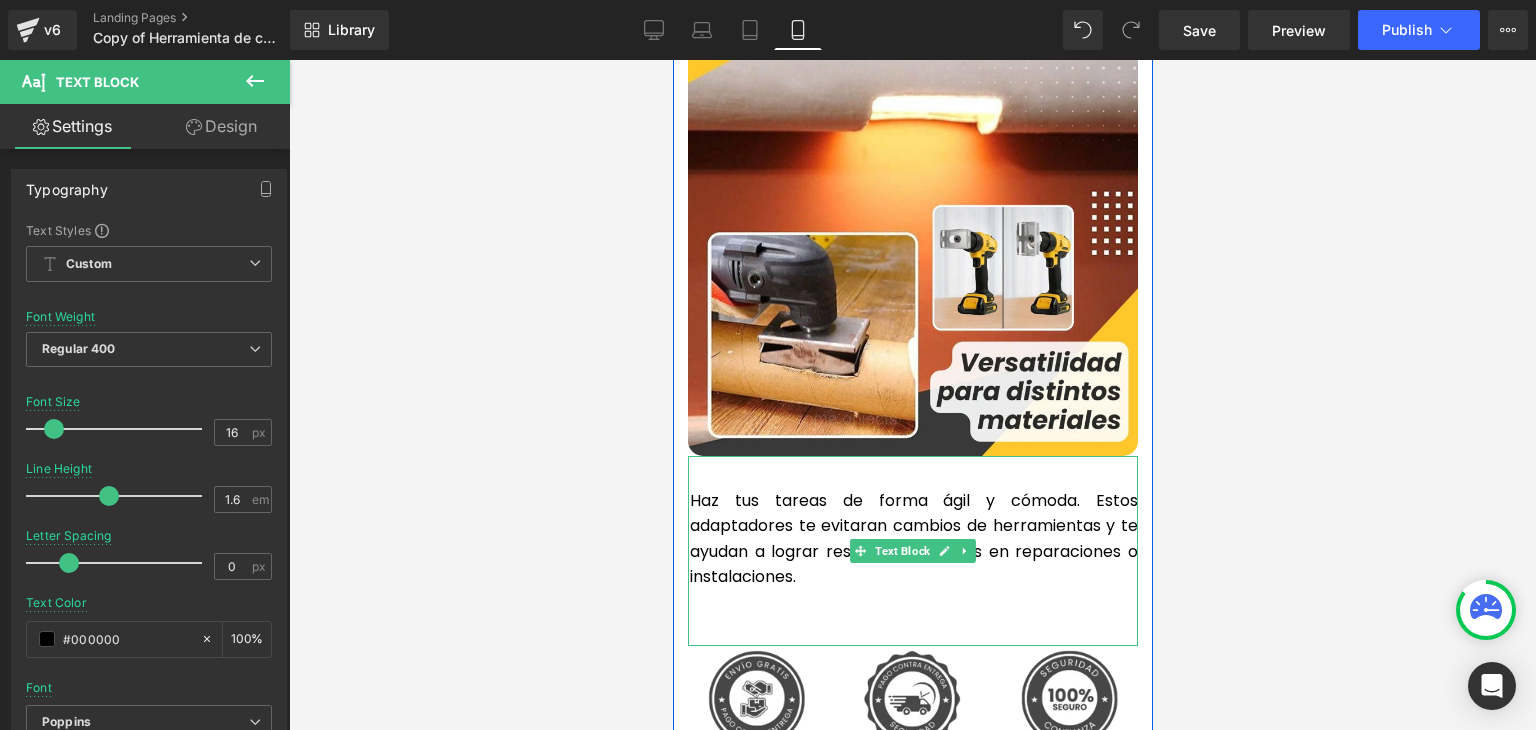 click at bounding box center [913, 603] 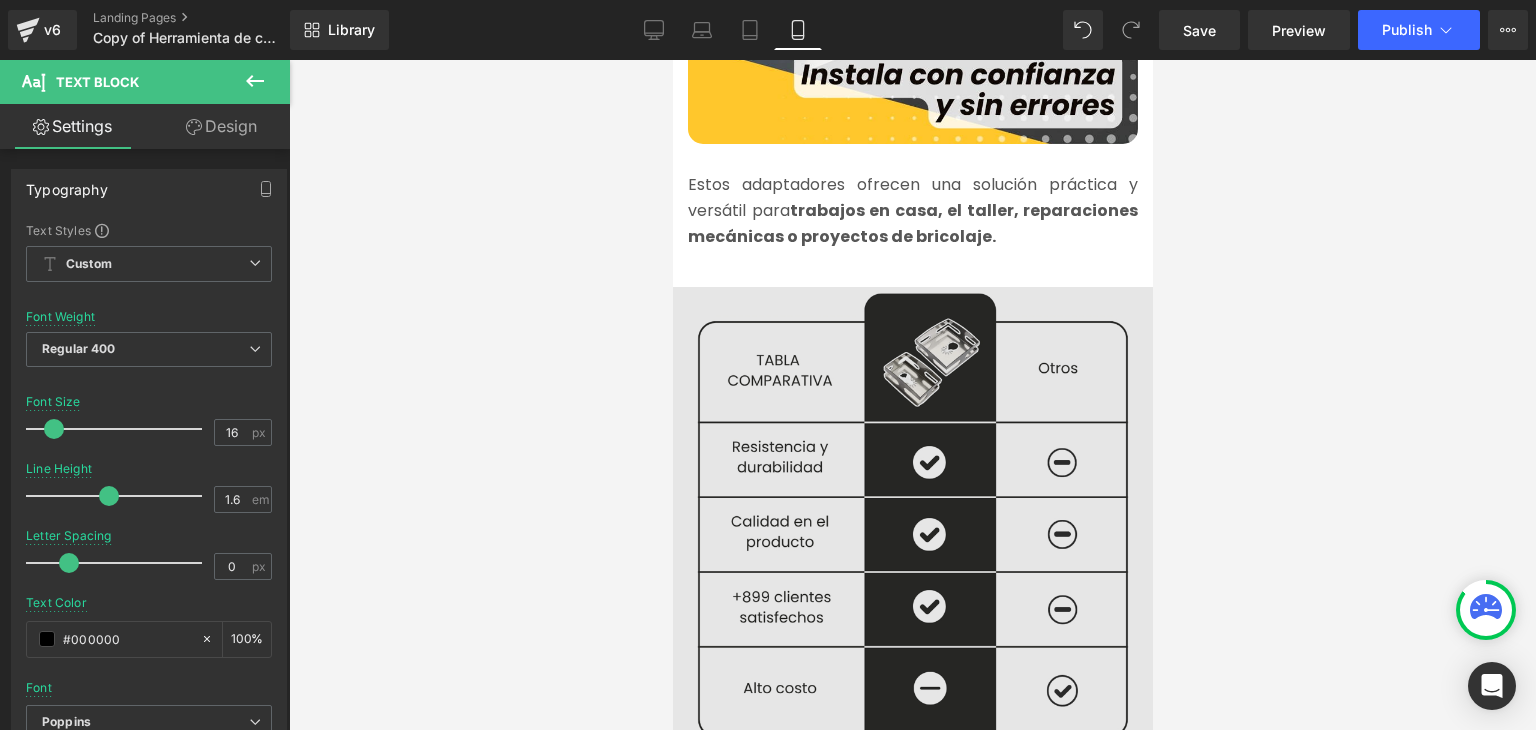 scroll, scrollTop: 2400, scrollLeft: 0, axis: vertical 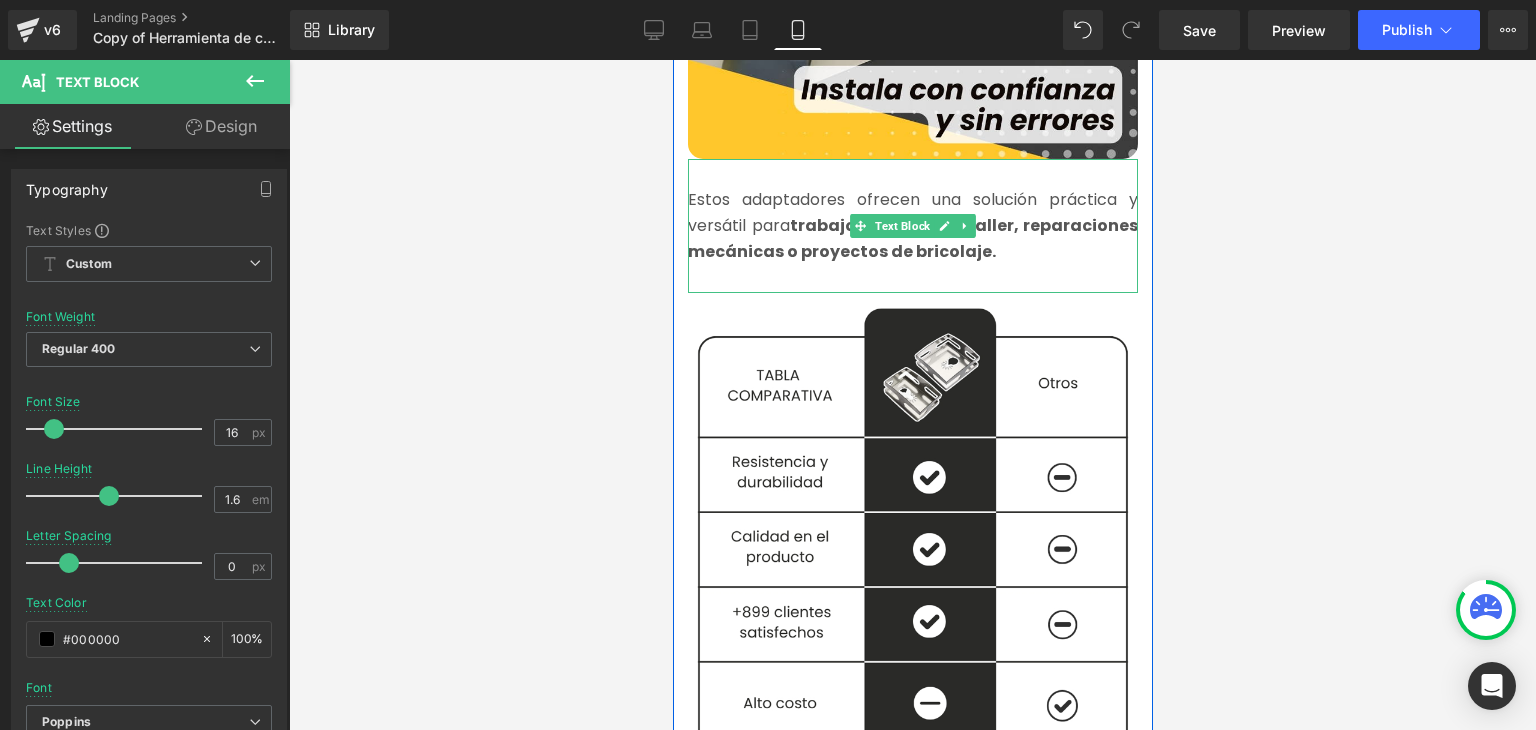 click on "Estos adaptadores ofrecen una solución práctica y versátil para  trabajos en casa, el taller, reparaciones mecánicas o proyectos de bricolaje." at bounding box center [912, 225] 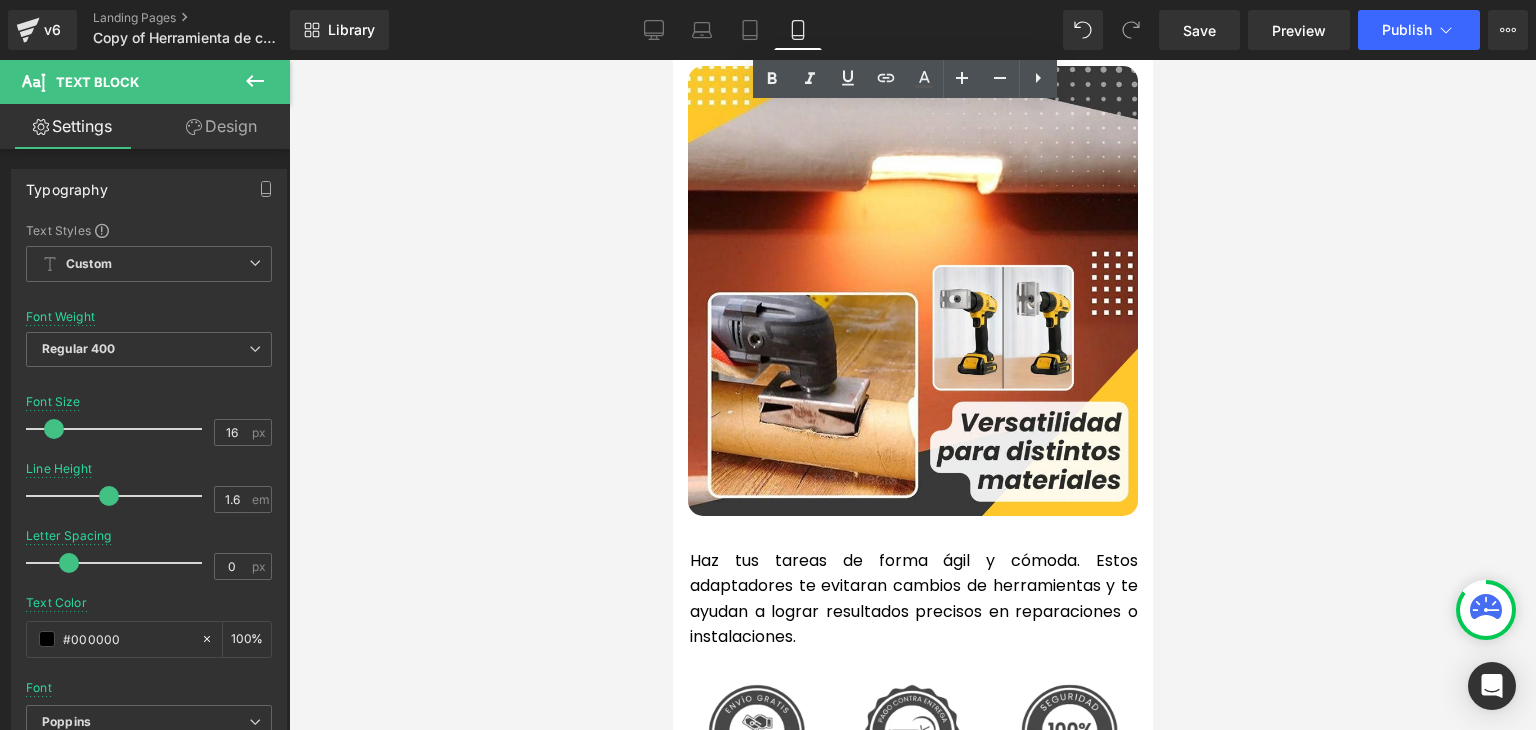 scroll, scrollTop: 4700, scrollLeft: 0, axis: vertical 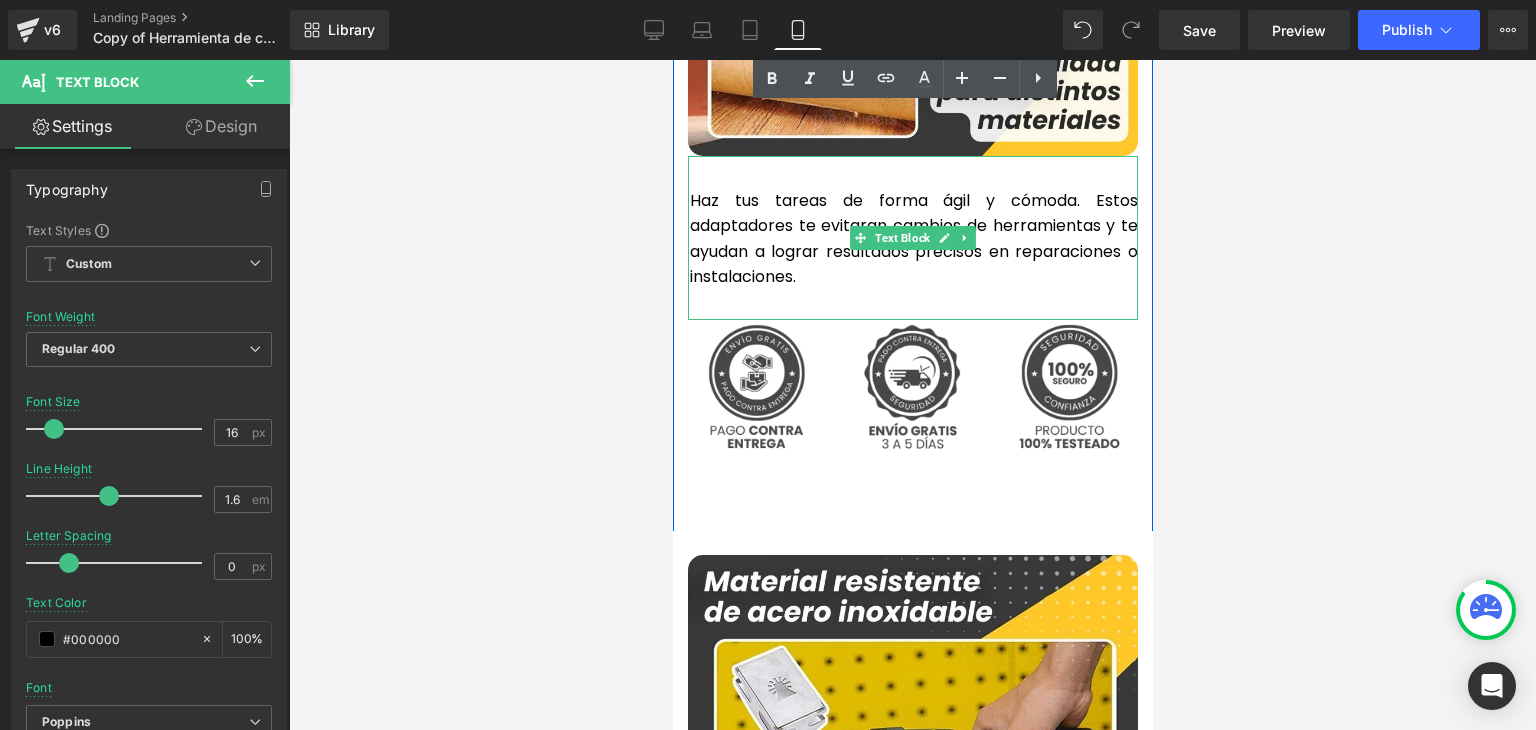 click on "Haz tus tareas de forma ágil y cómoda. Estos adaptadores te evitaran cambios de herramientas y te ayudan a lograr resultados precisos en reparaciones o instalaciones." at bounding box center [913, 239] 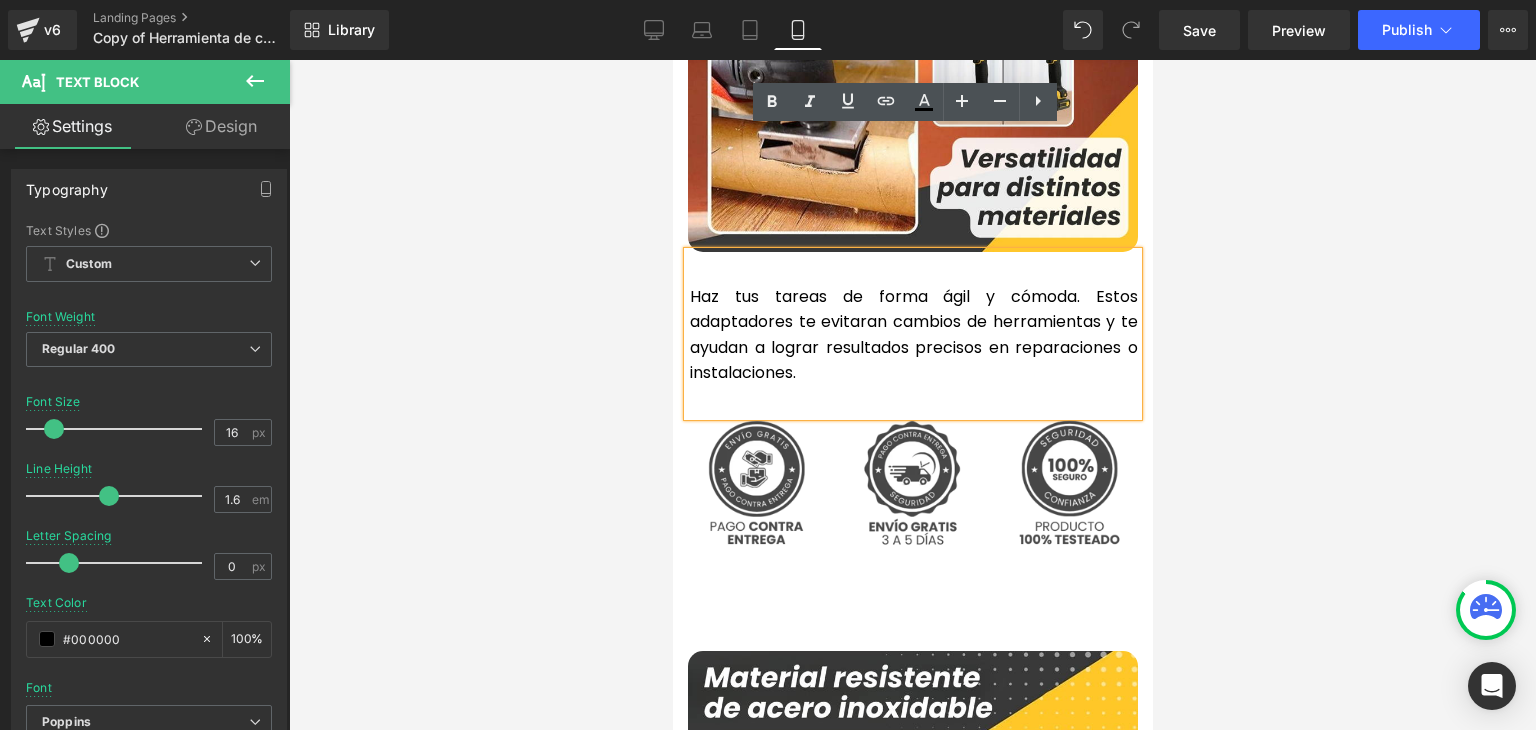 scroll, scrollTop: 4600, scrollLeft: 0, axis: vertical 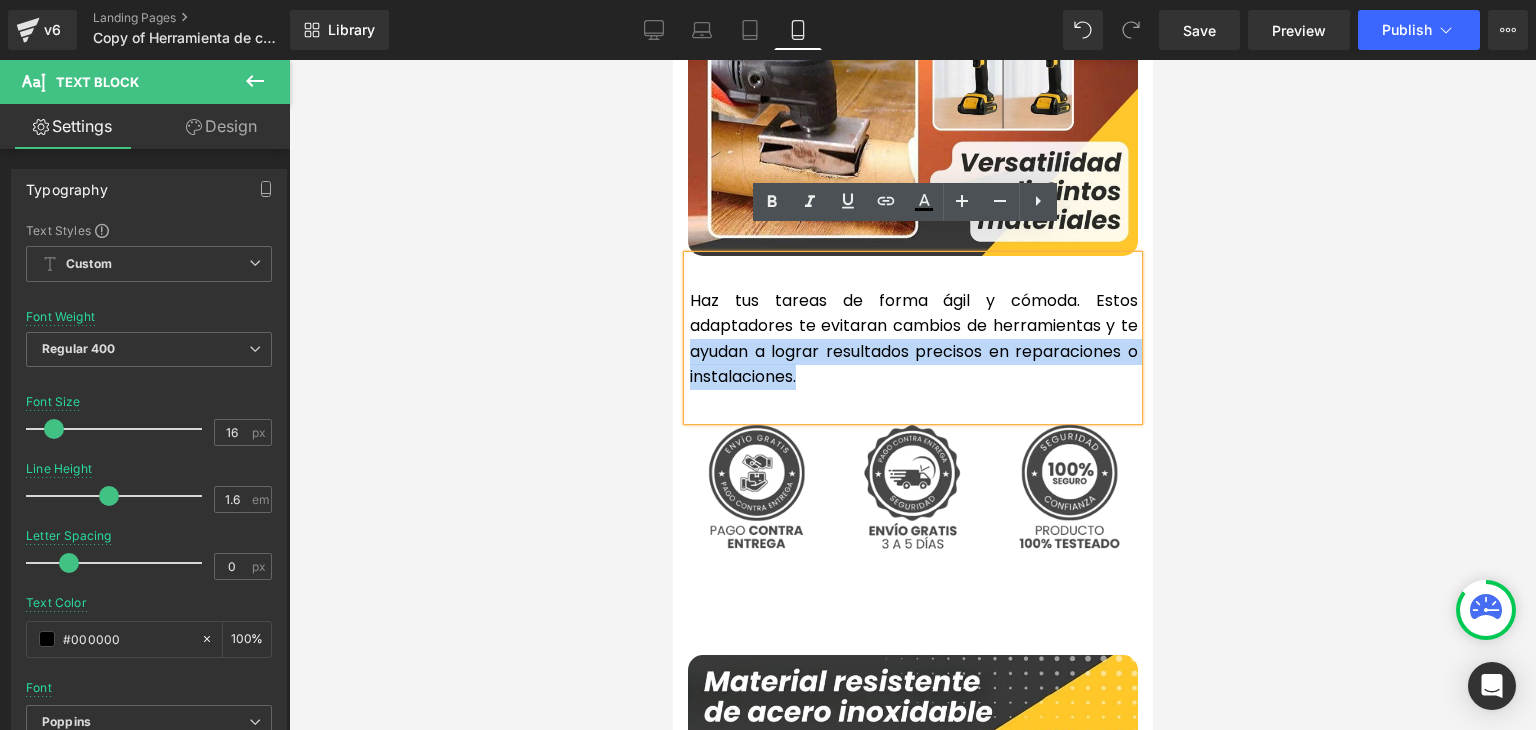 drag, startPoint x: 825, startPoint y: 353, endPoint x: 684, endPoint y: 331, distance: 142.706 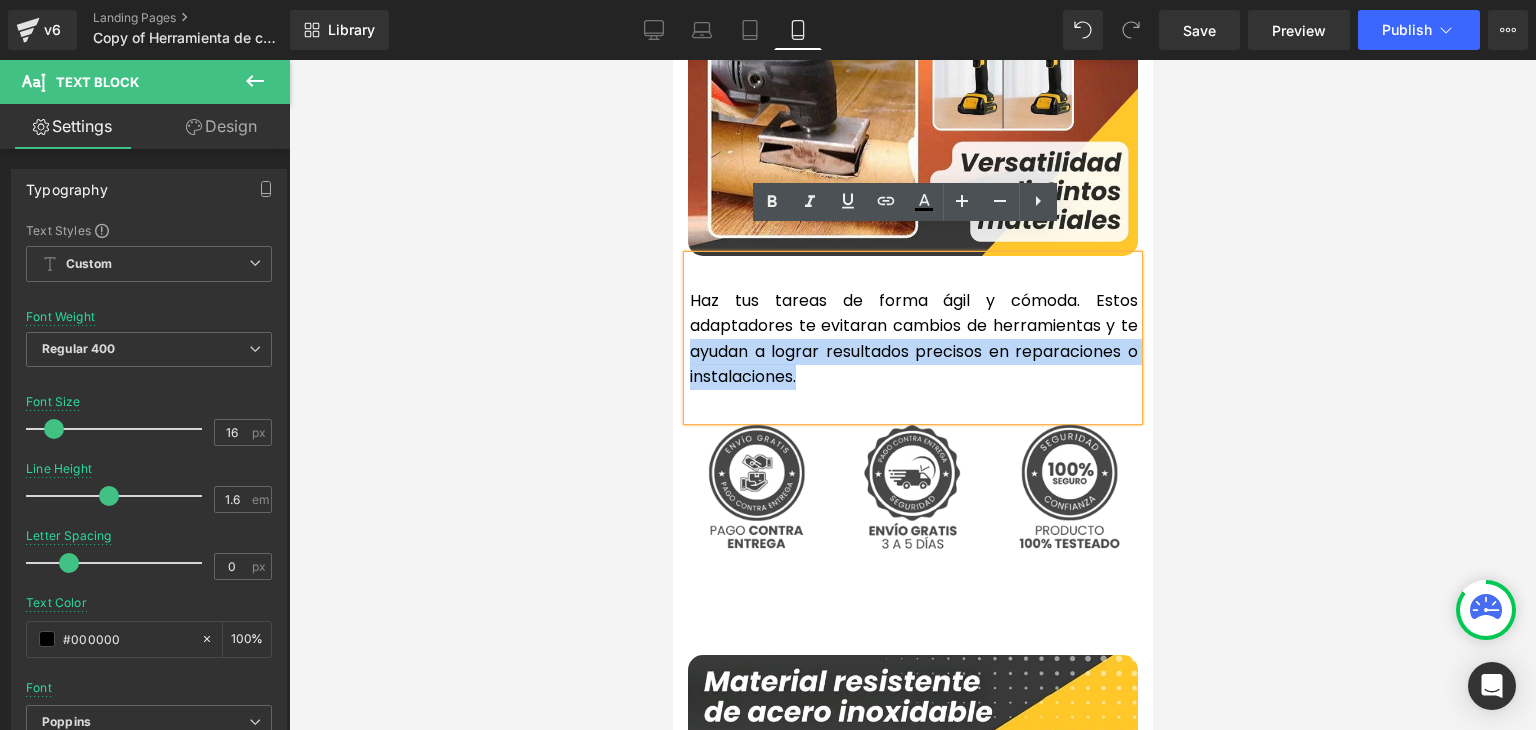click on "Haz tus tareas de forma ágil y cómoda. Estos adaptadores te evitaran cambios de herramientas y te ayudan a lograr resultados precisos en reparaciones o instalaciones." at bounding box center [913, 339] 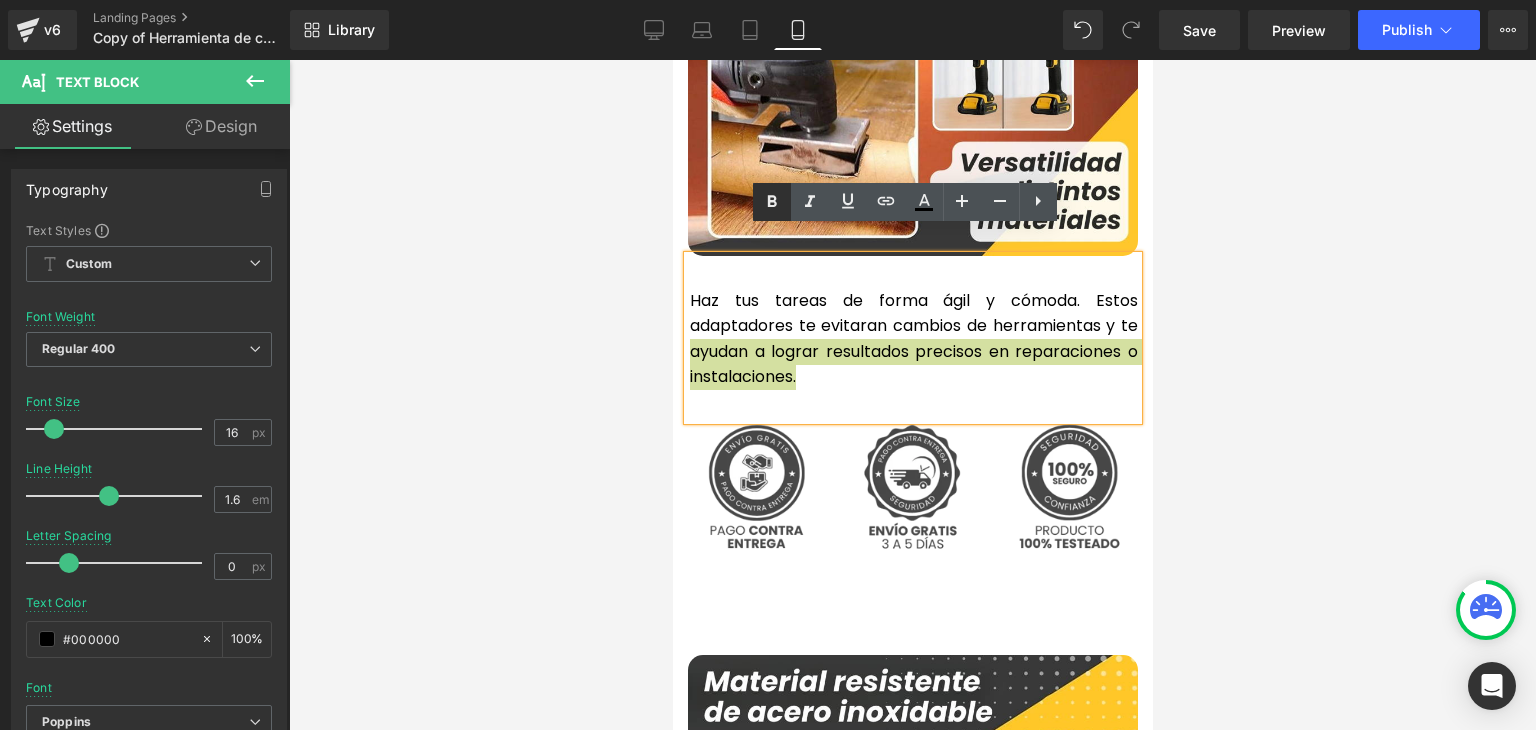 click 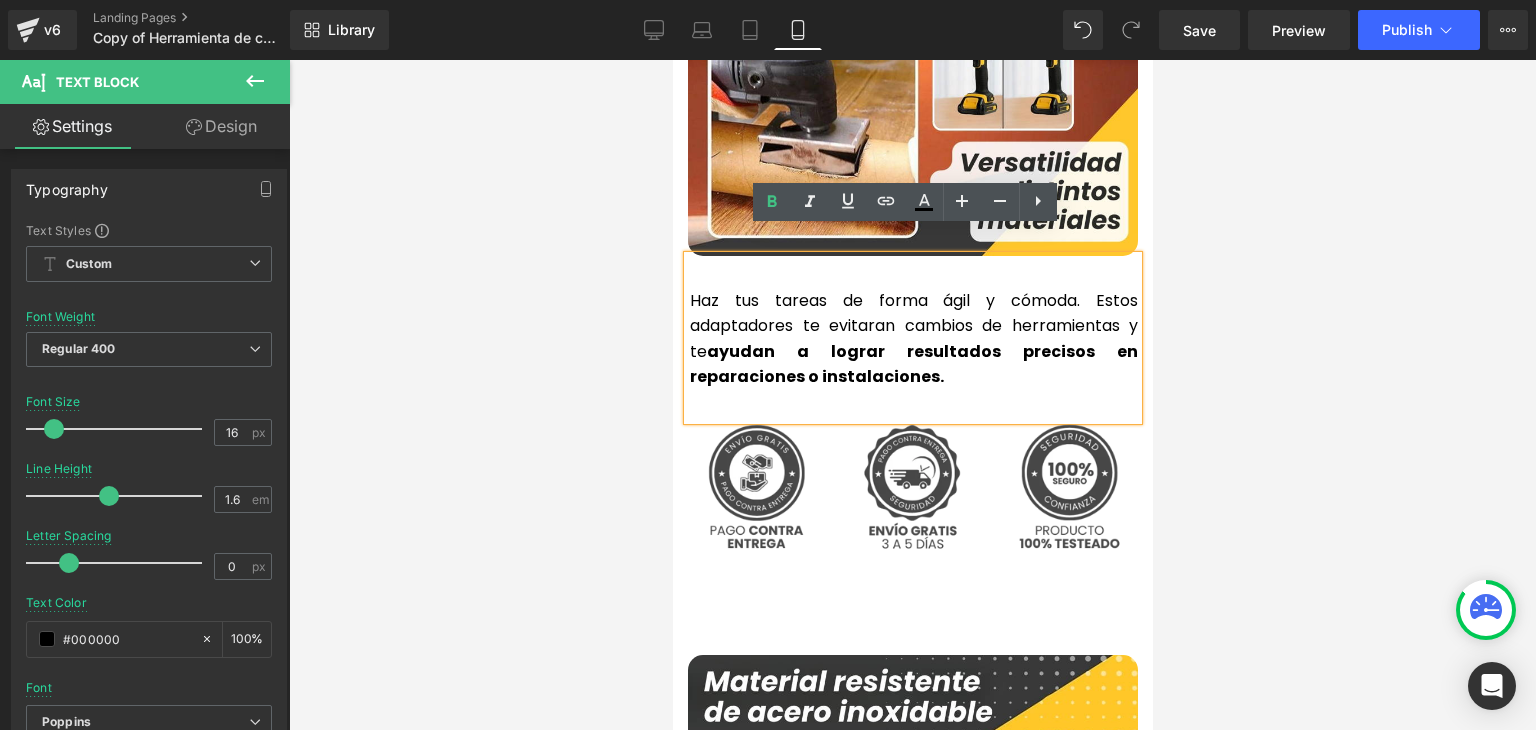 click at bounding box center (912, 395) 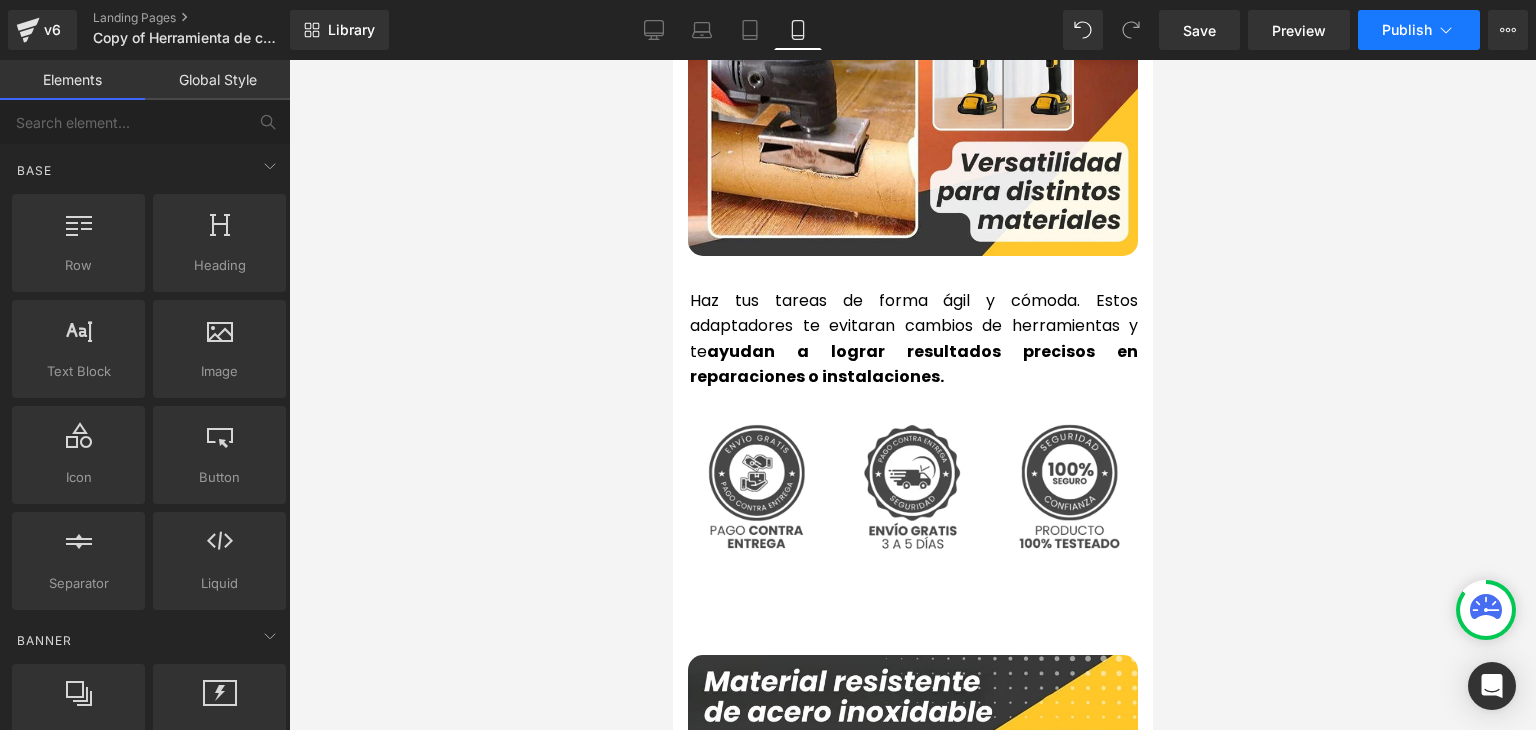 click on "Publish" at bounding box center [1407, 30] 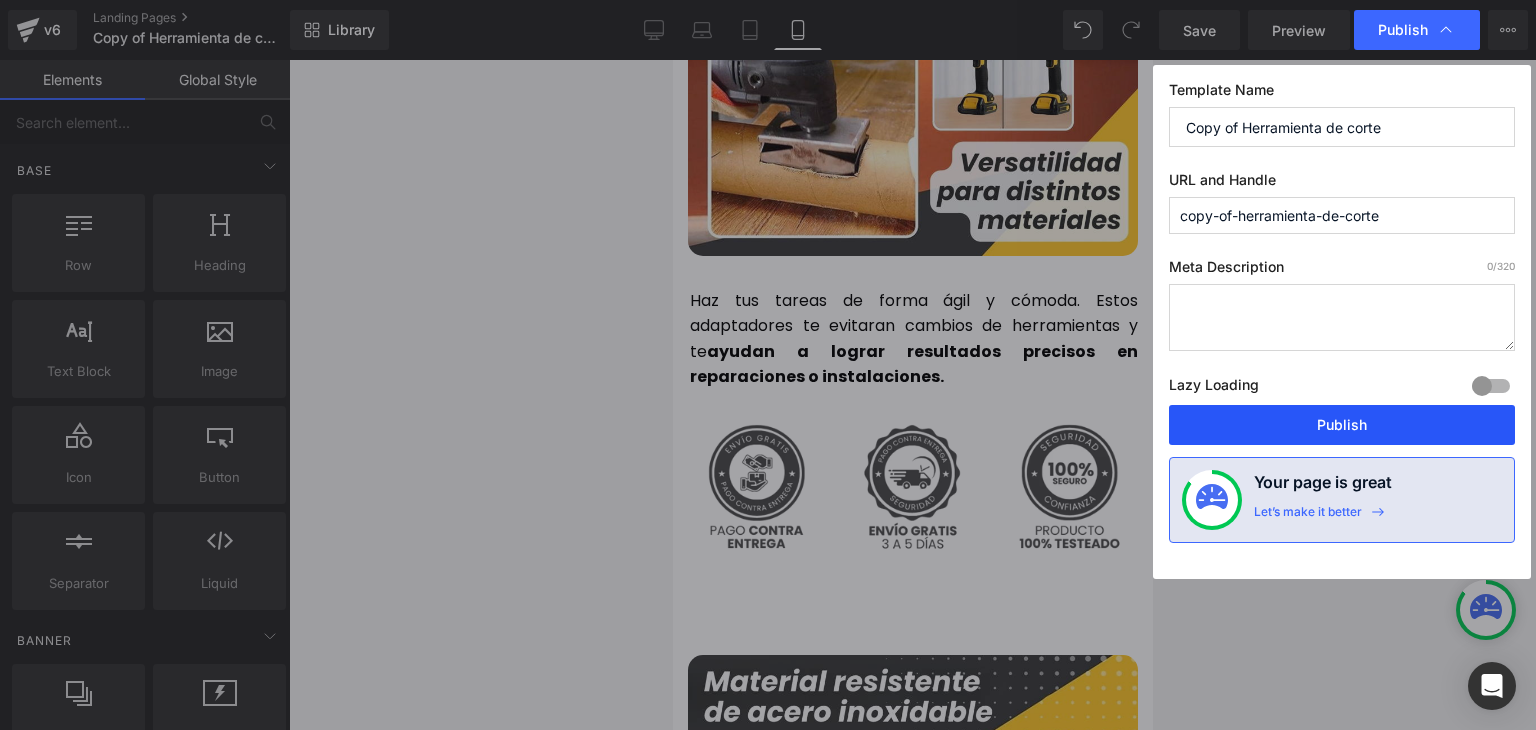 click on "Publish" at bounding box center [1342, 425] 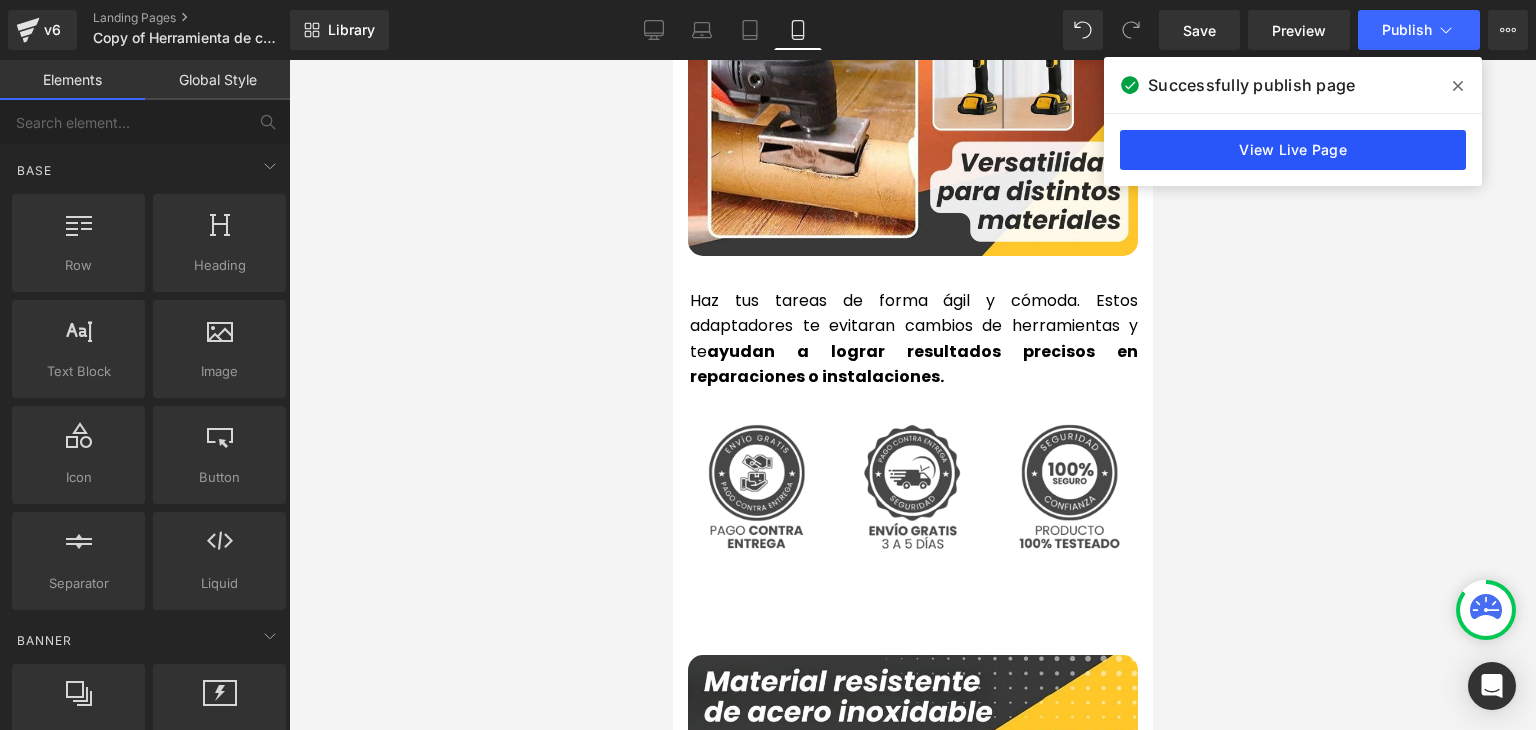 click on "View Live Page" at bounding box center (1293, 150) 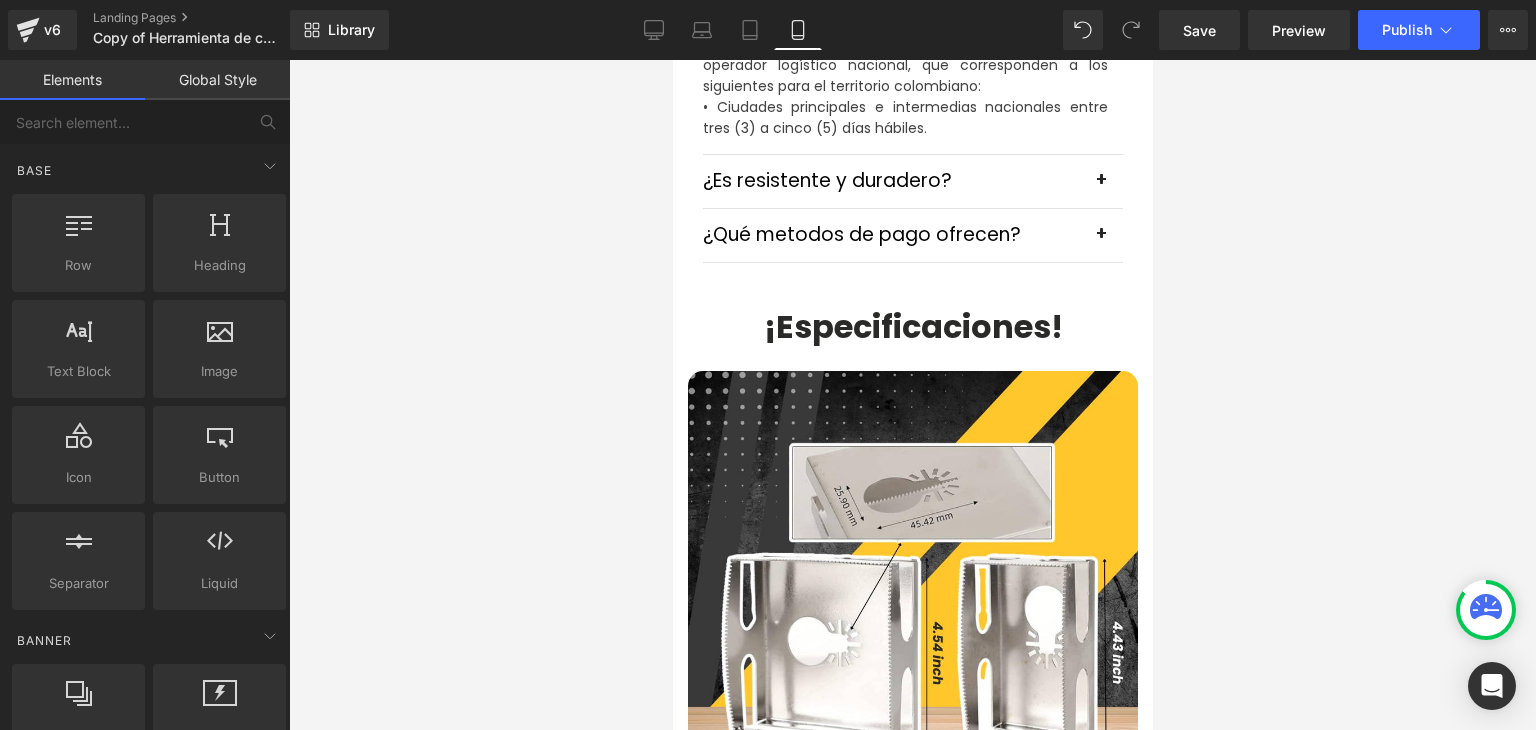scroll, scrollTop: 6300, scrollLeft: 0, axis: vertical 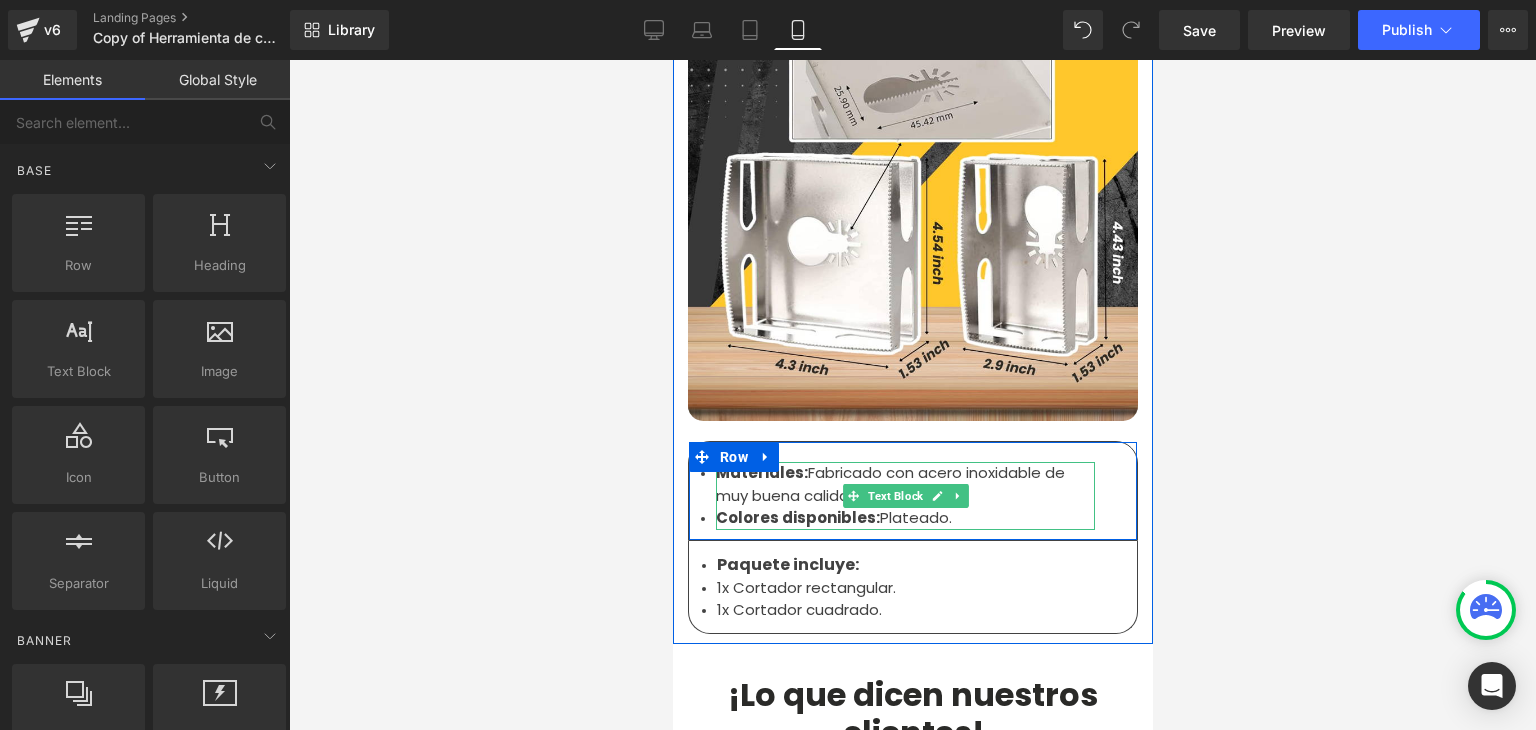click on "Materiales:   Fabricado con acero inoxidable de muy buena calidad." at bounding box center (904, 484) 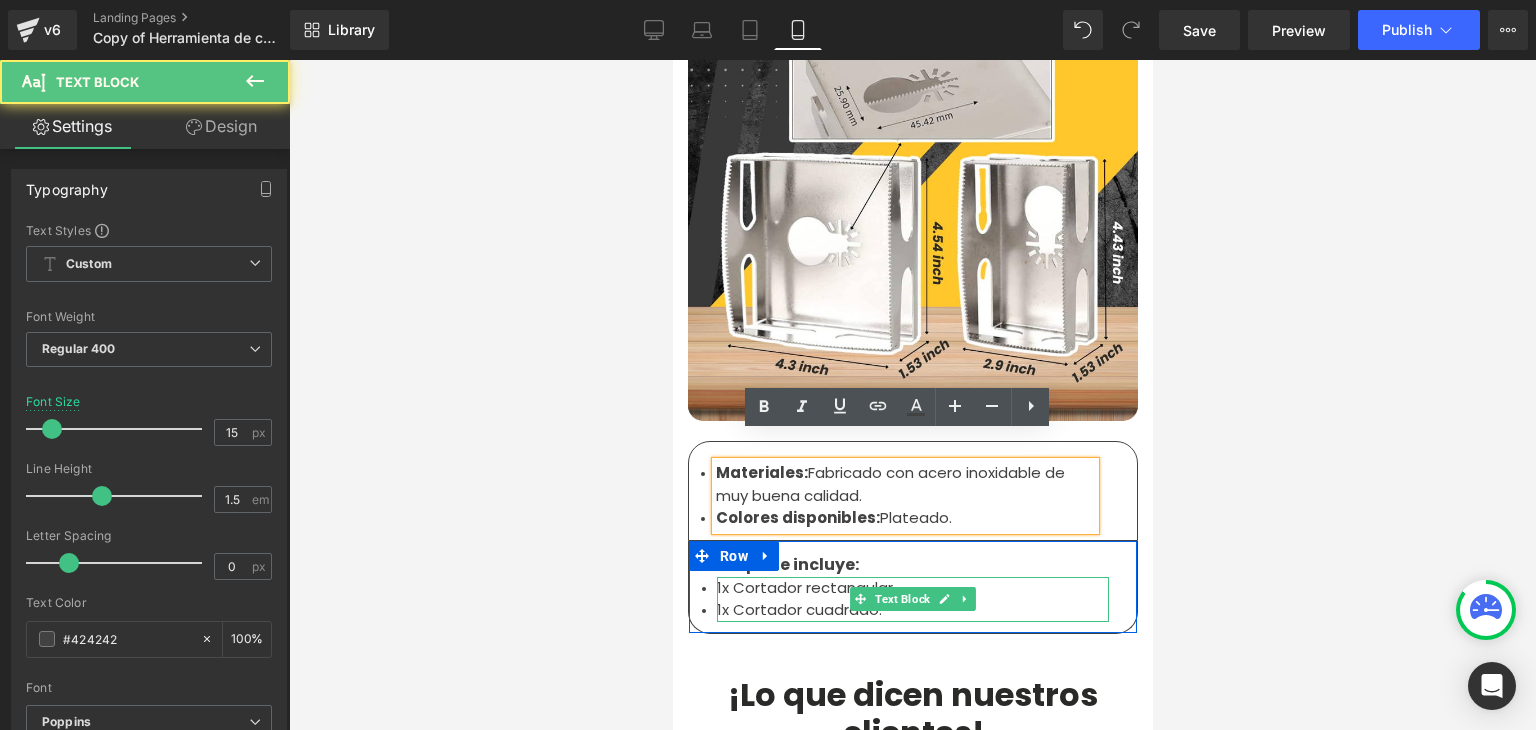 click on "1x Cortador rectangular." at bounding box center (912, 588) 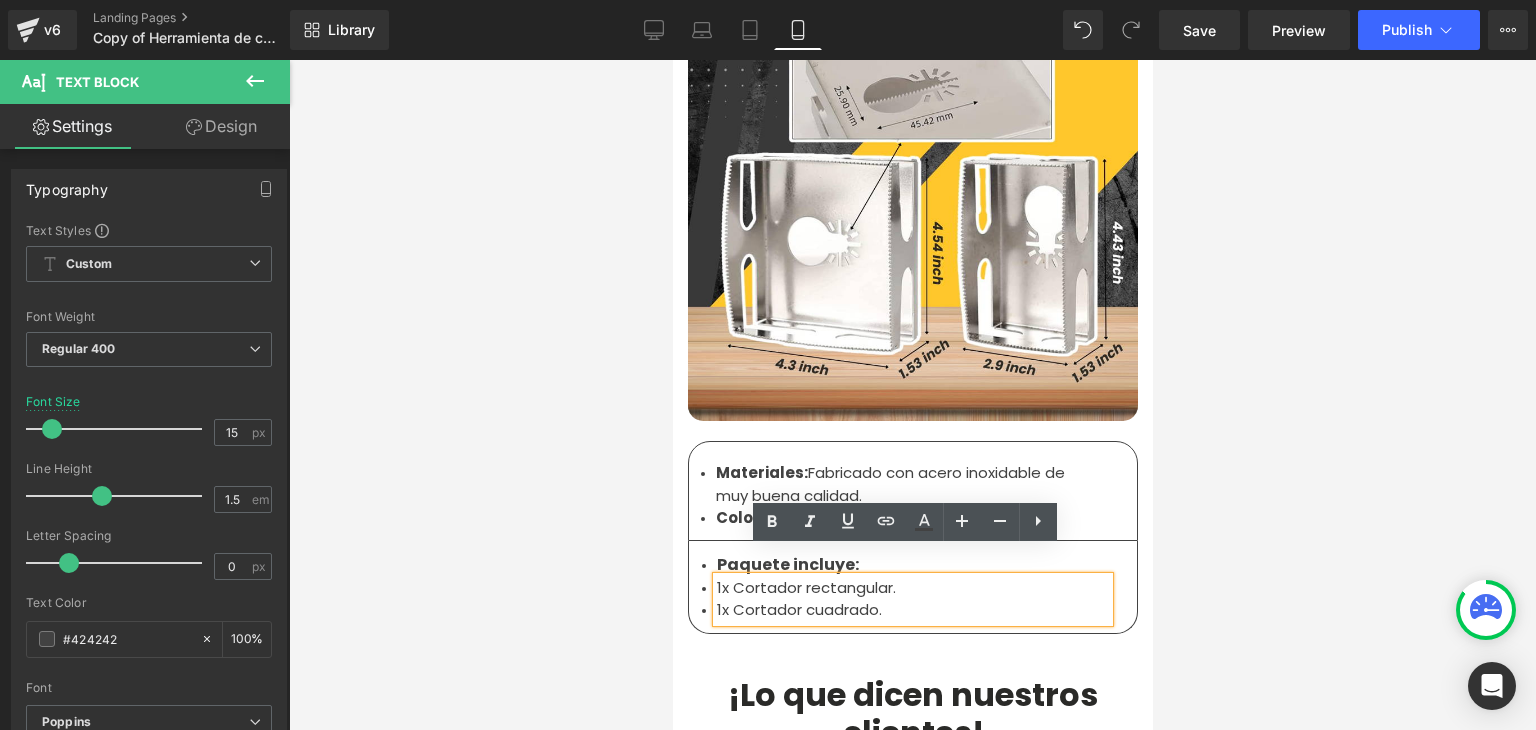 click on "1x Cortador rectangular." at bounding box center (912, 588) 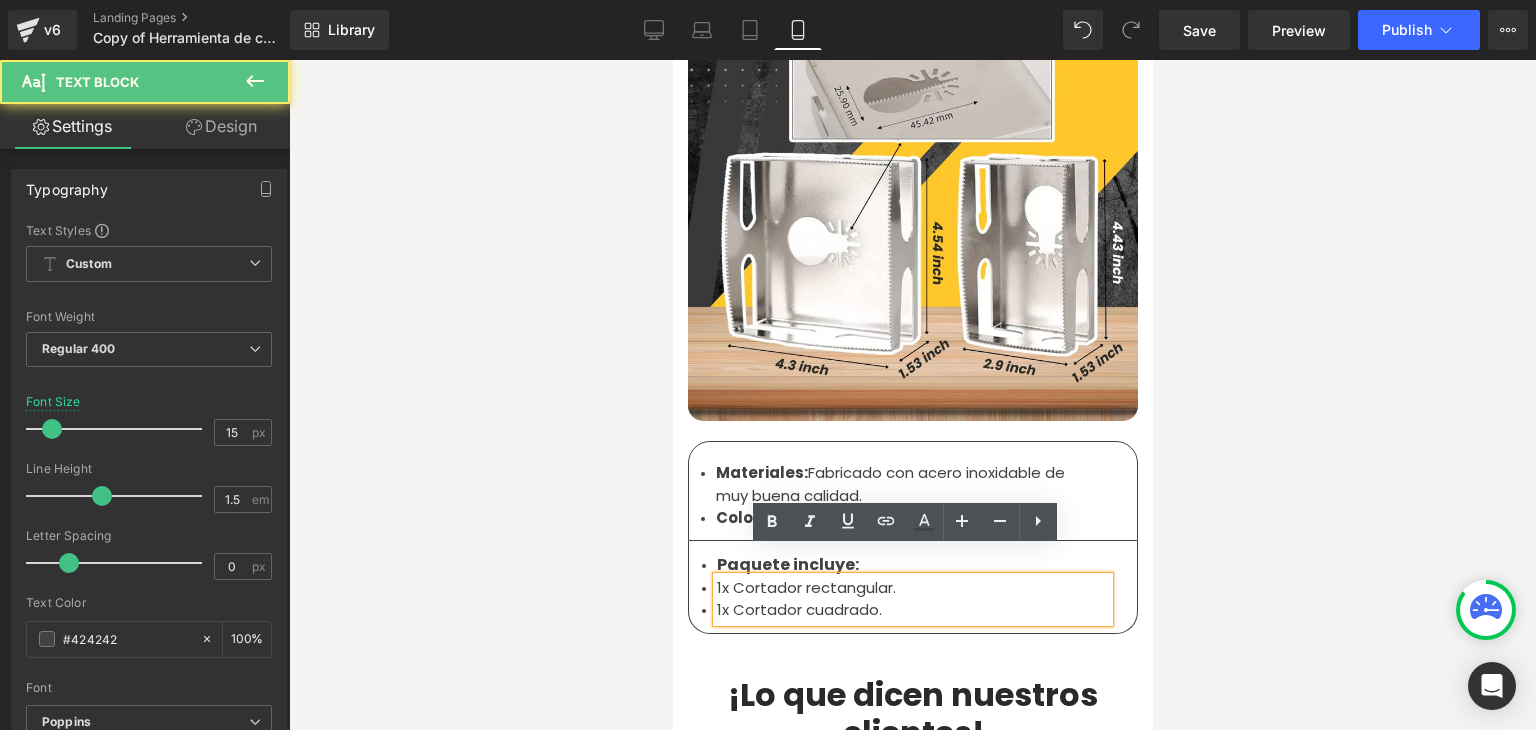 click on "1x Cortador cuadrado." at bounding box center [912, 610] 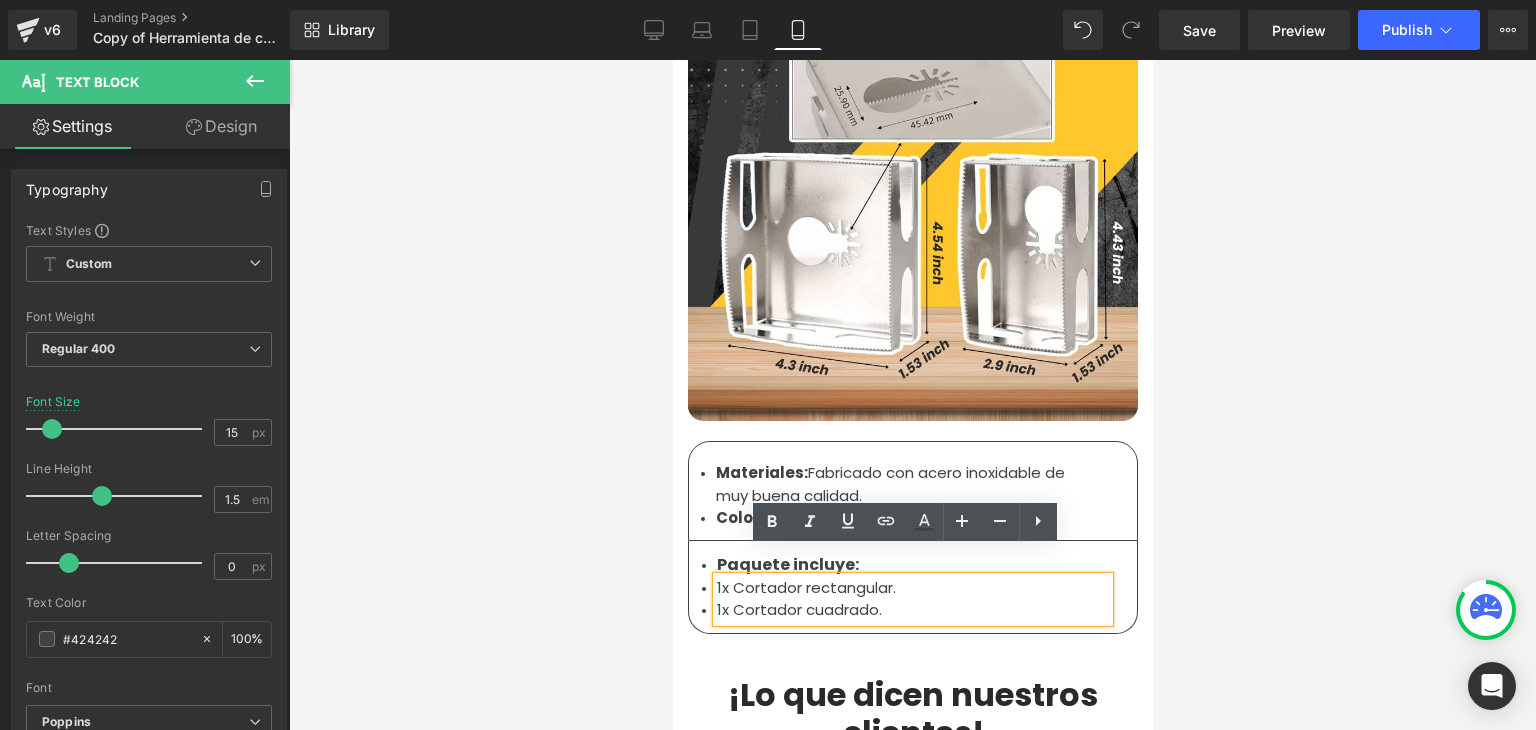 click on "1x Cortador rectangular." at bounding box center (912, 588) 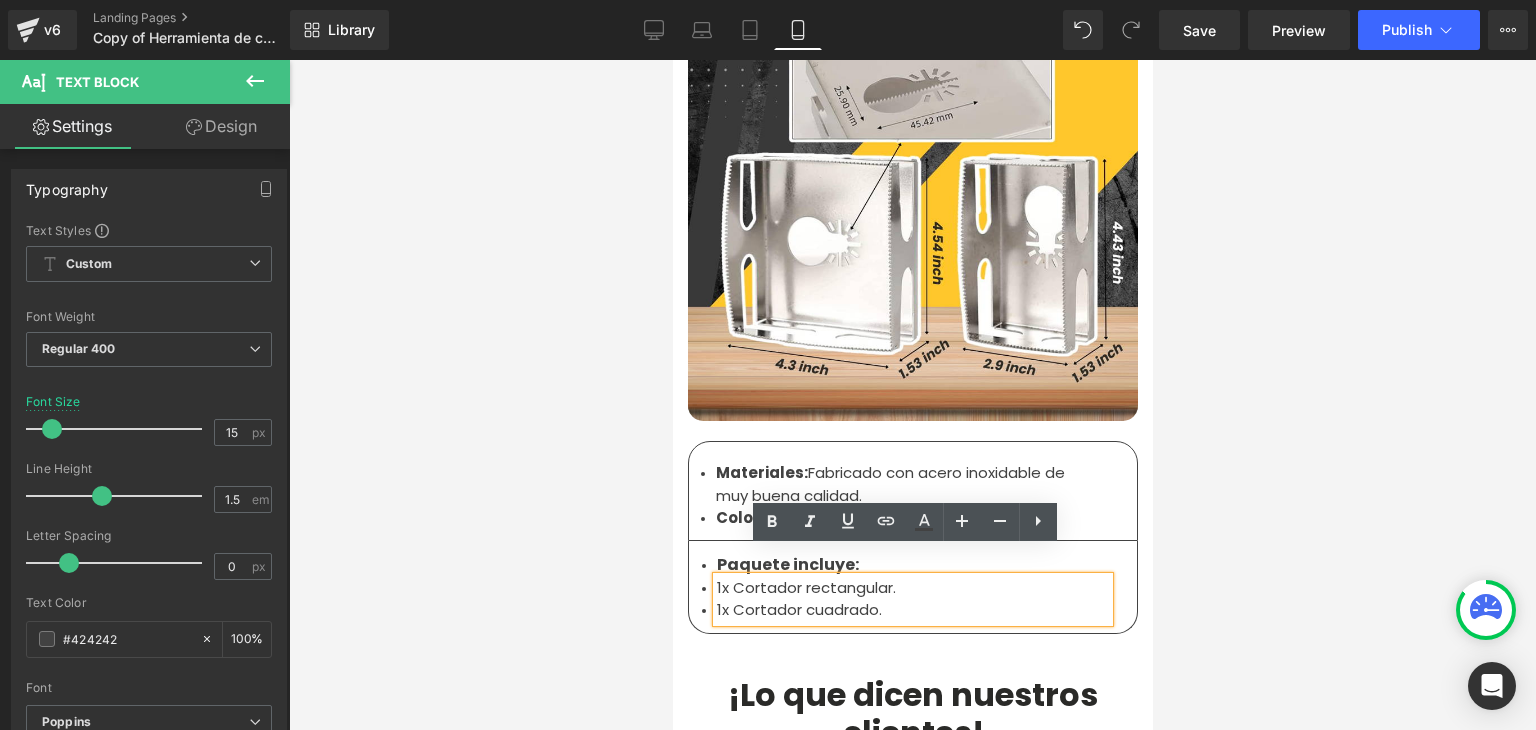 type 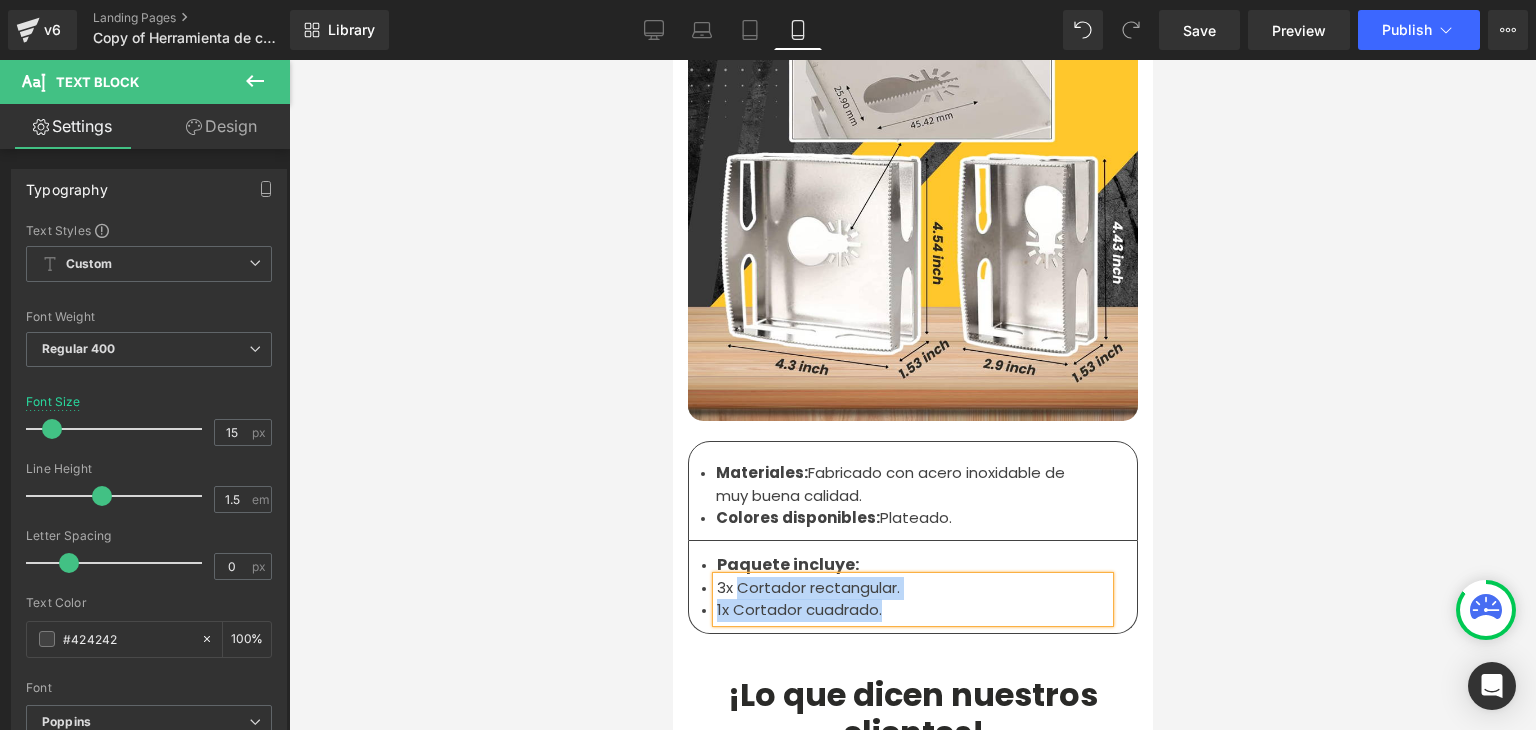 drag, startPoint x: 874, startPoint y: 583, endPoint x: 732, endPoint y: 559, distance: 144.01389 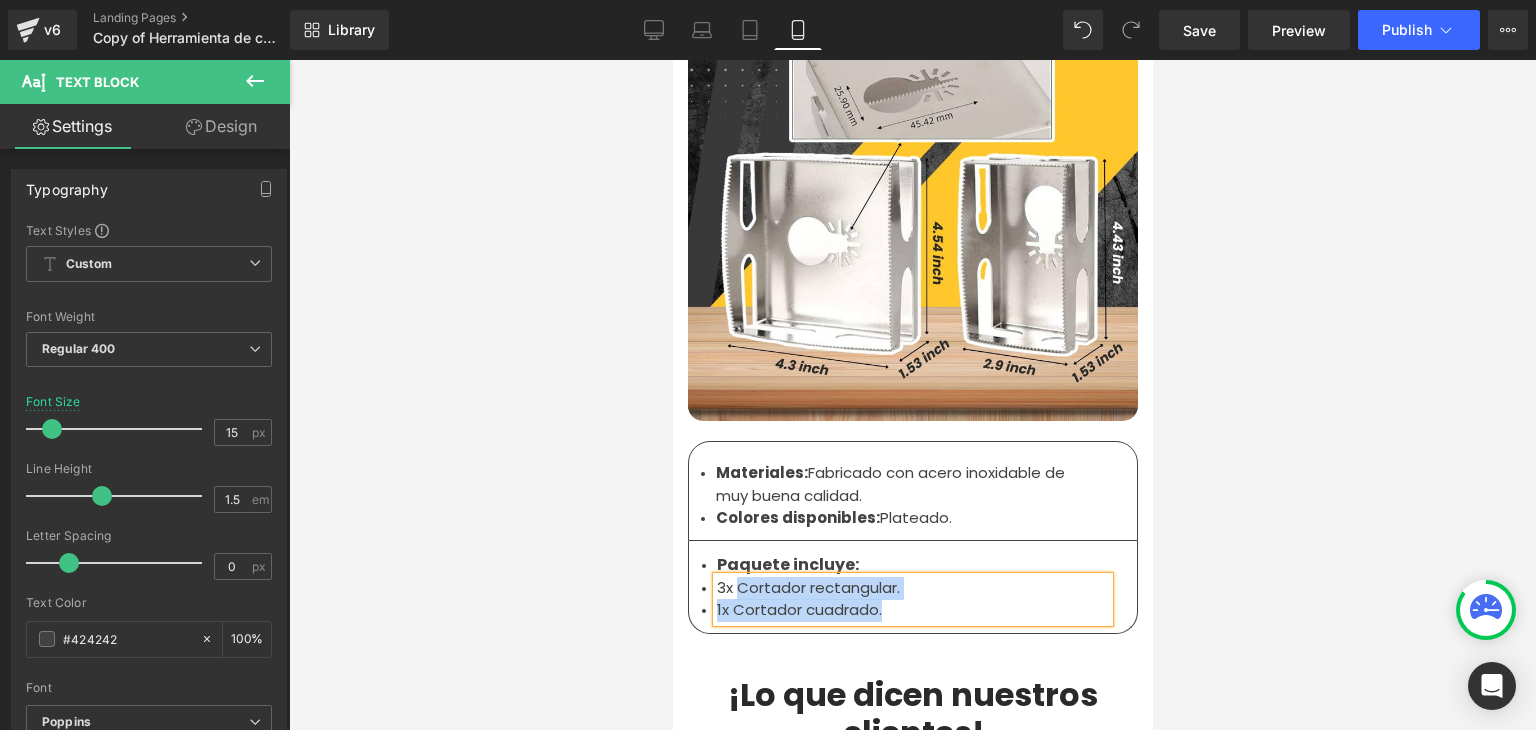 click on "3x Cortador rectangular. 1x Cortador cuadrado." at bounding box center [912, 599] 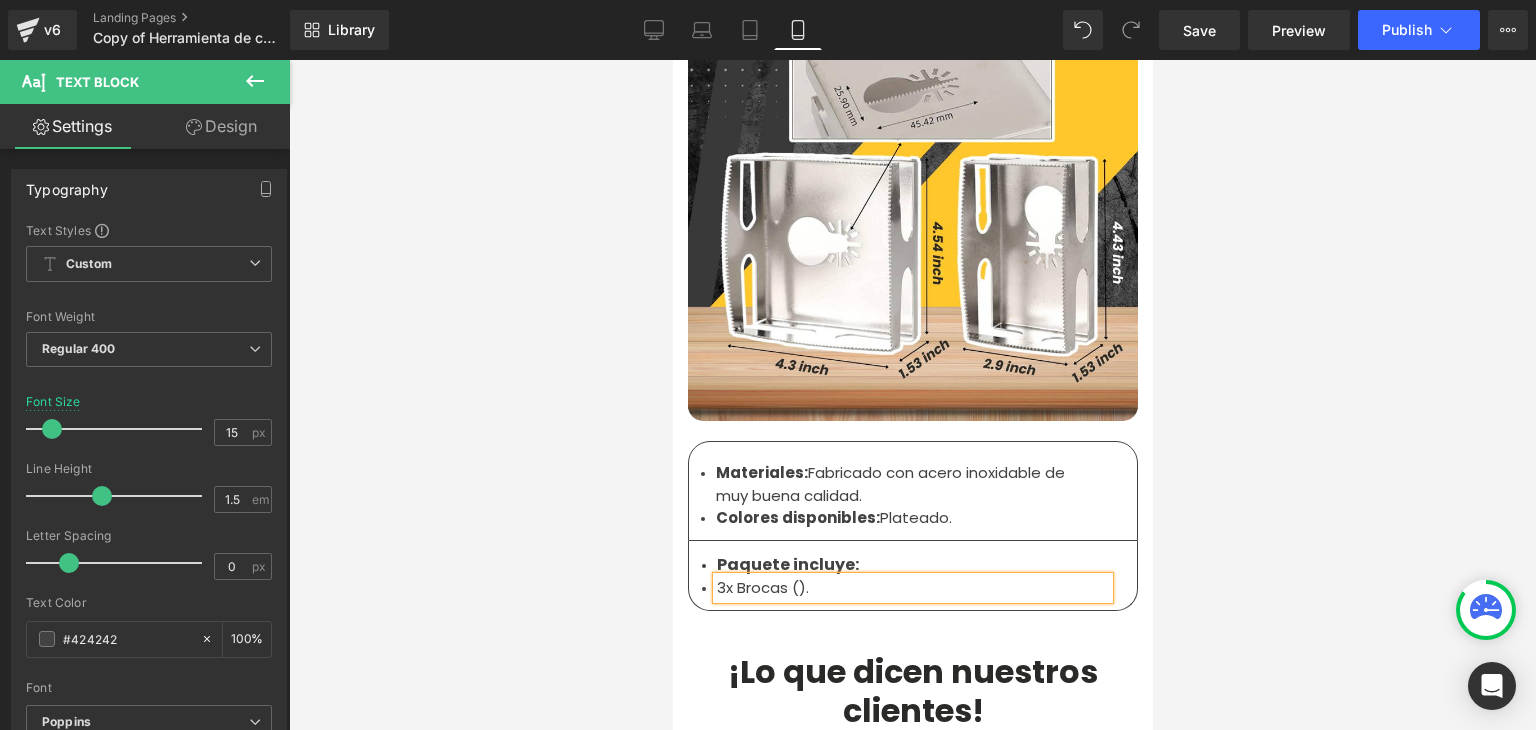 click on "3x Brocas ()." at bounding box center [912, 588] 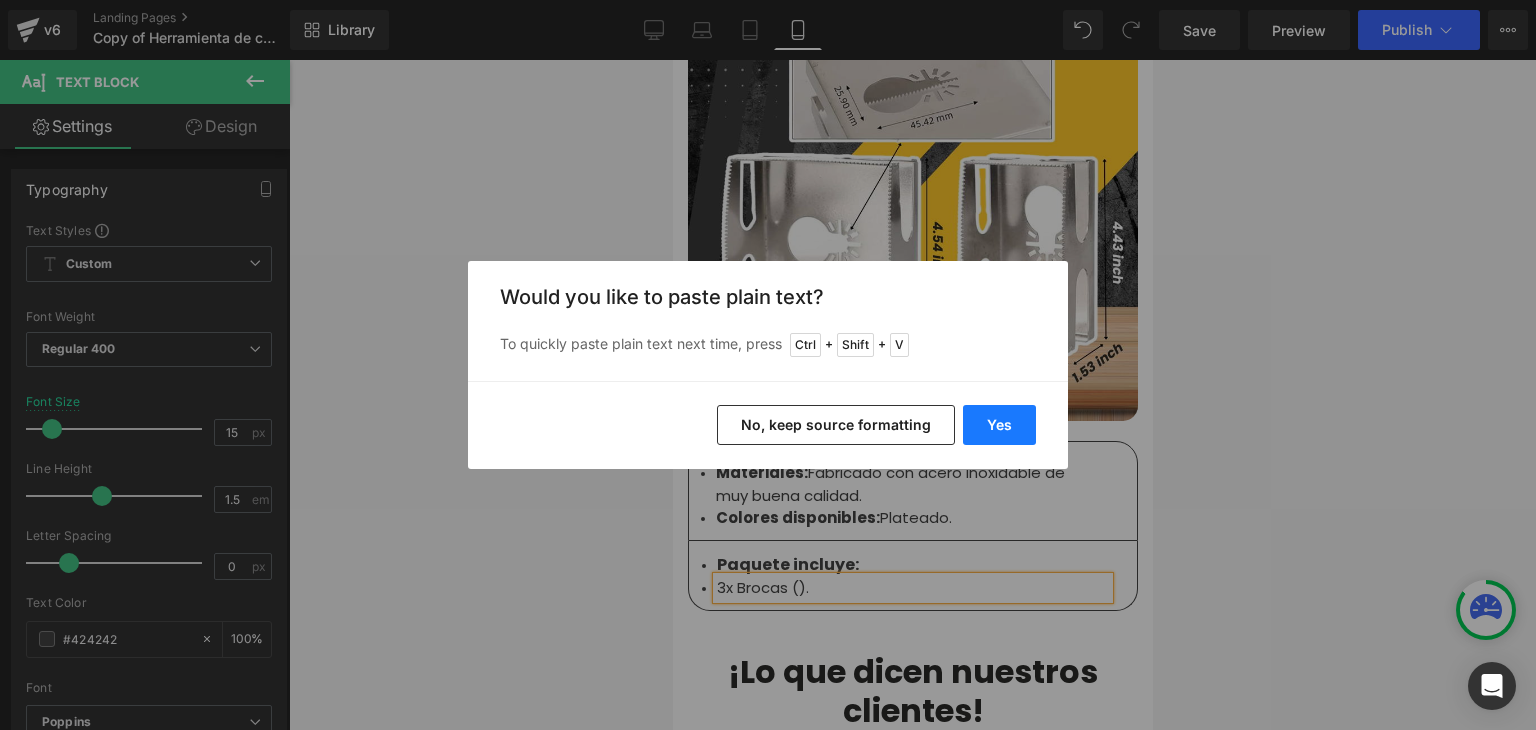 click on "Yes" at bounding box center [999, 425] 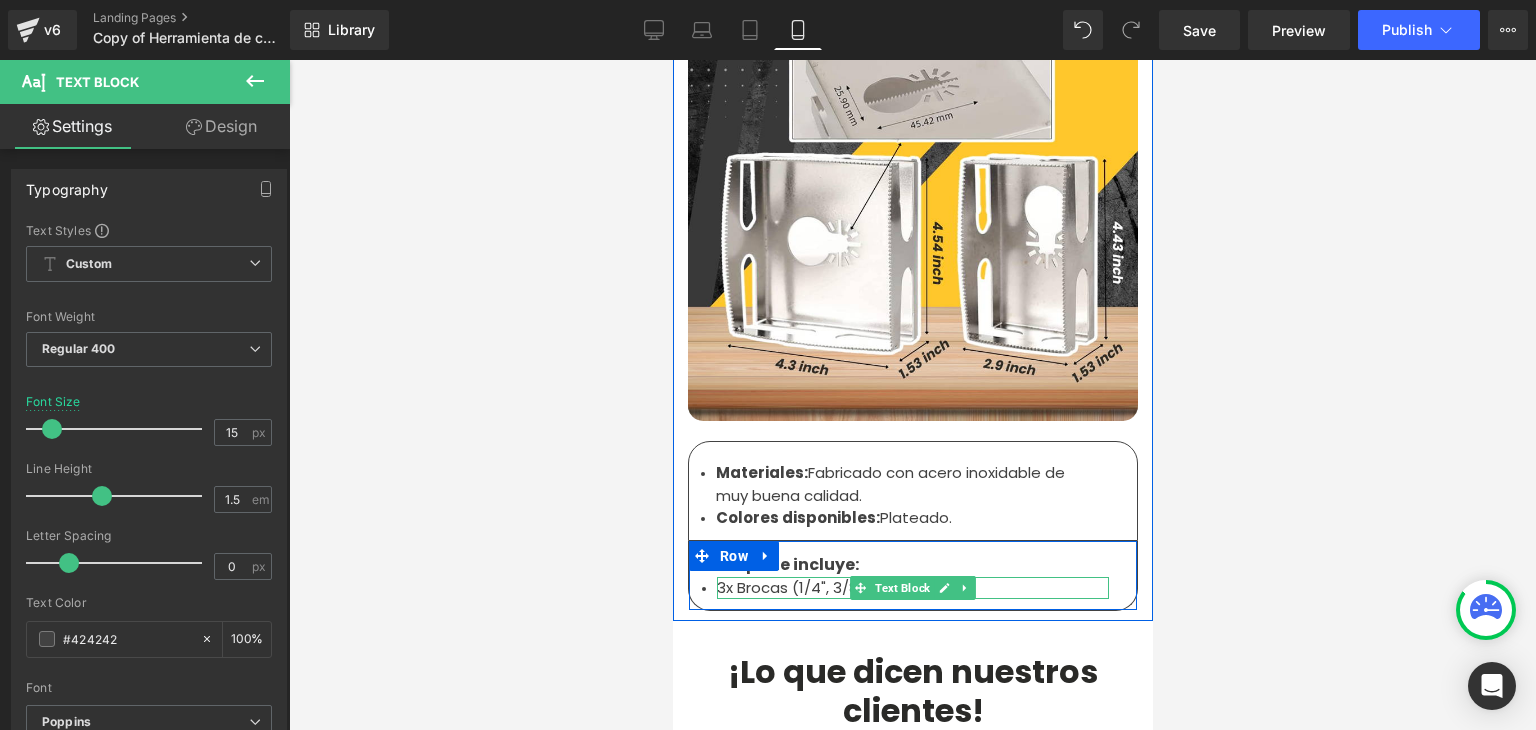 click on "3x Brocas (1/4", 3/8" y 1/2)." at bounding box center [912, 588] 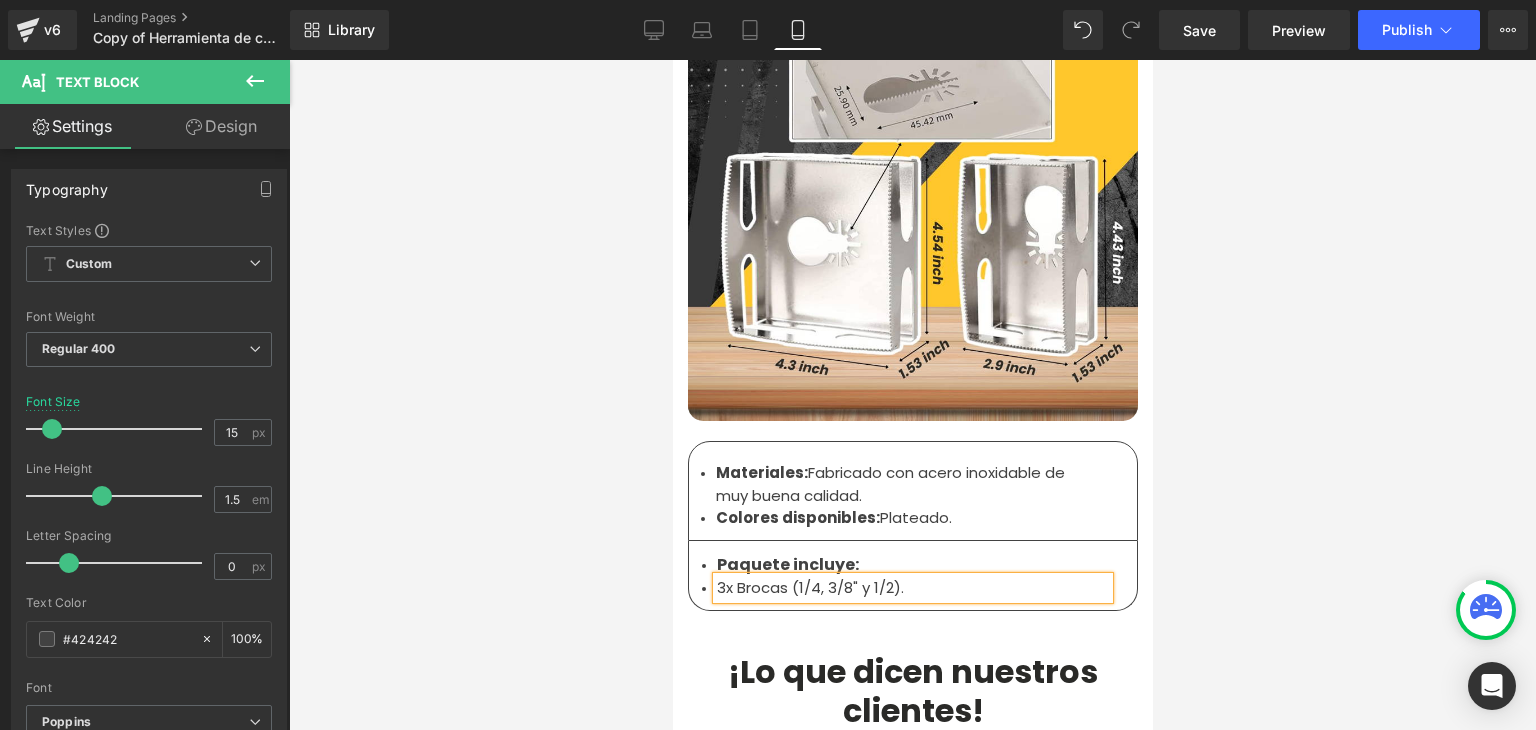click on "3x Brocas (1/4, 3/8" y 1/2)." at bounding box center (912, 588) 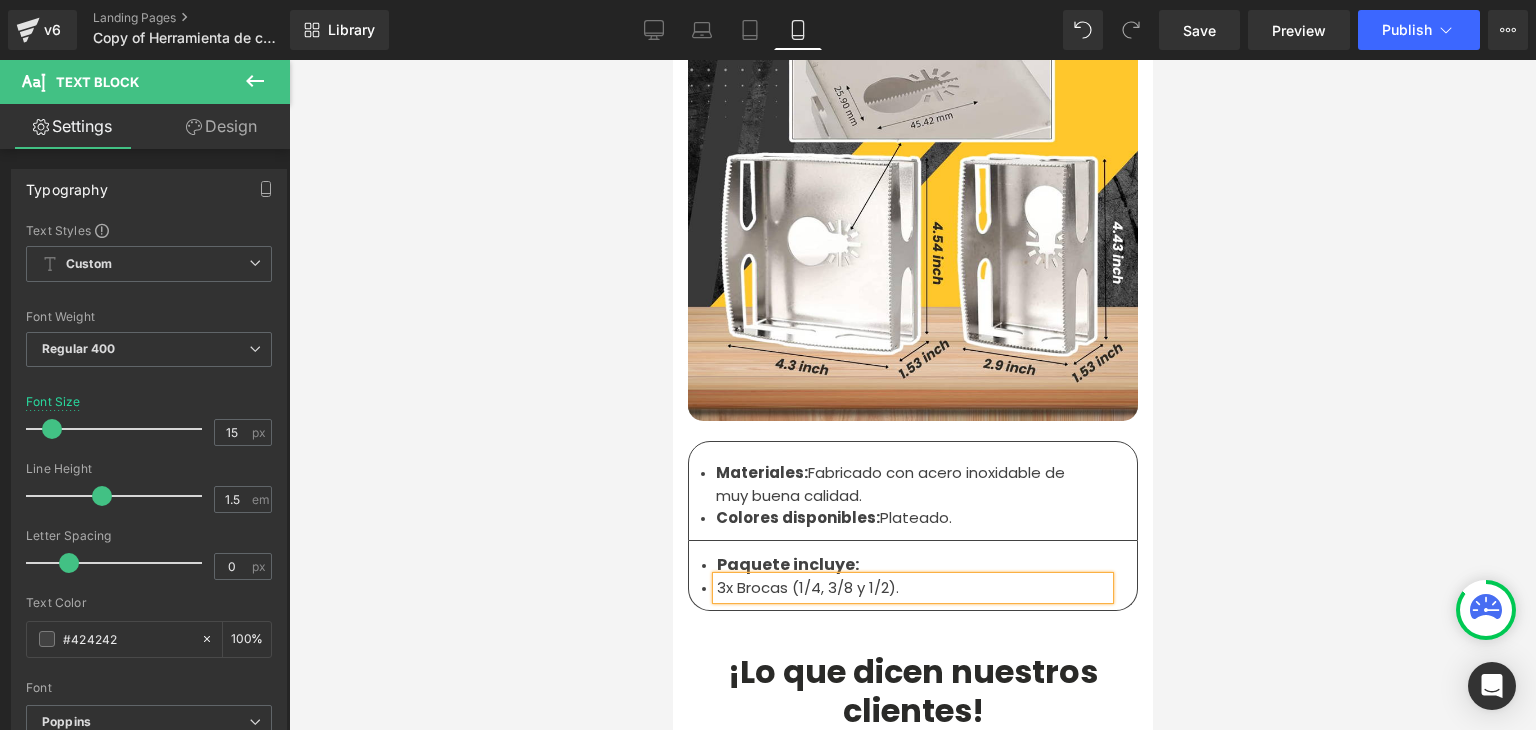 click on "3x Brocas (1/4, 3/8 y 1/2)." at bounding box center (912, 588) 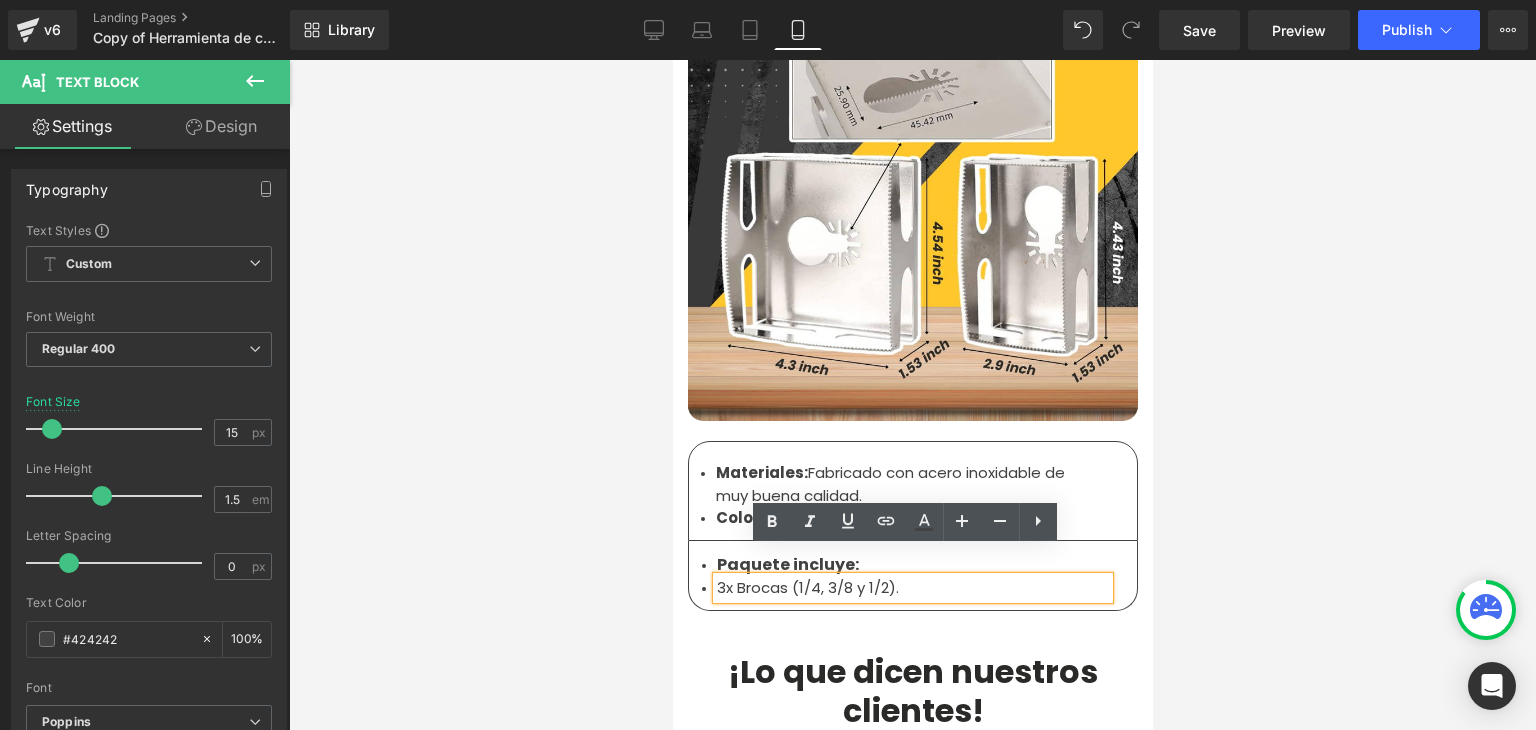 click on "3x Brocas (1/4, 3/8 y 1/2)." at bounding box center [912, 588] 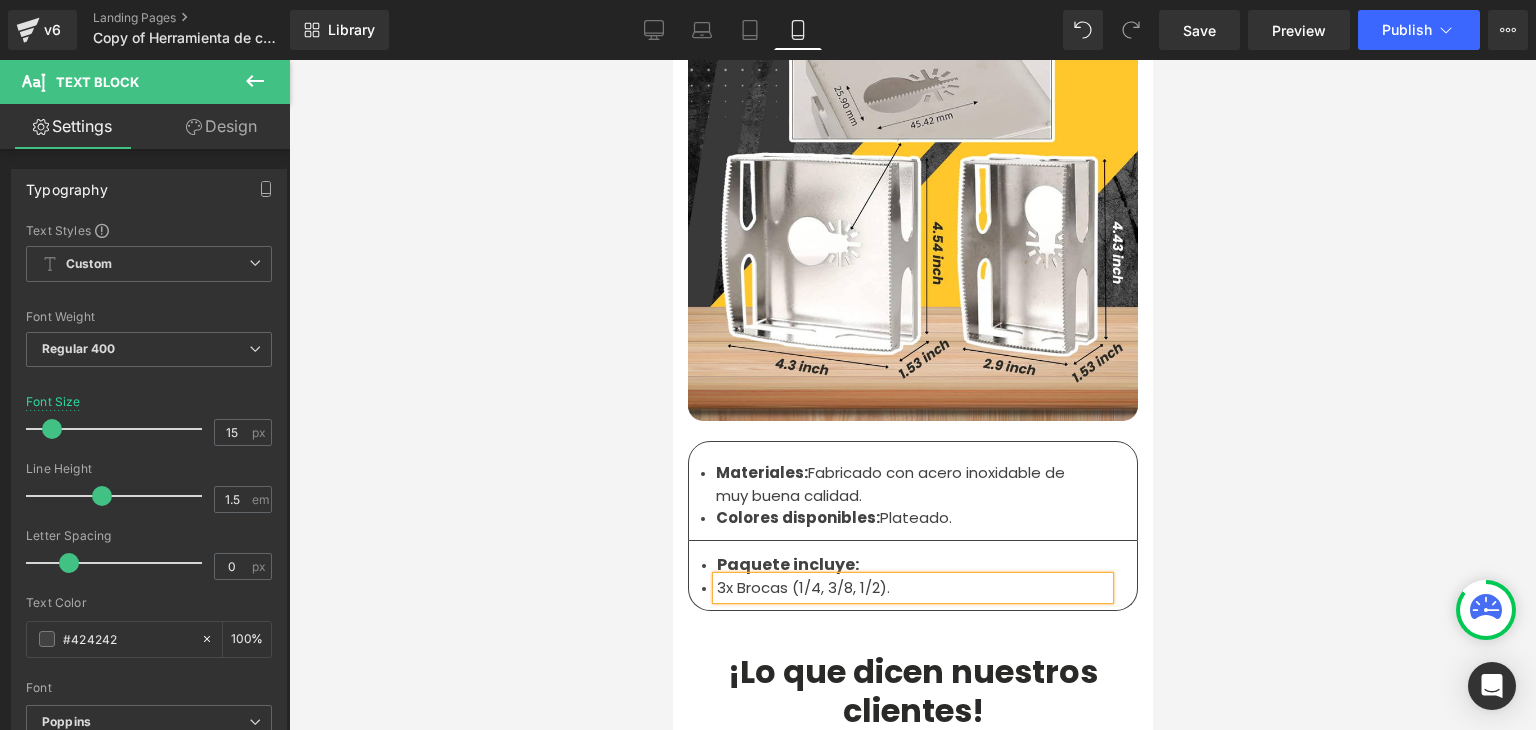 click on "3x Brocas (1/4, 3/8, 1/2)." at bounding box center (912, 588) 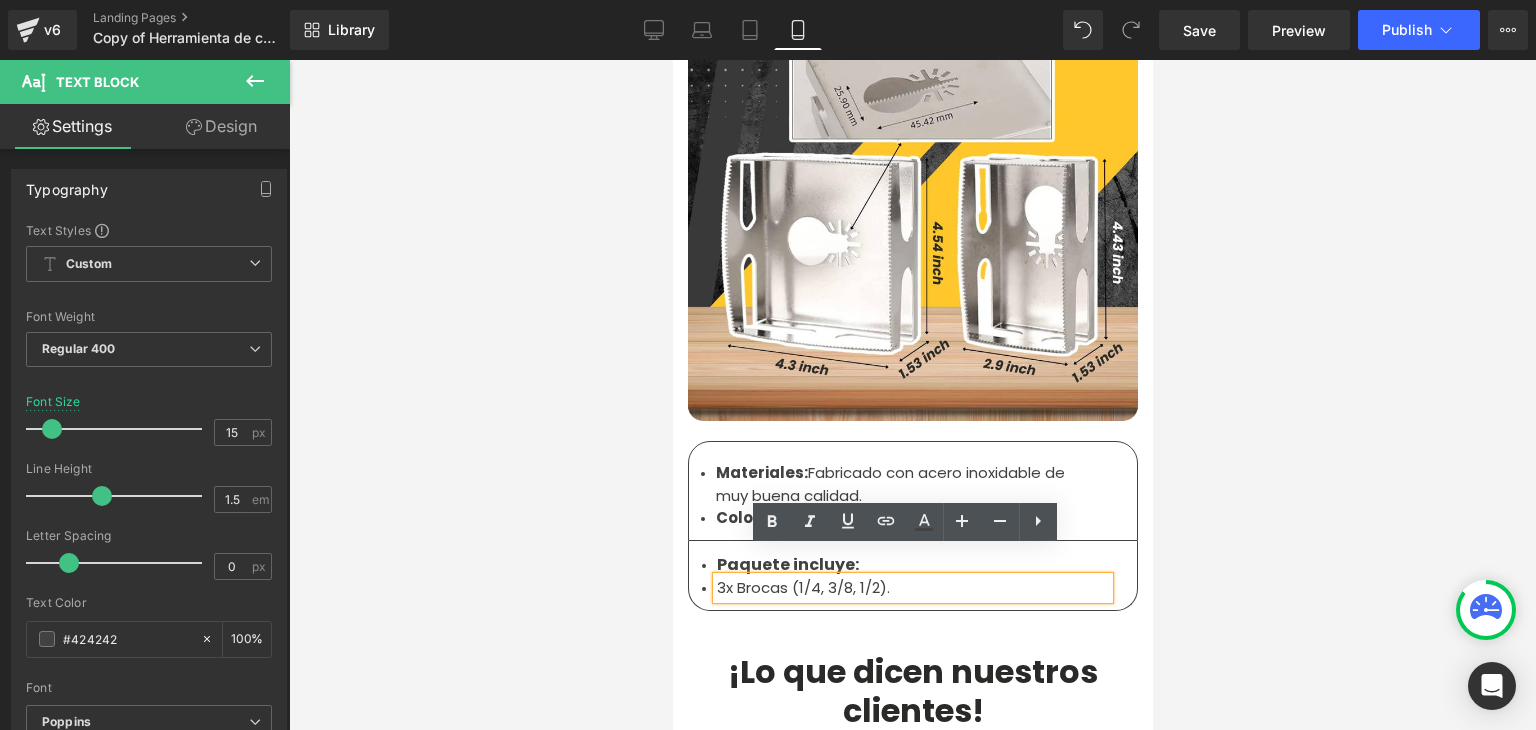 click at bounding box center (912, 395) 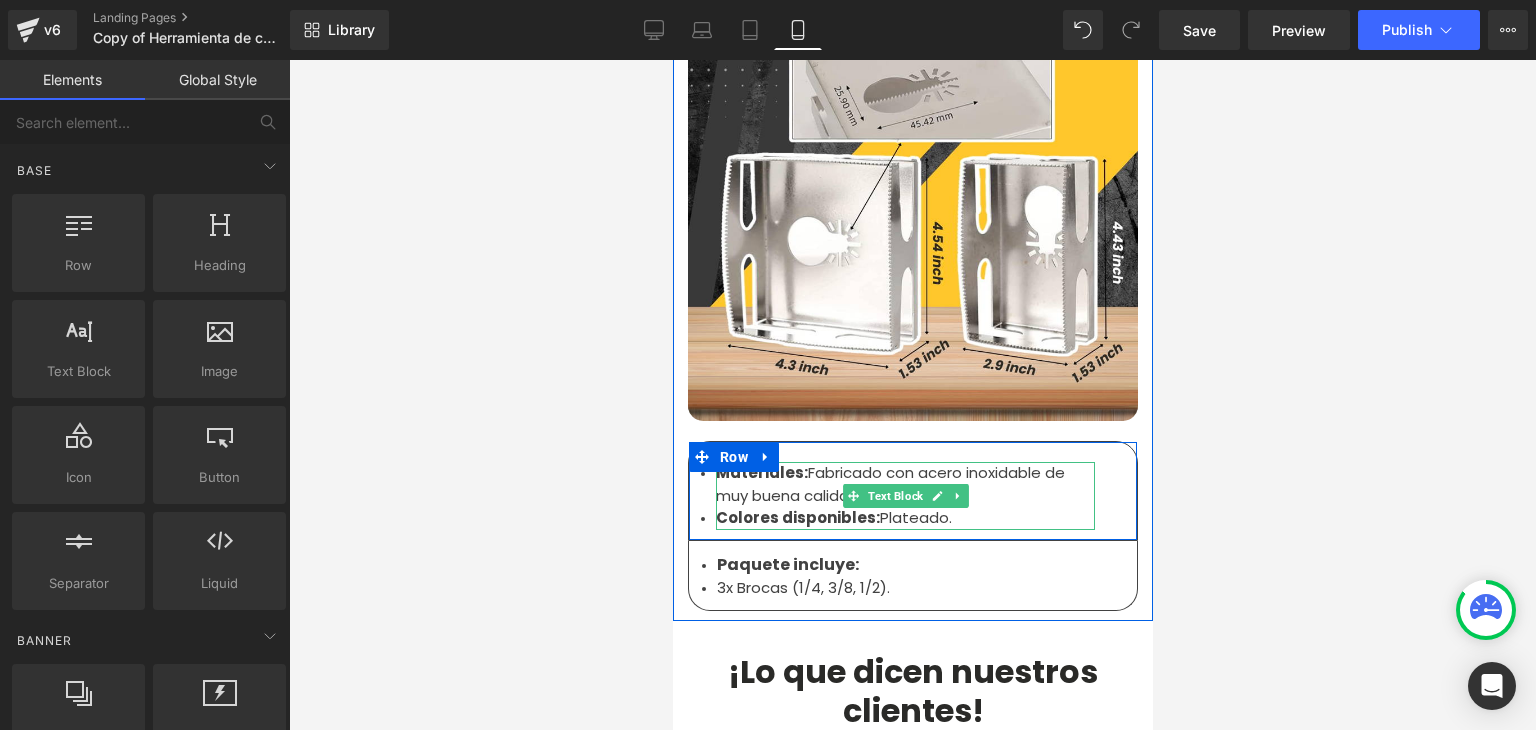 click on "Colores disponibles:" at bounding box center [797, 517] 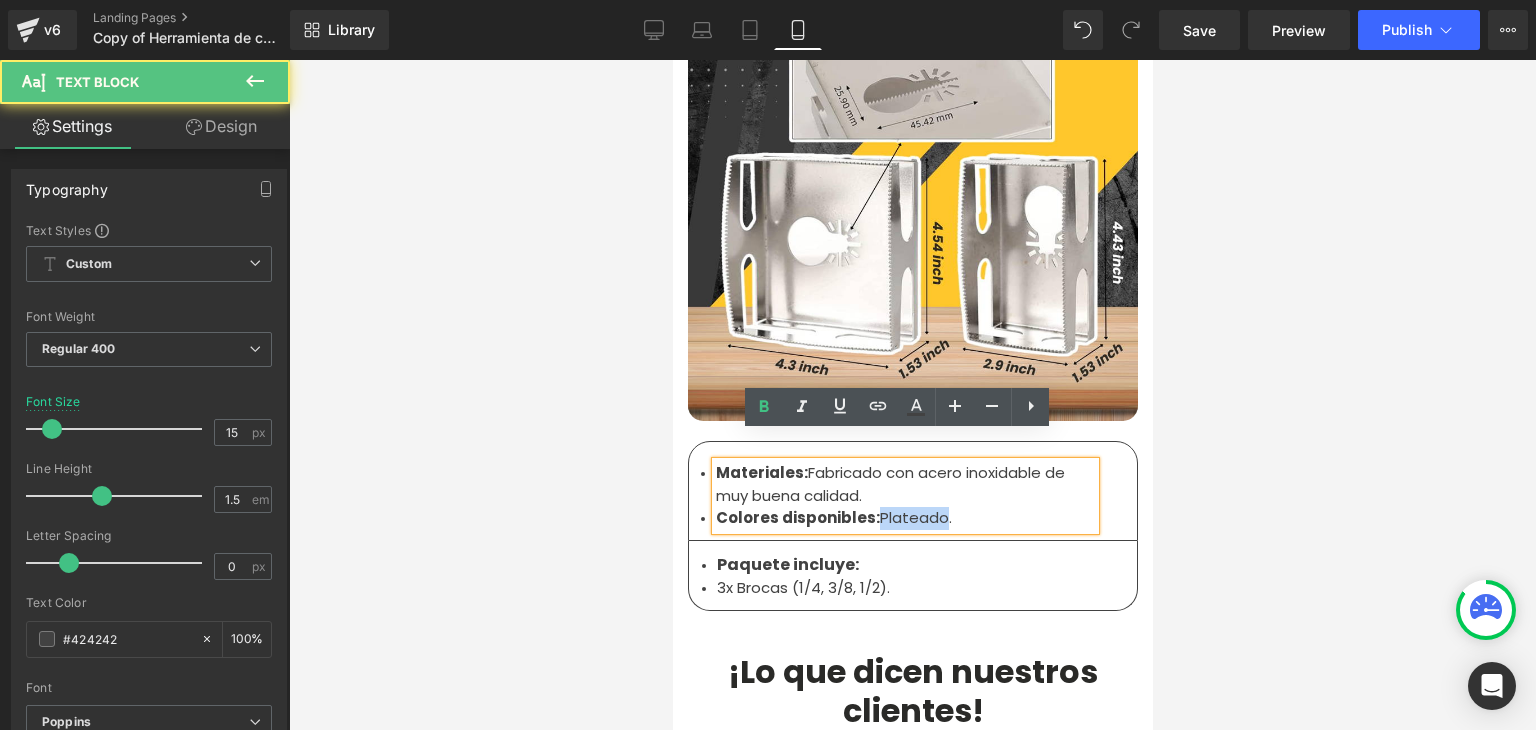 drag, startPoint x: 868, startPoint y: 490, endPoint x: 931, endPoint y: 487, distance: 63.07139 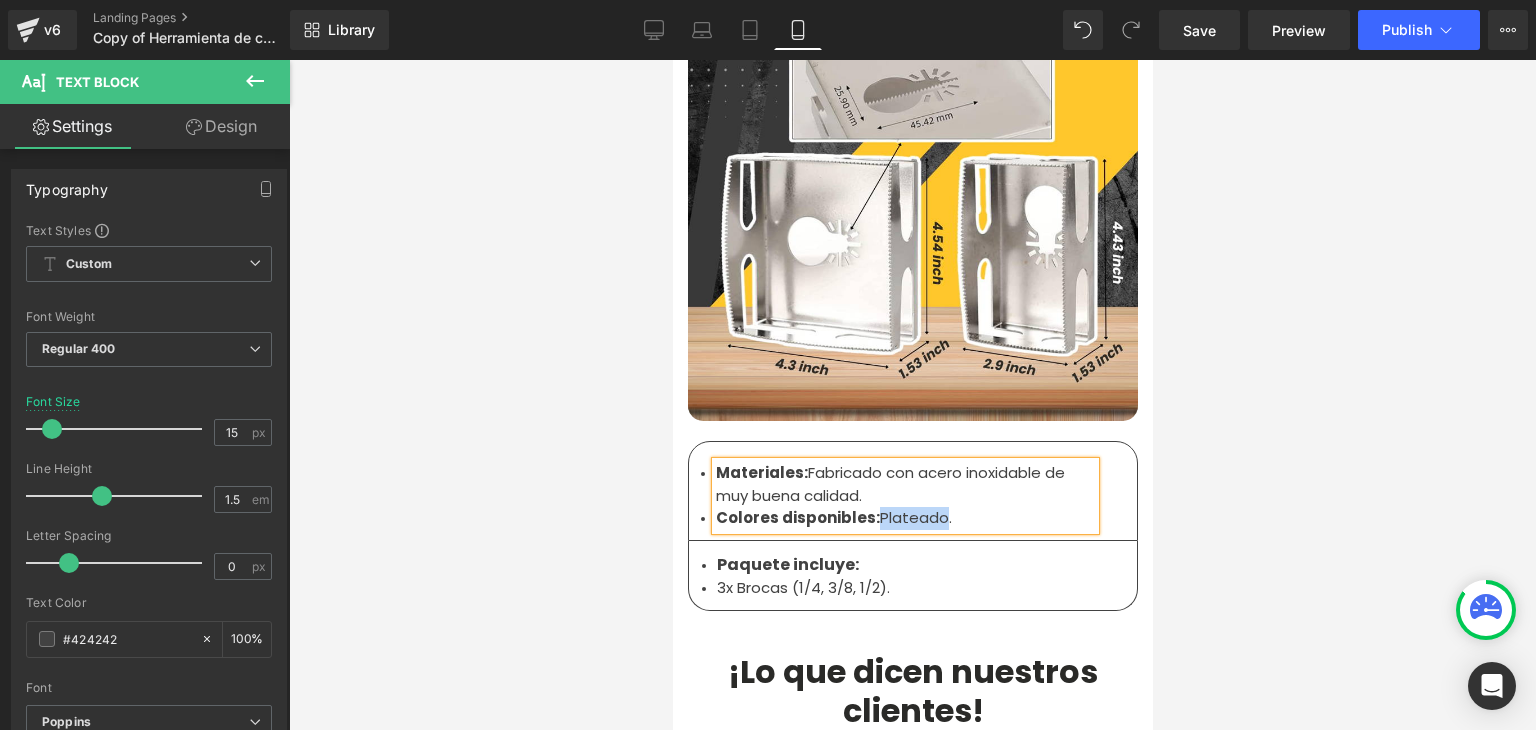 type 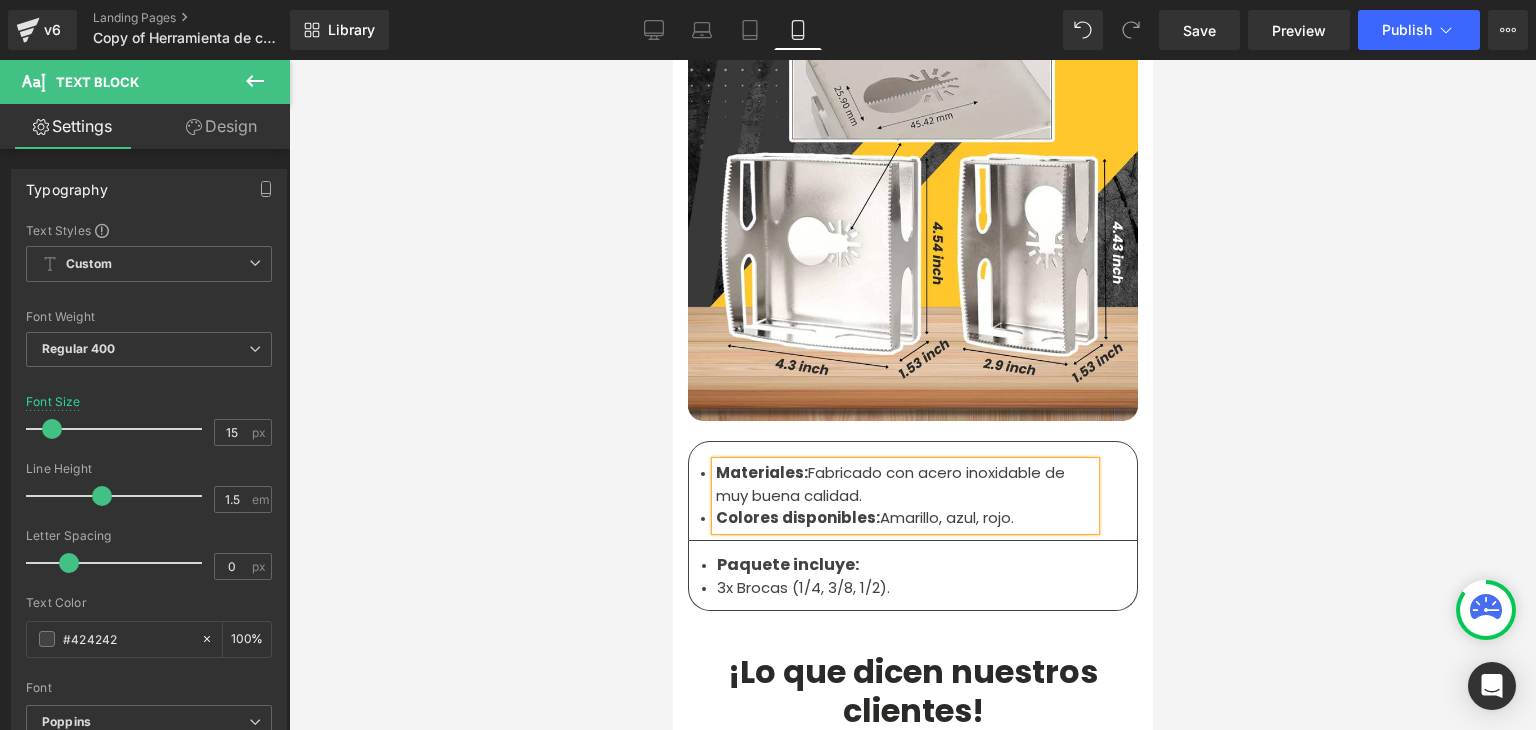 click on "Materiales:   Fabricado con acero inoxidable de muy buena calidad." at bounding box center (904, 484) 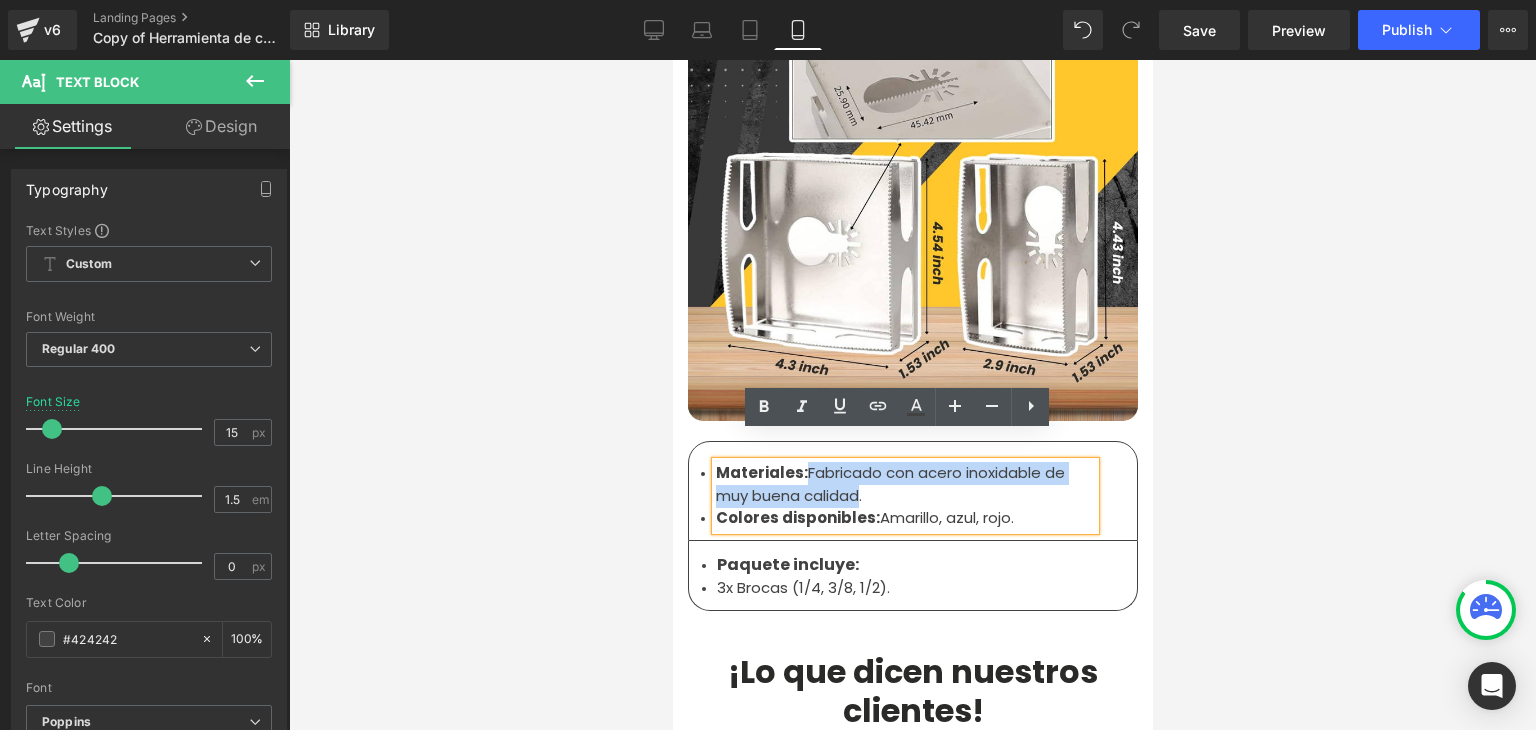drag, startPoint x: 853, startPoint y: 470, endPoint x: 801, endPoint y: 453, distance: 54.708317 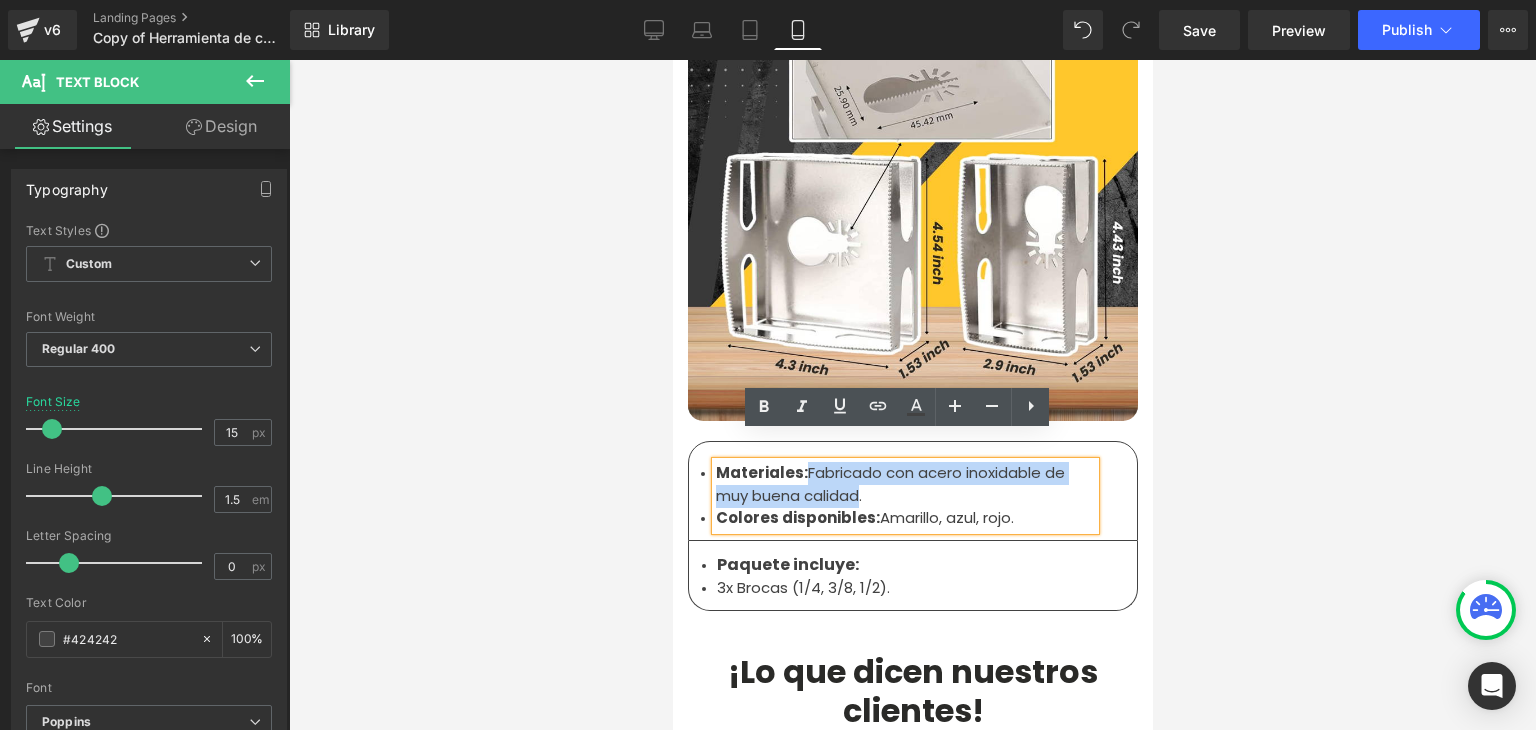 click on "Materiales:   Fabricado con acero inoxidable de muy buena calidad." at bounding box center [904, 484] 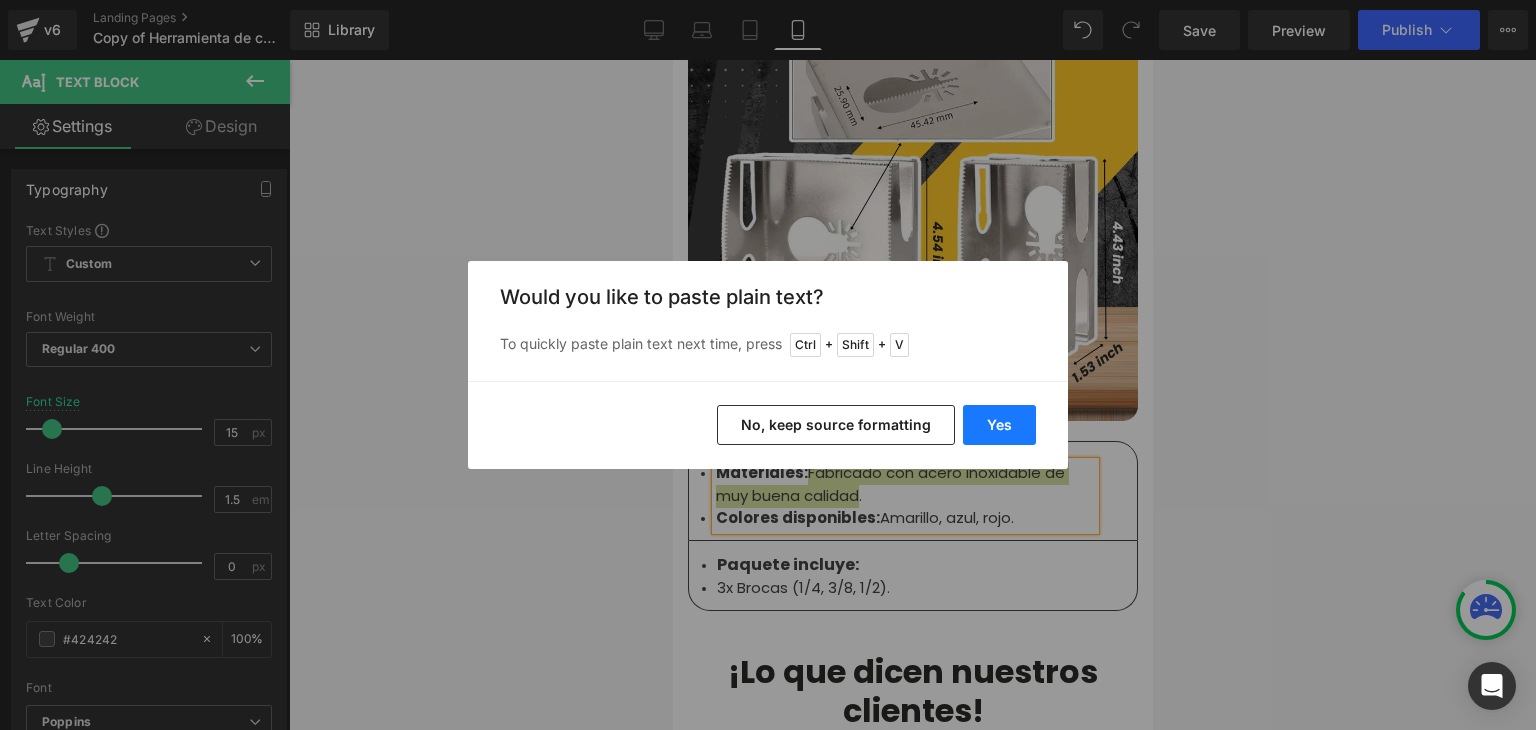 click on "Yes" at bounding box center (999, 425) 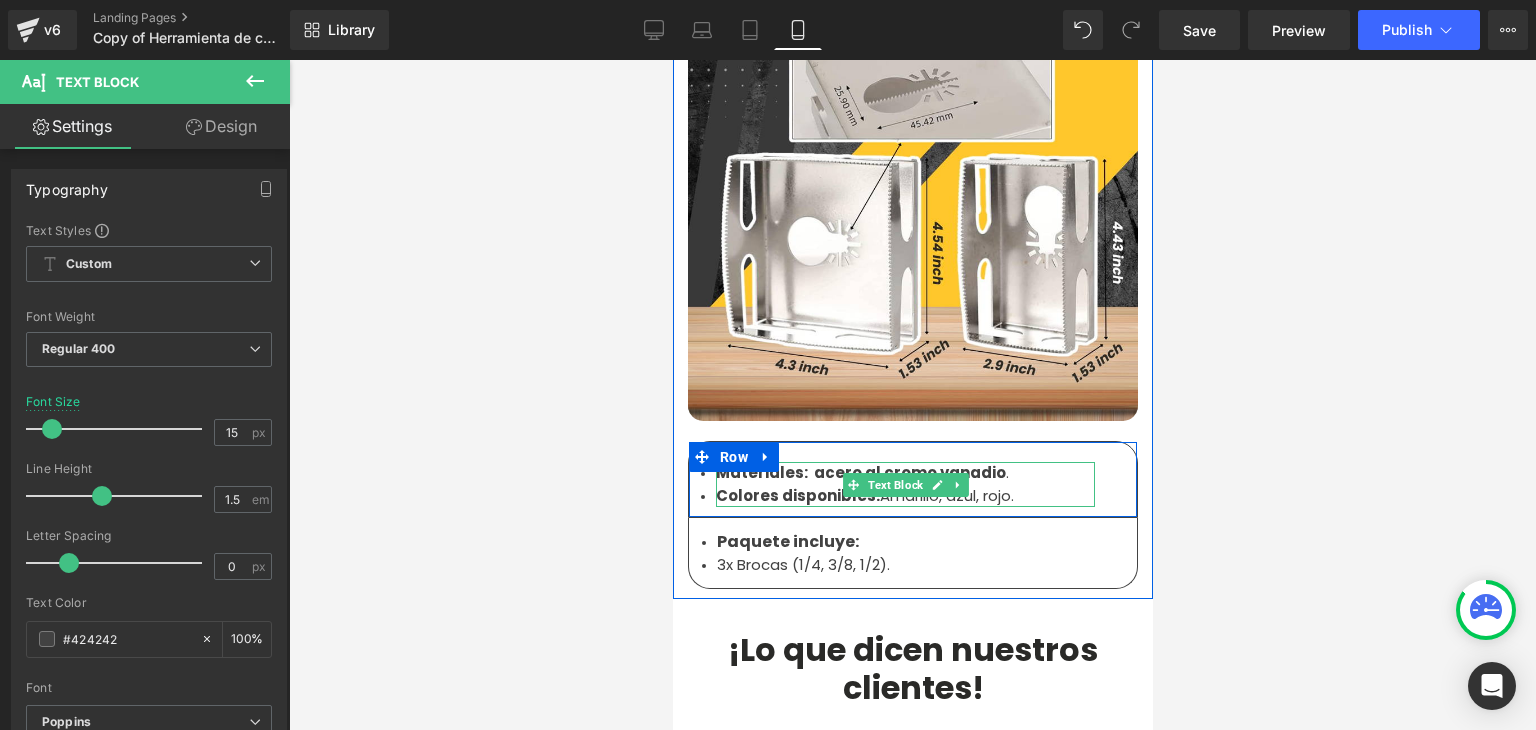 click on "Materiales:  acero al cromo vanadio" at bounding box center [860, 472] 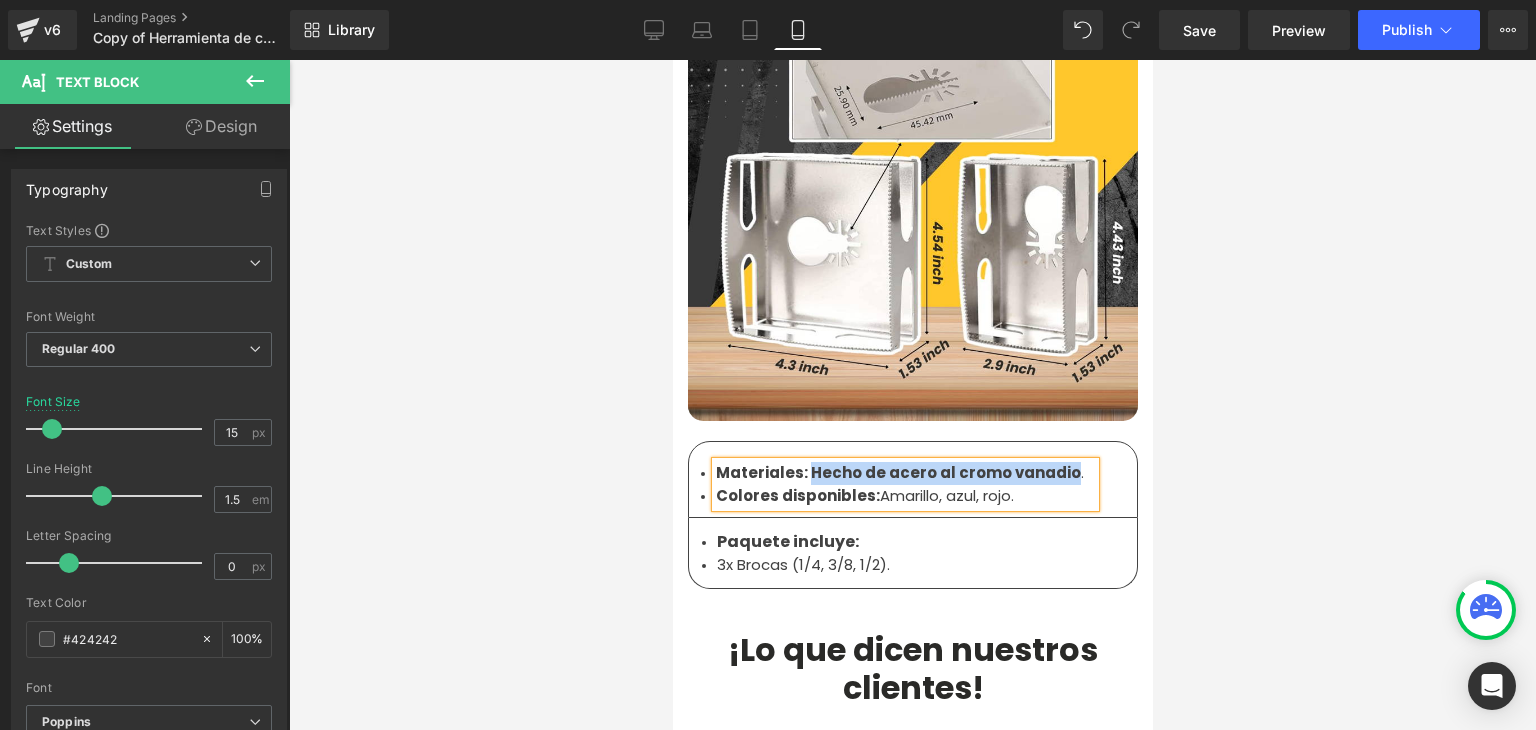 drag, startPoint x: 1051, startPoint y: 447, endPoint x: 801, endPoint y: 448, distance: 250.002 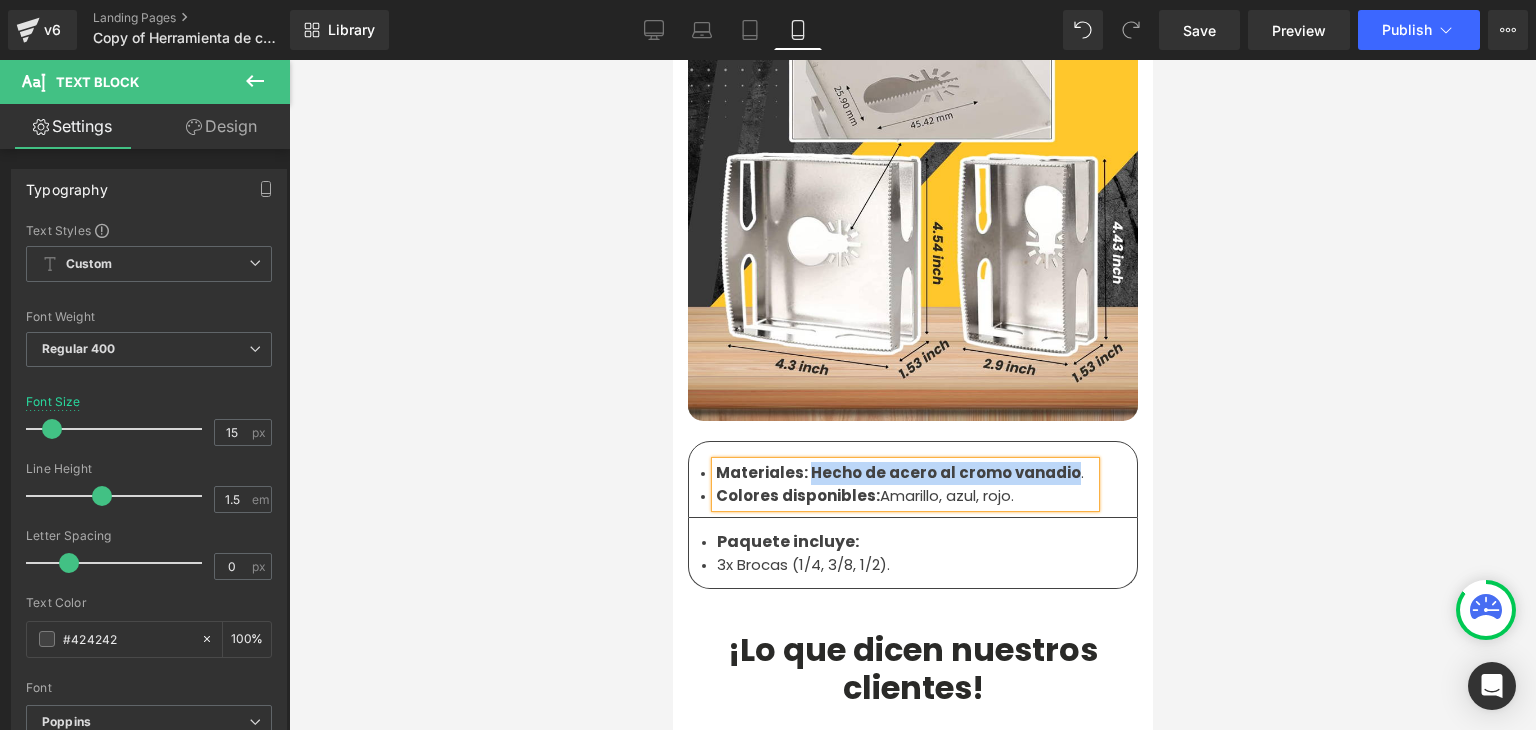 click on "Materiales: Hecho de acero al cromo vanadio" at bounding box center [897, 472] 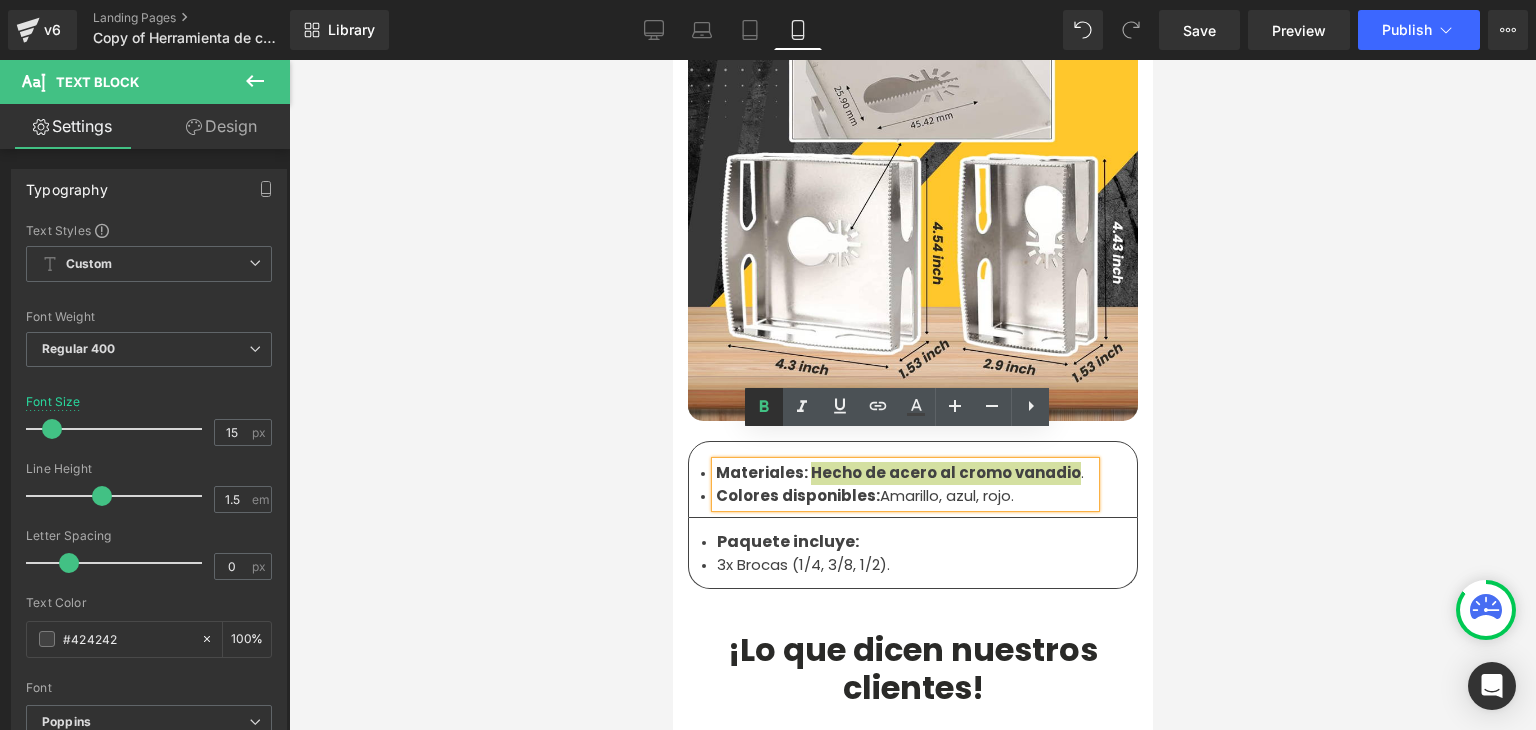 click 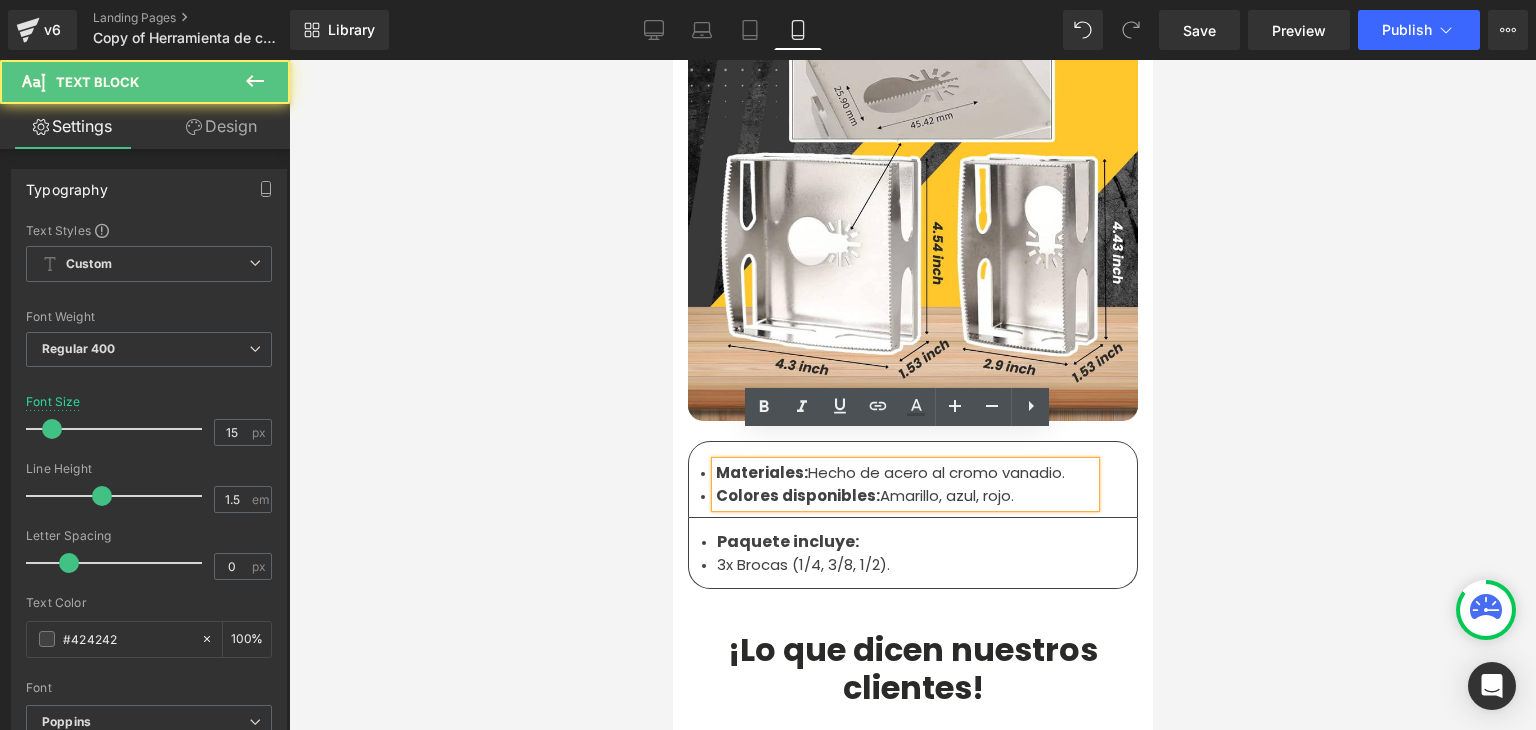 click on "Materiales:  Hecho de acero al cromo vanadio." at bounding box center (904, 473) 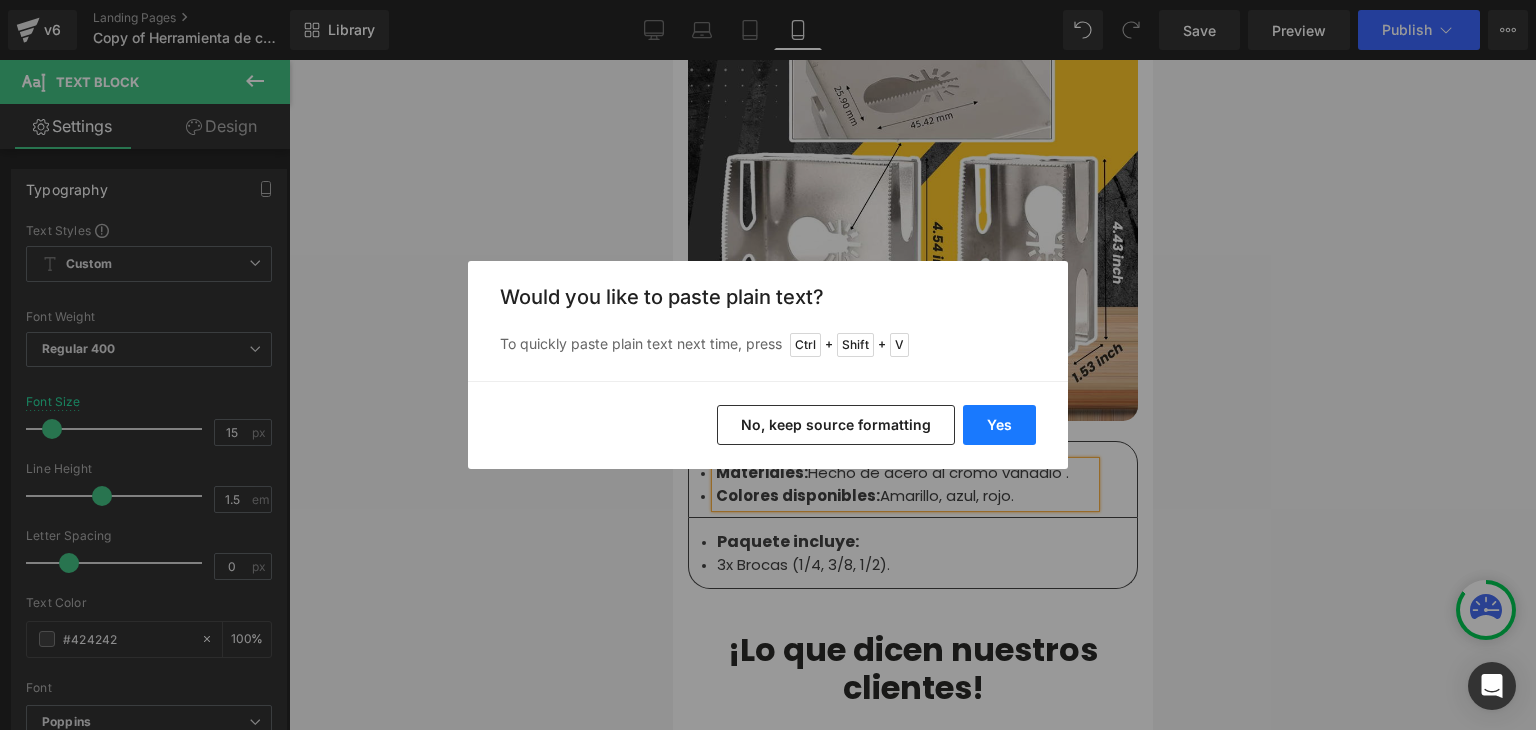 click on "Yes" at bounding box center [999, 425] 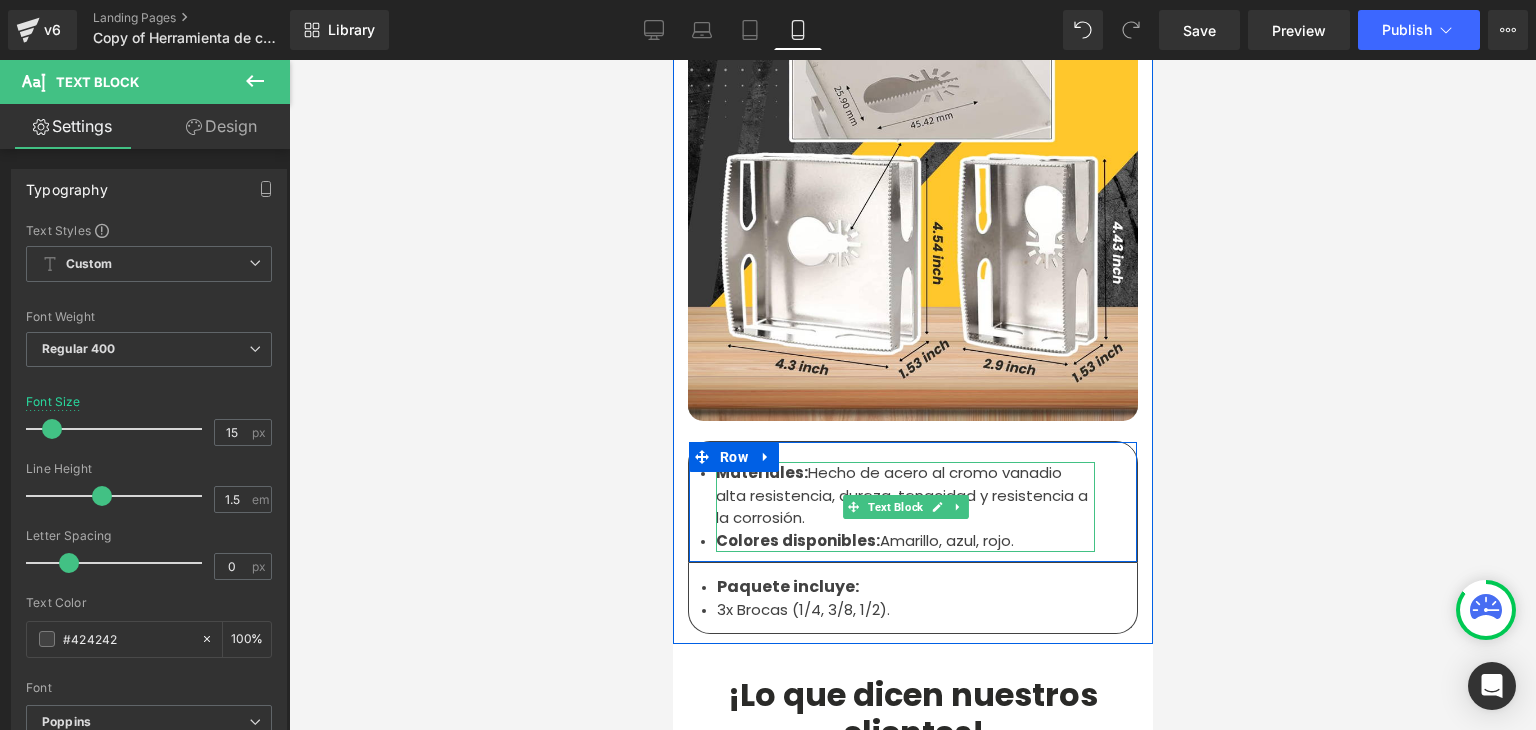 click on "Materiales:  Hecho de acero al cromo vanadio alta resistencia, dureza, tenacidad y resistencia a la corrosión." at bounding box center (904, 496) 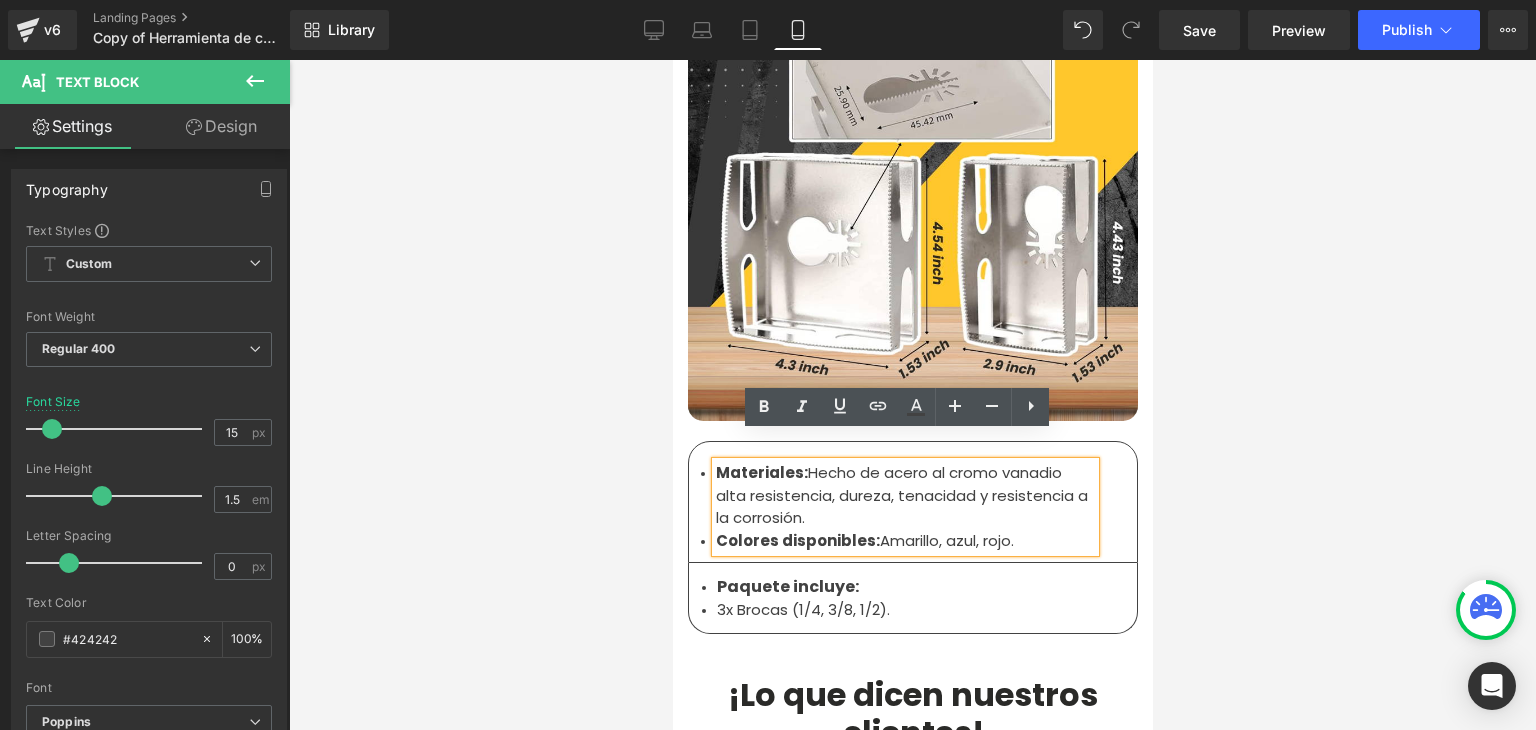 click on "Materiales:  Hecho de acero al cromo vanadio alta resistencia, dureza, tenacidad y resistencia a la corrosión." at bounding box center (904, 496) 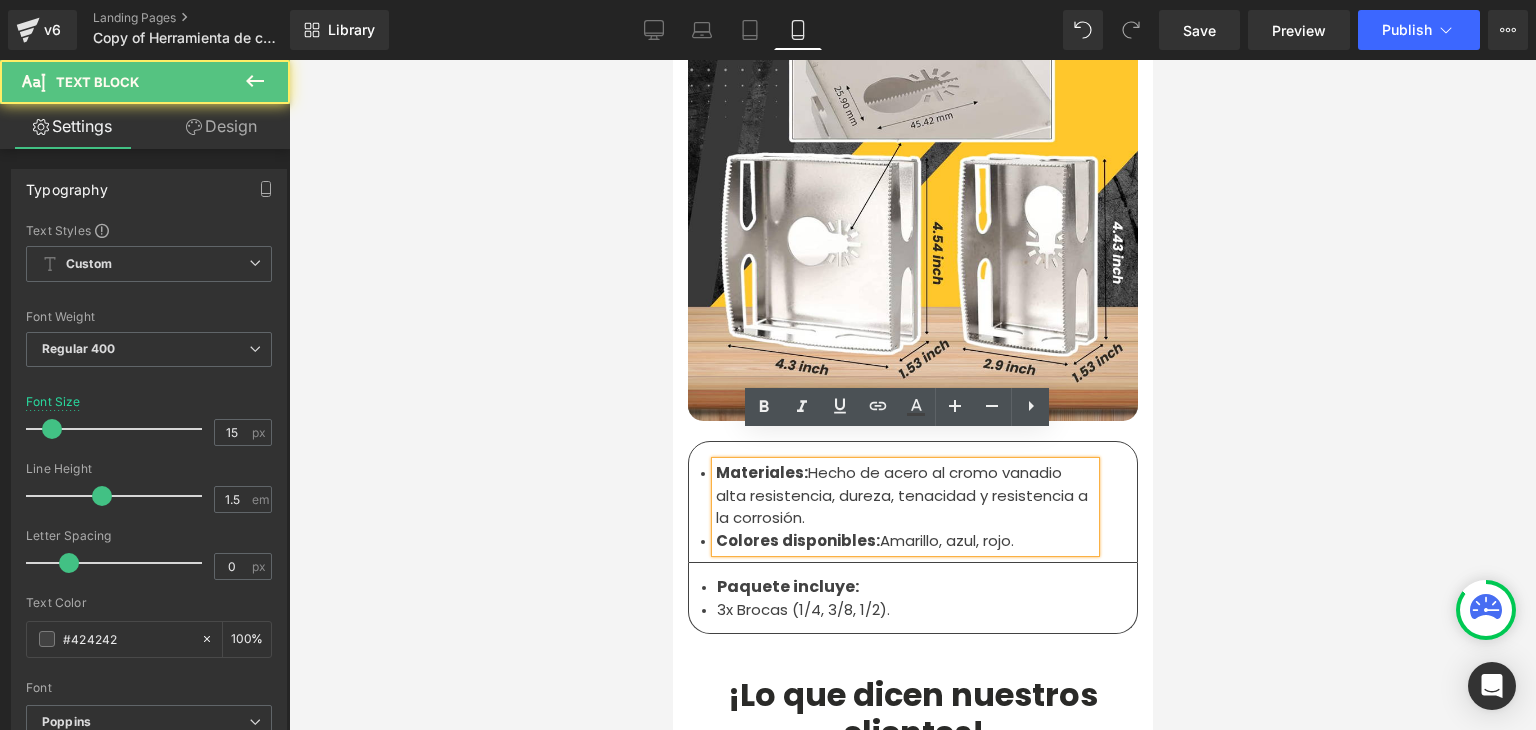 click on "Materiales:  Hecho de acero al cromo vanadio alta resistencia, dureza, tenacidad y resistencia a la corrosión." at bounding box center (904, 496) 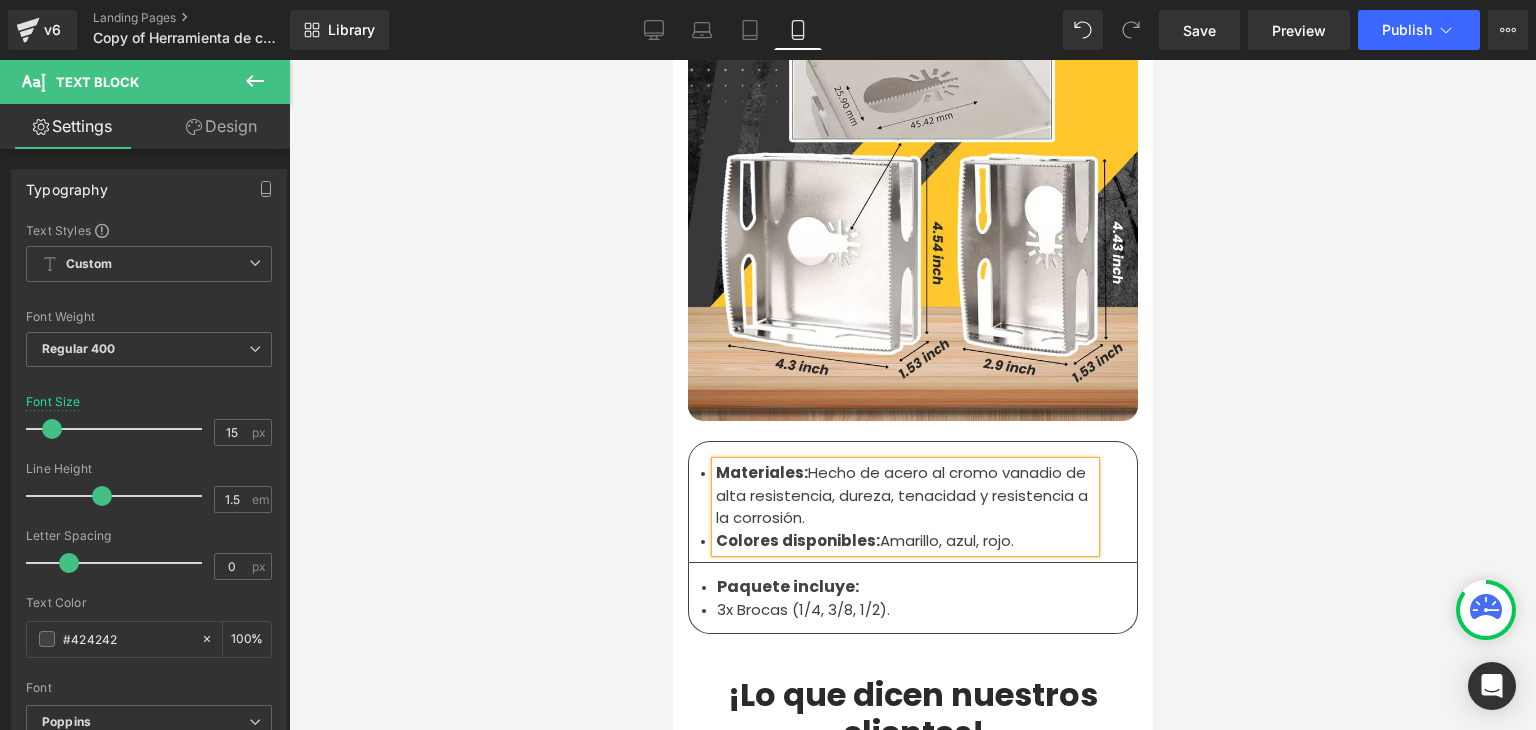 click on "Materiales:  Hecho de acero al cromo vanadio de alta resistencia, dureza, tenacidad y resistencia a la corrosión." at bounding box center [904, 496] 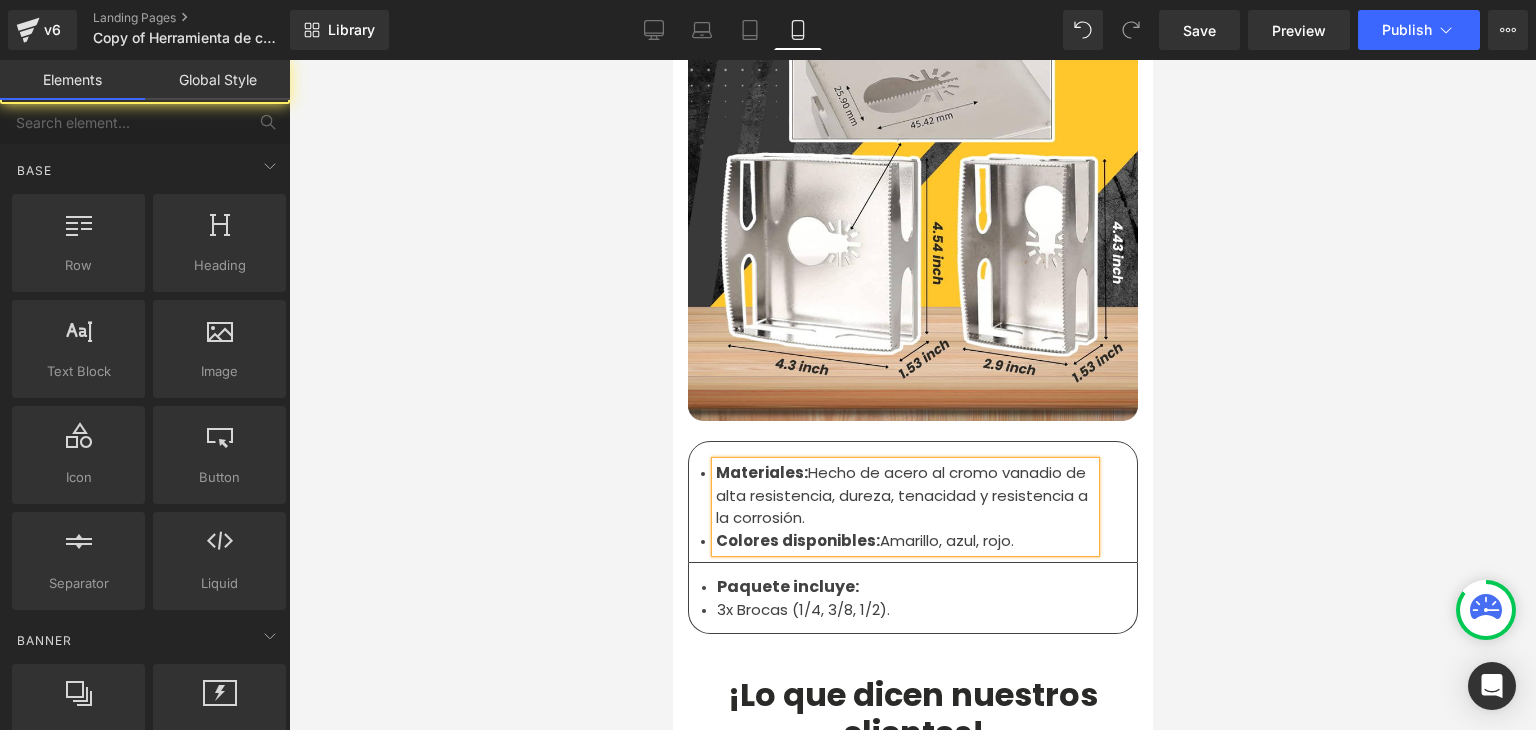 click at bounding box center [912, 395] 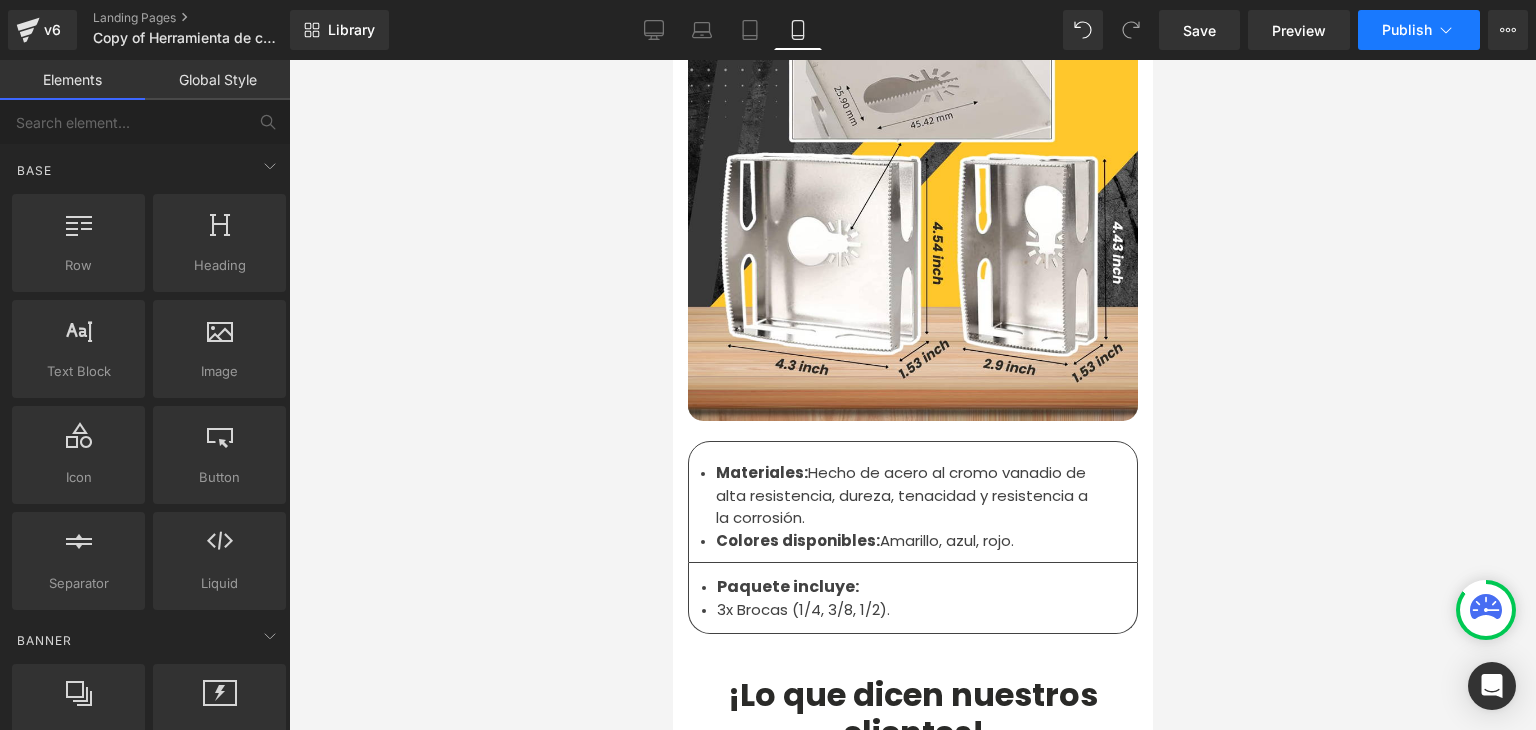 click on "Publish" at bounding box center (1419, 30) 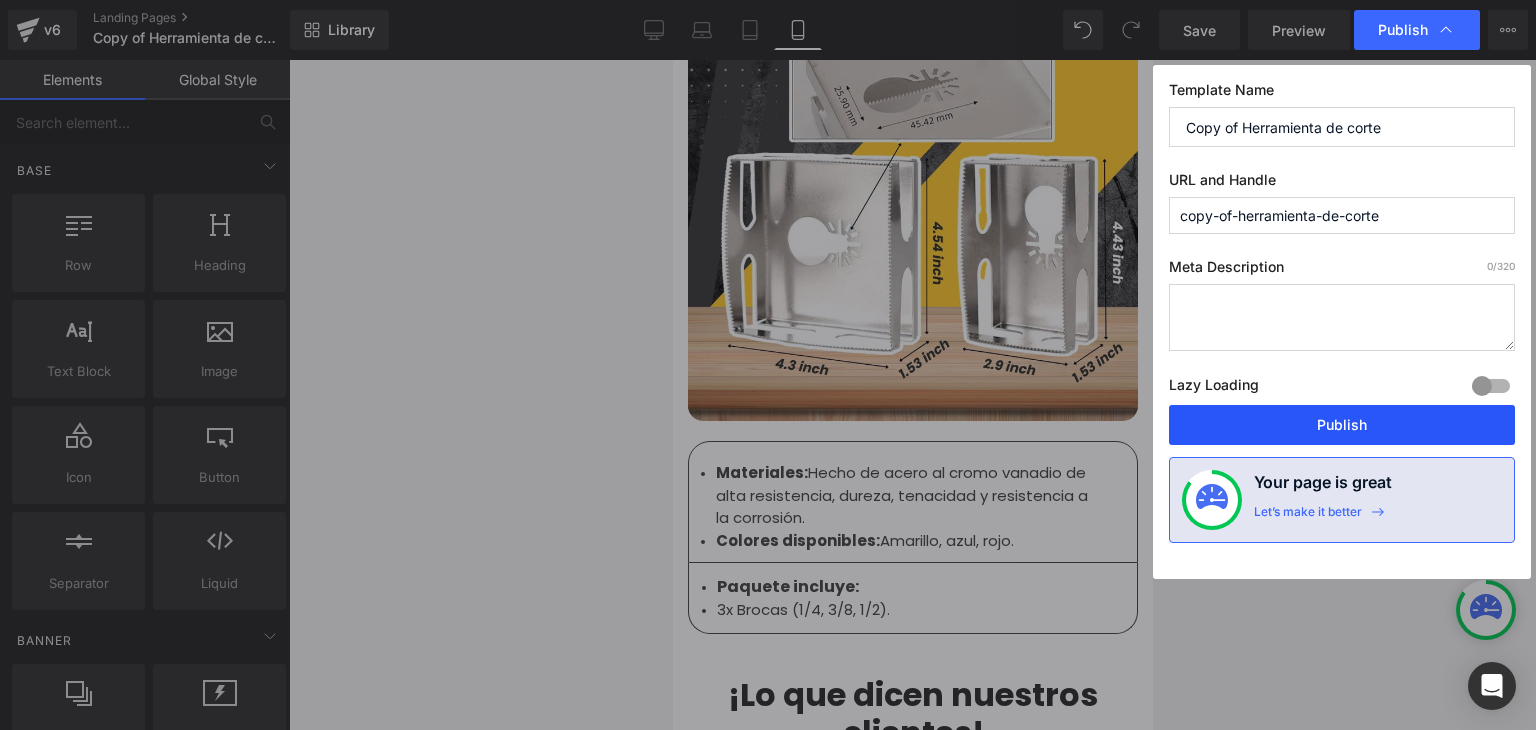 click on "Publish" at bounding box center [1342, 425] 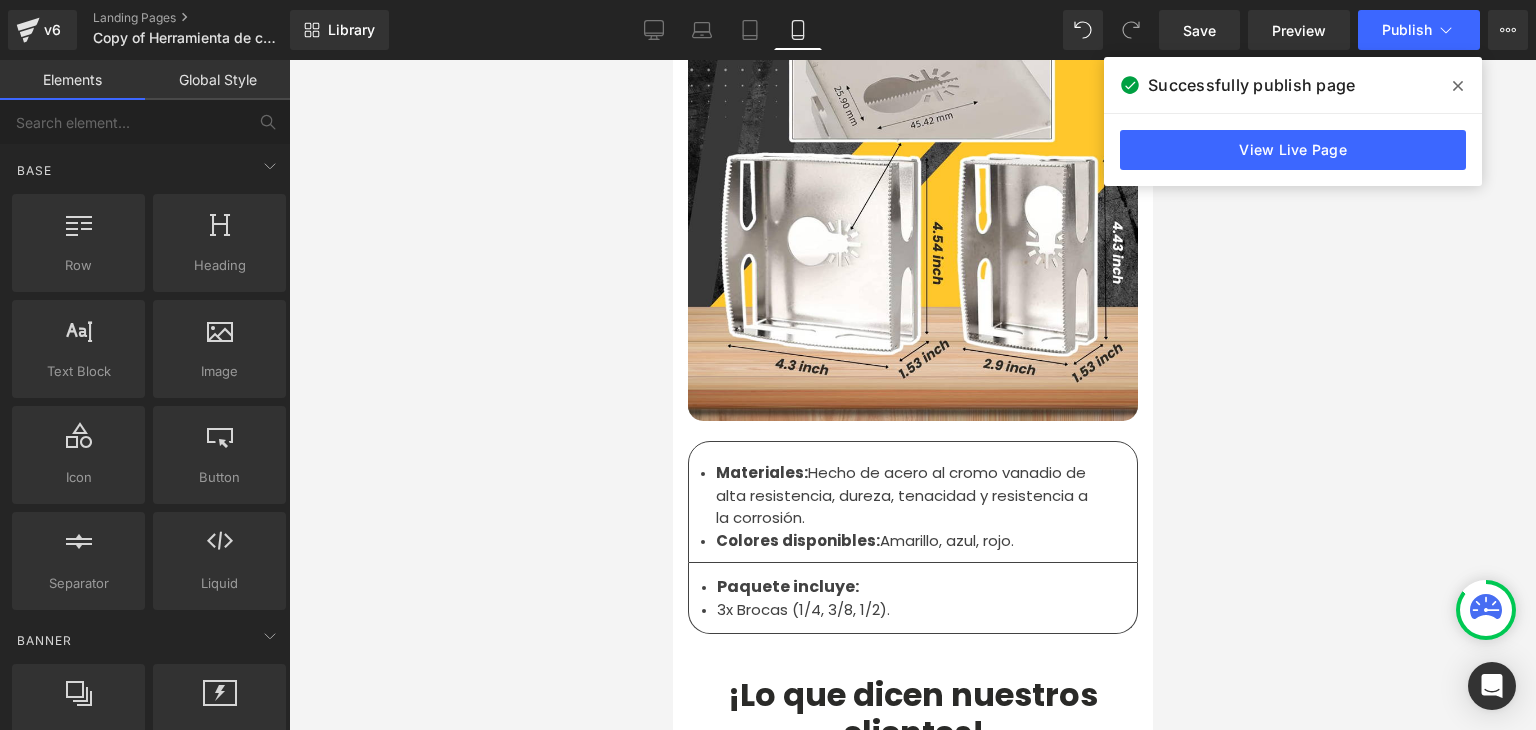 click 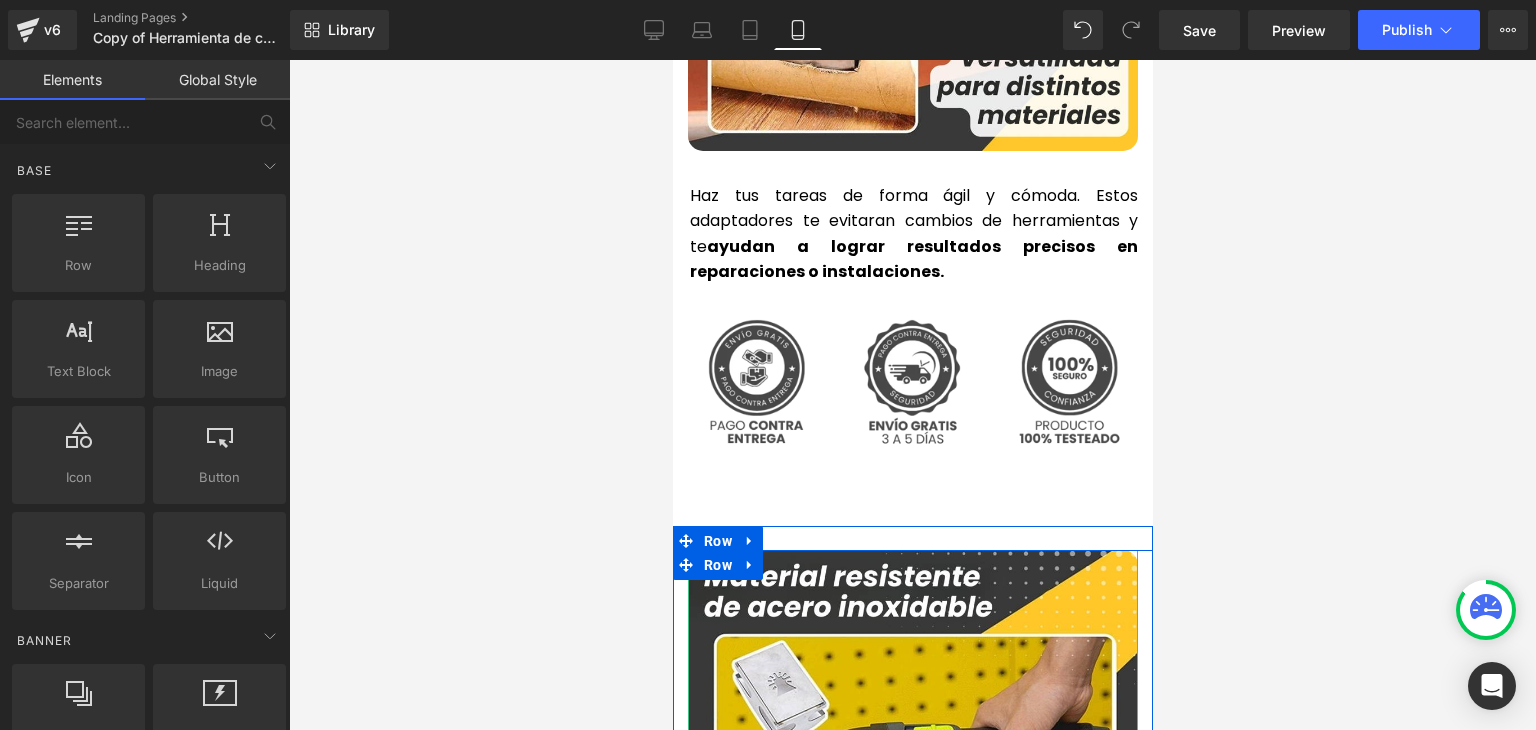 scroll, scrollTop: 4700, scrollLeft: 0, axis: vertical 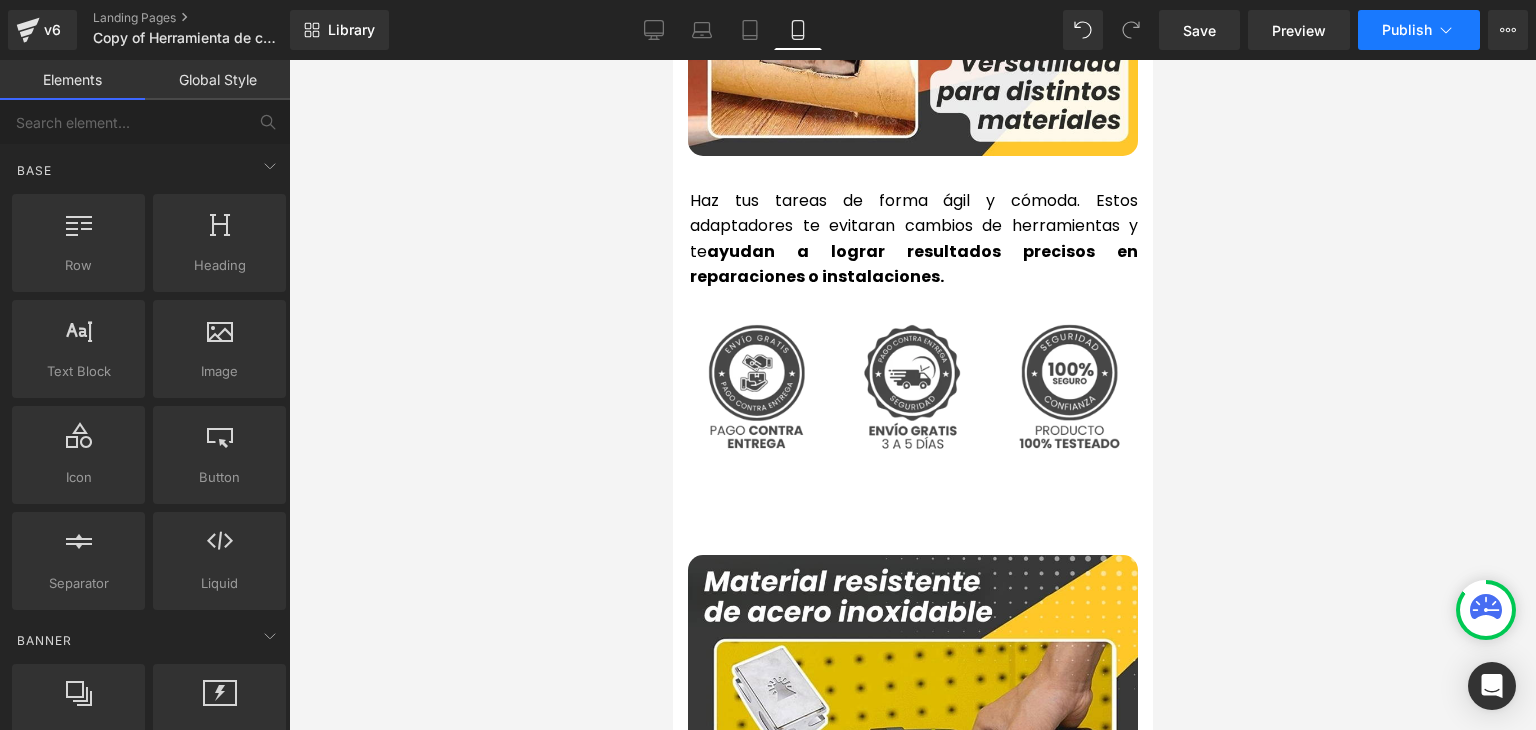click on "Publish" at bounding box center (1407, 30) 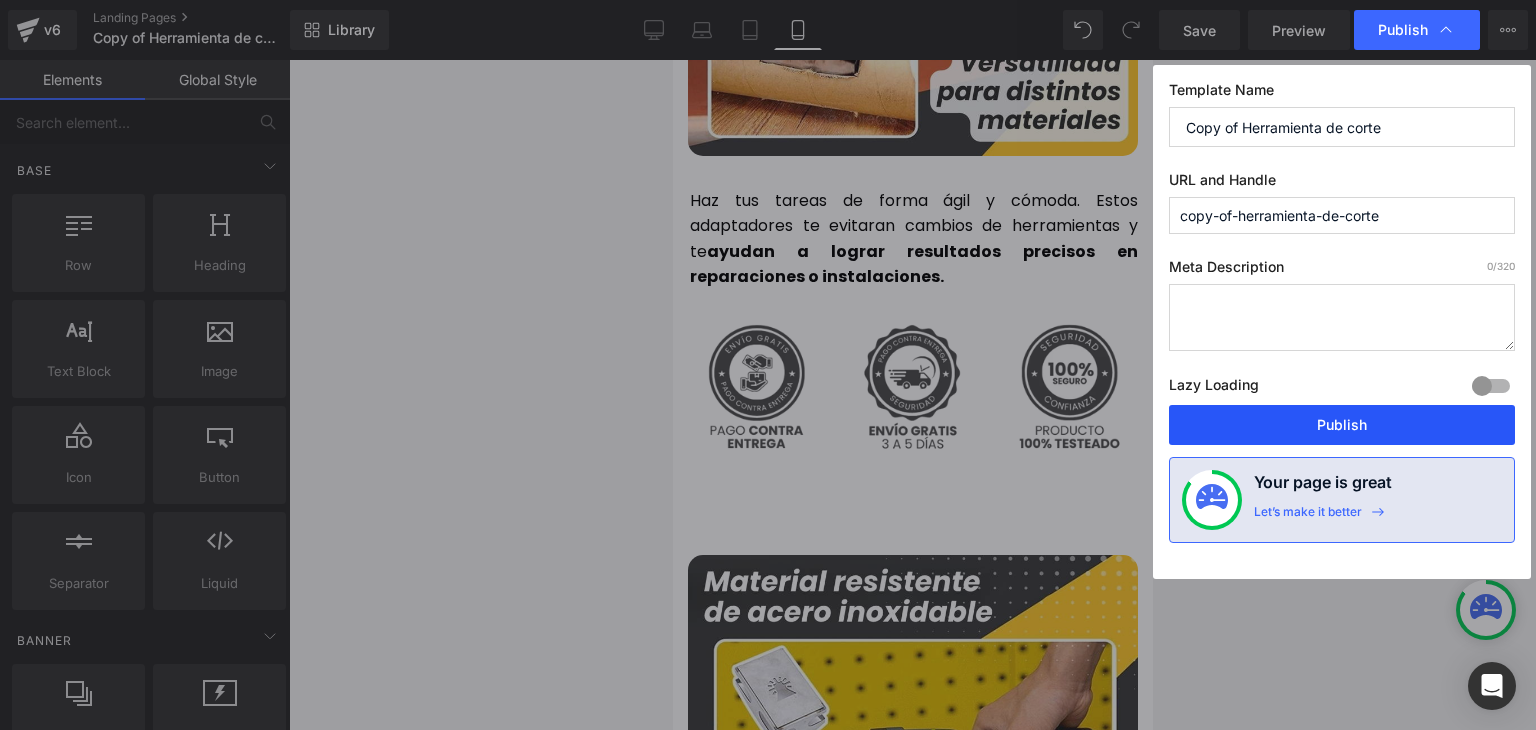 click on "Publish" at bounding box center (1342, 425) 